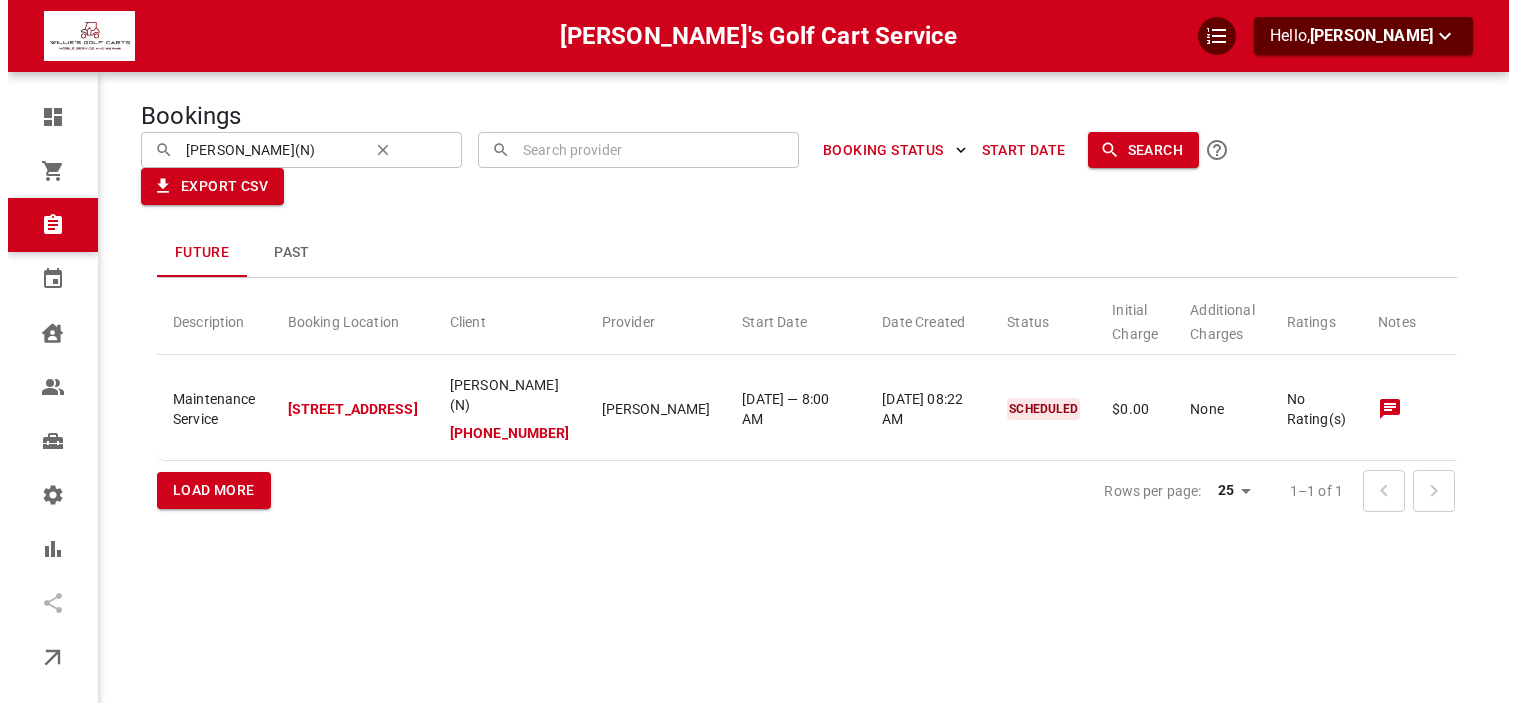 scroll, scrollTop: 0, scrollLeft: 0, axis: both 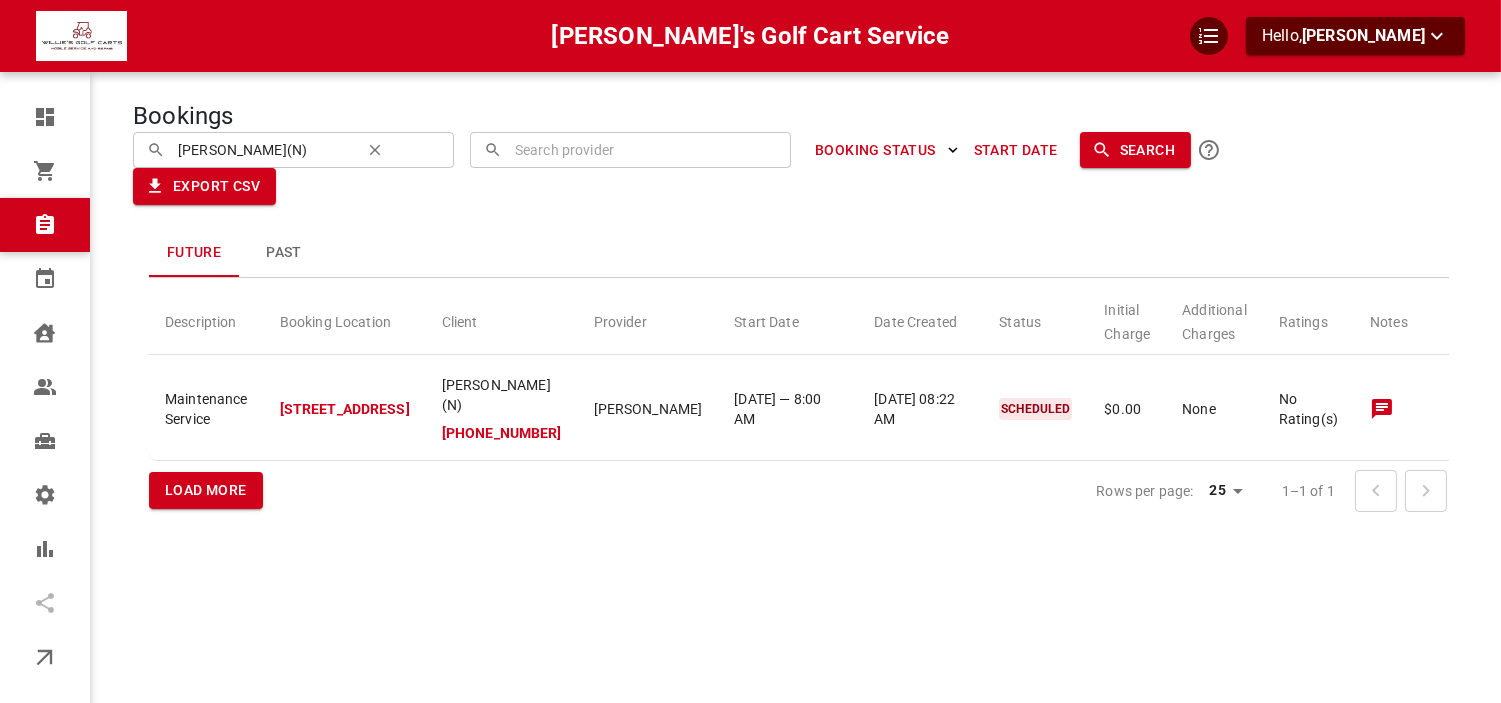 click at bounding box center [375, 150] 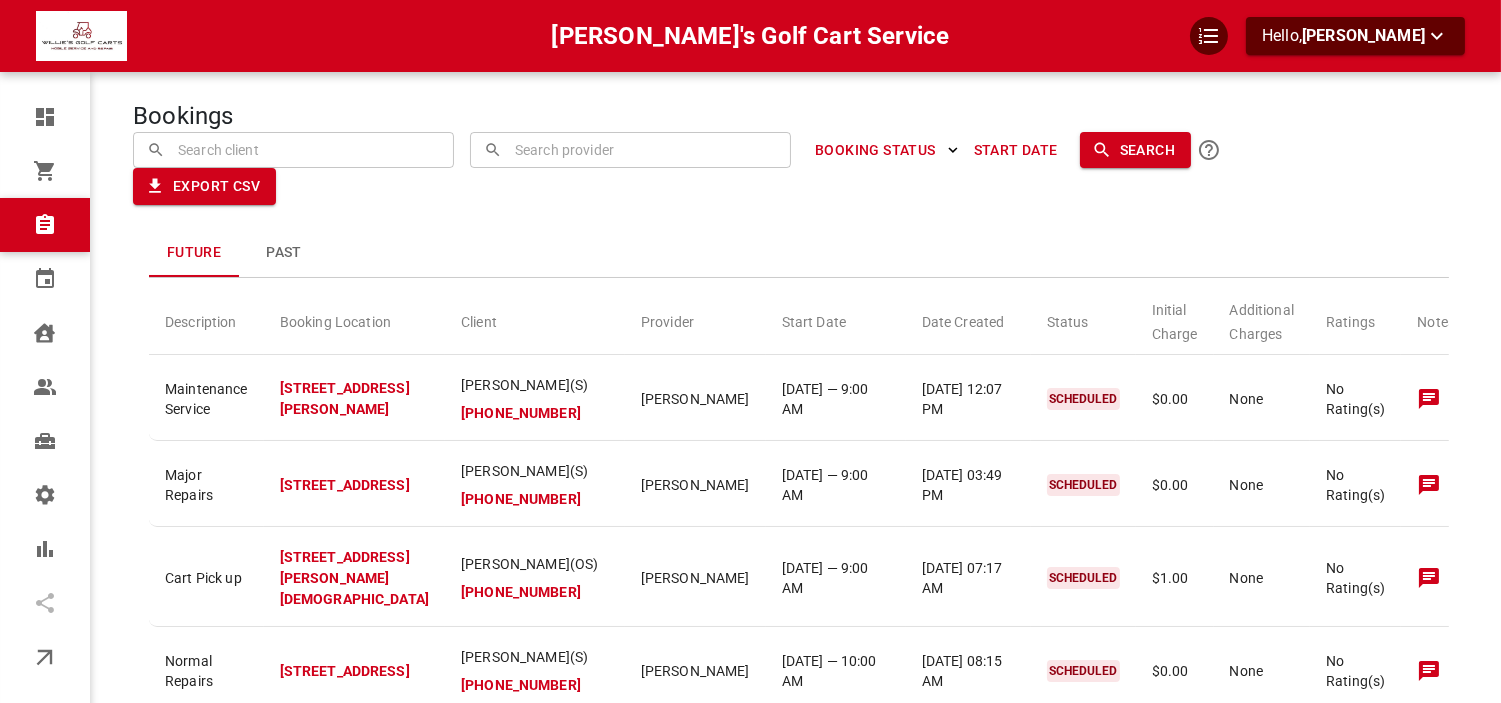 click at bounding box center (294, 149) 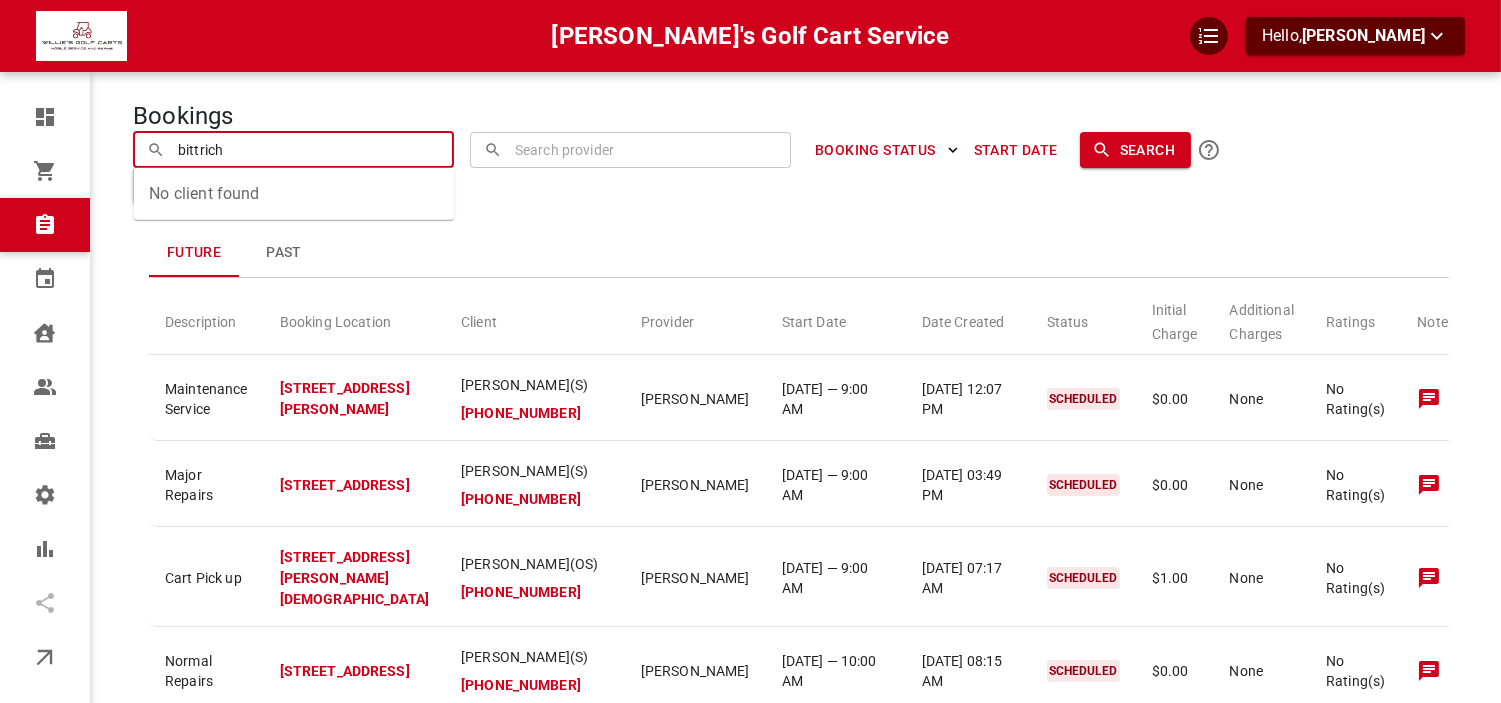 click on "bittrich" at bounding box center (294, 149) 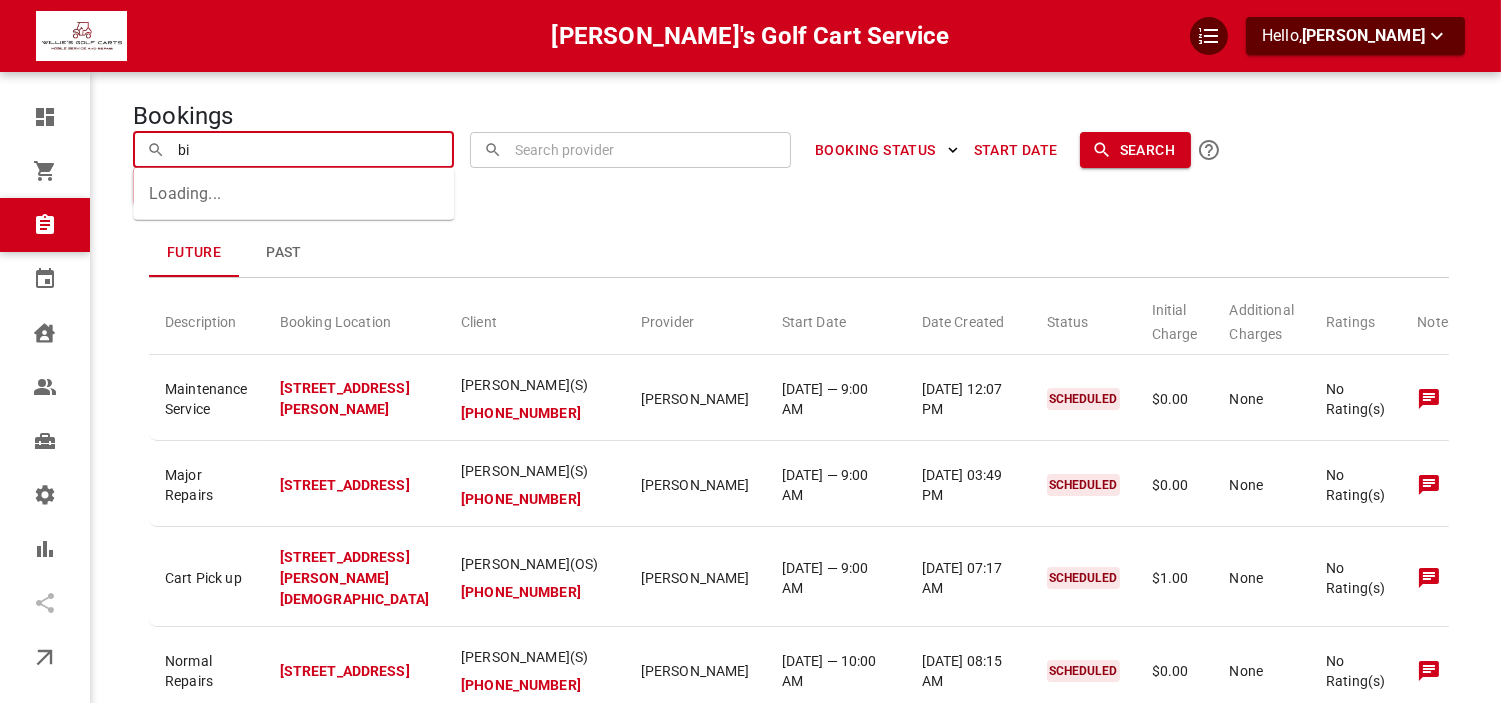 type on "b" 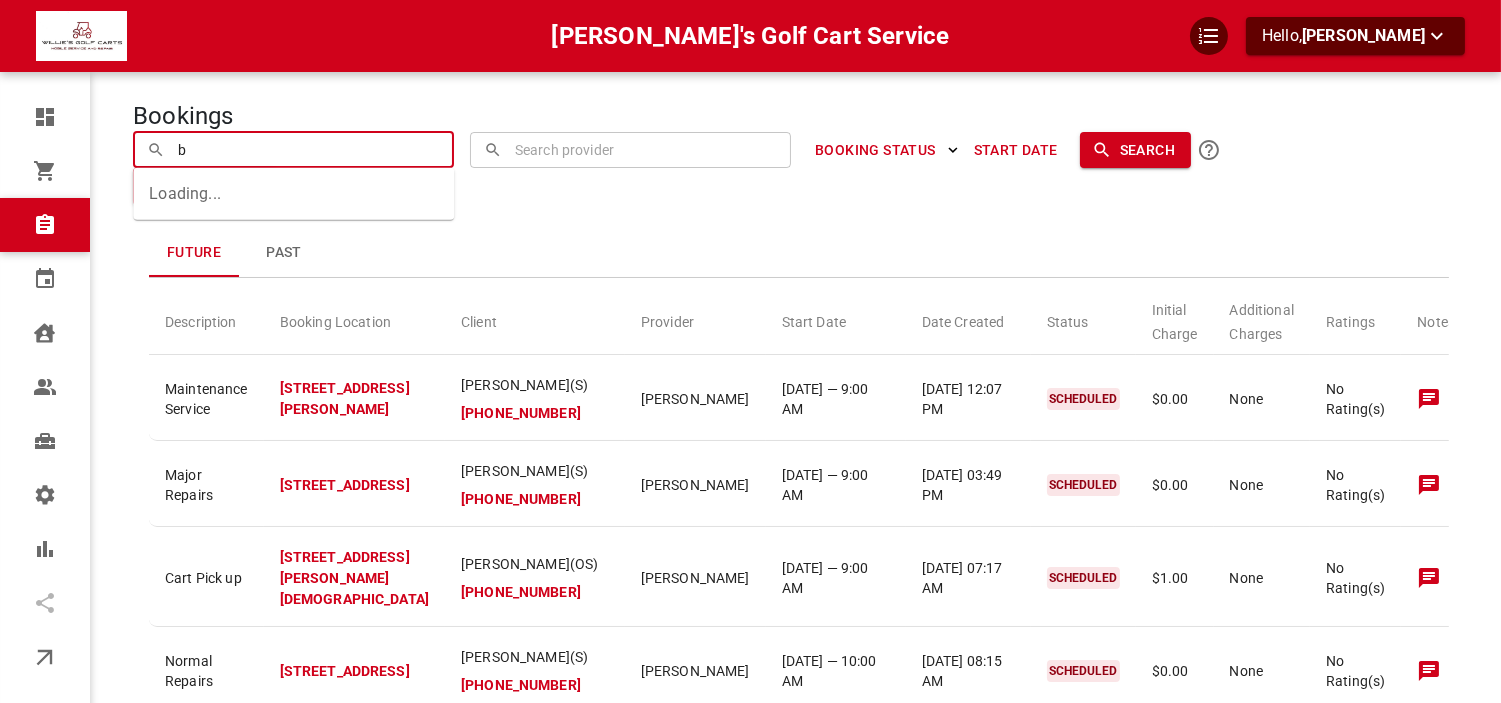 type 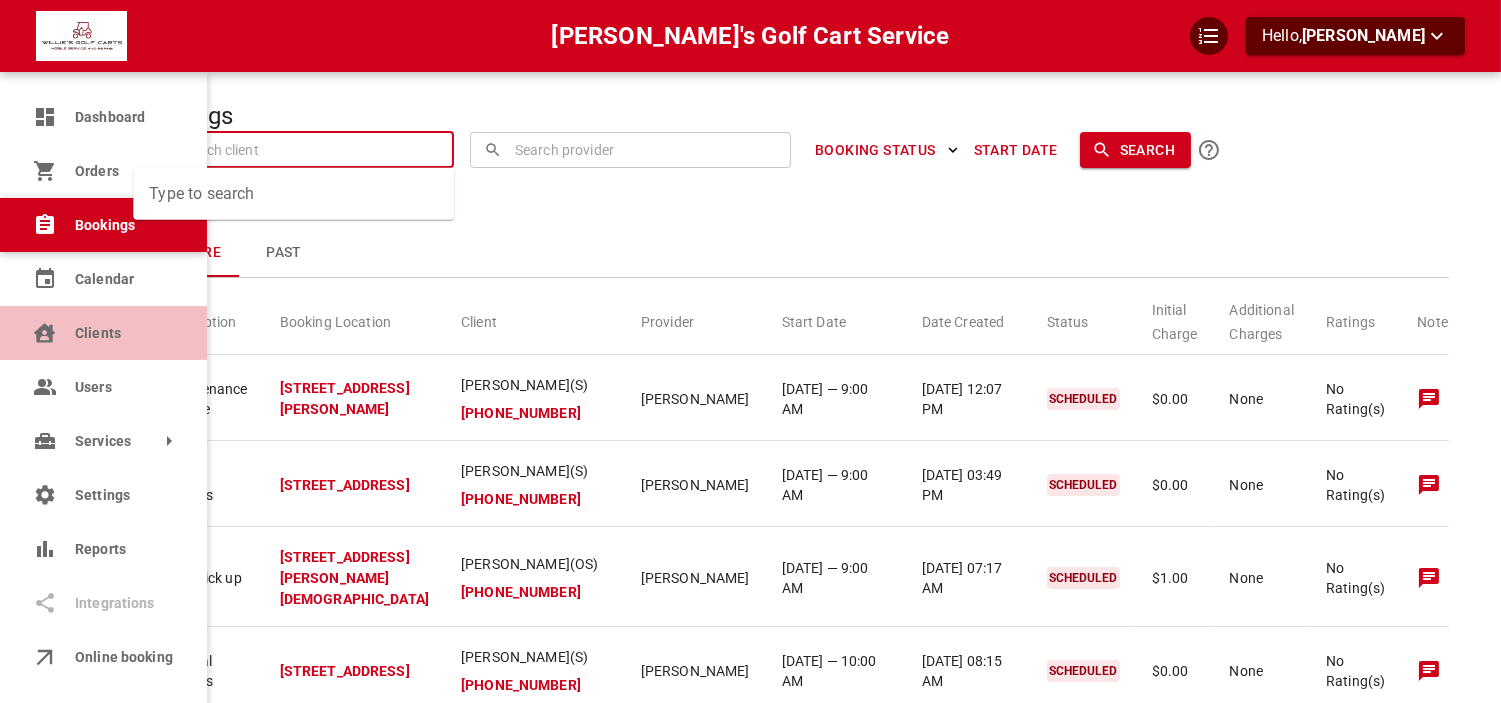 click 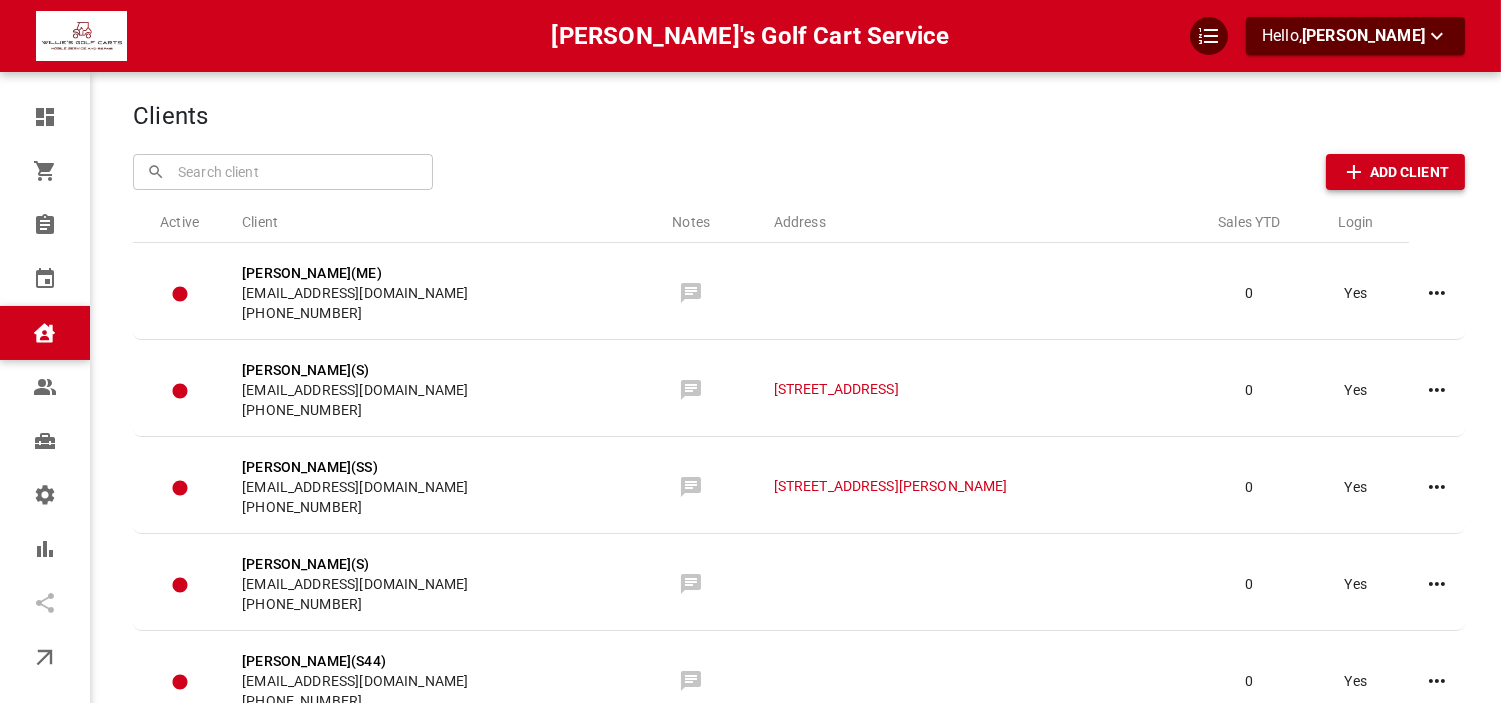 click on "Add Client" at bounding box center [1409, 172] 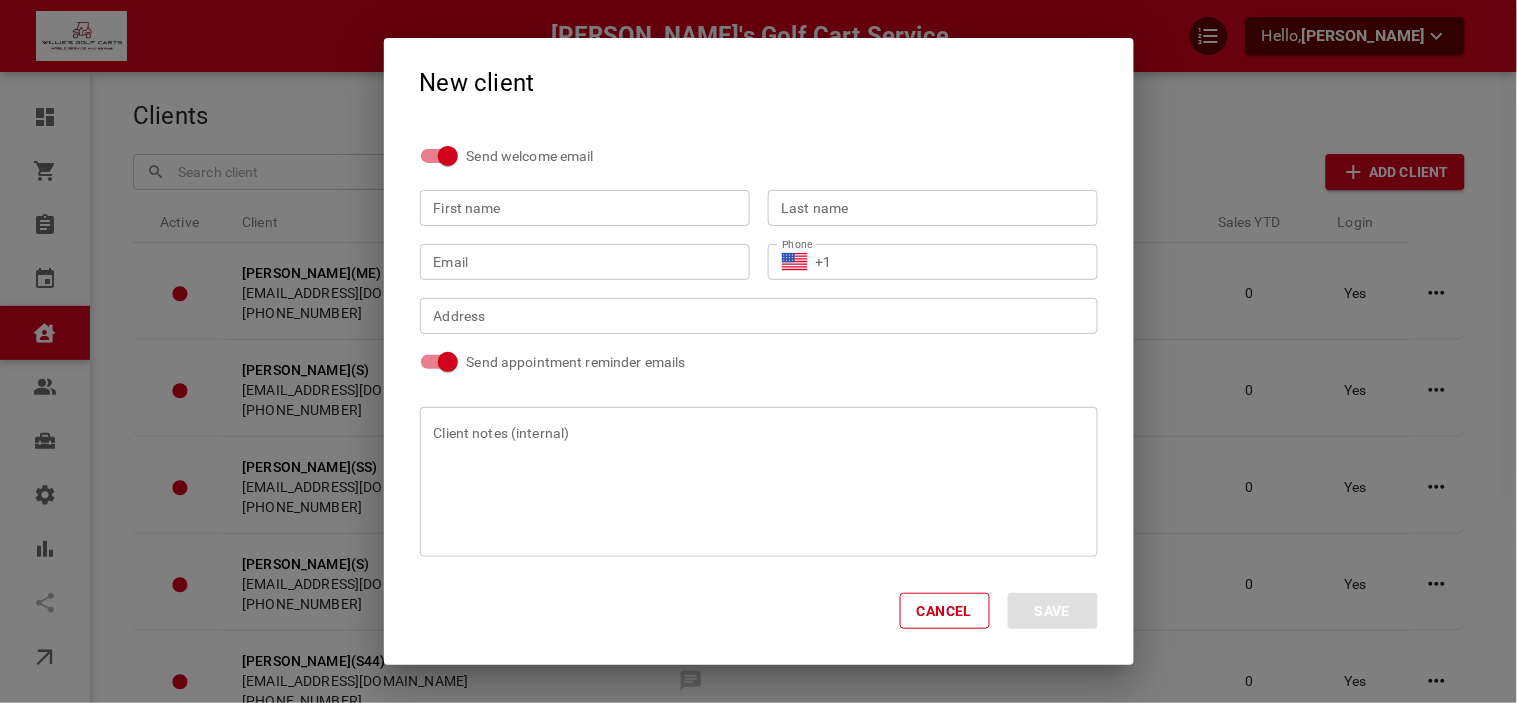 click on "First name" at bounding box center (585, 208) 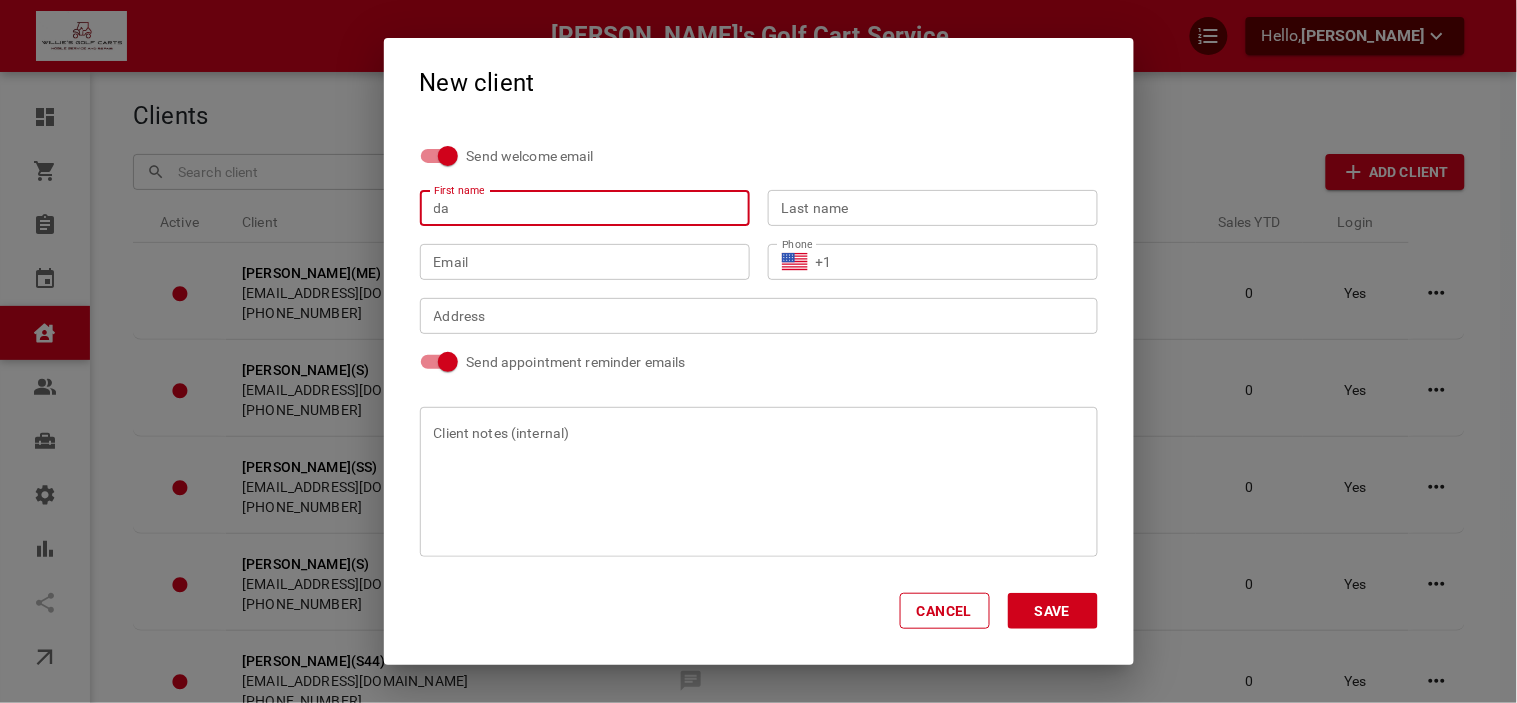 type on "d" 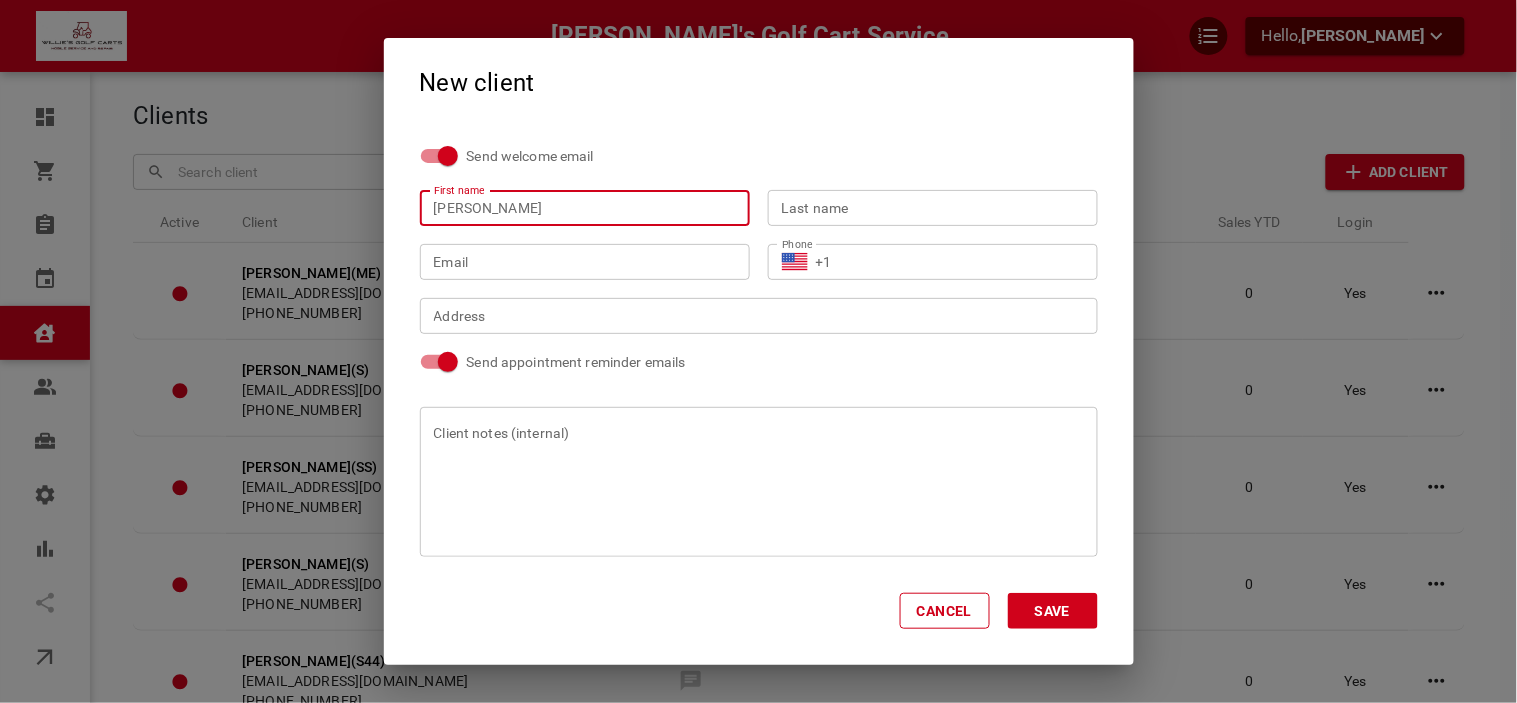 type on "Dave" 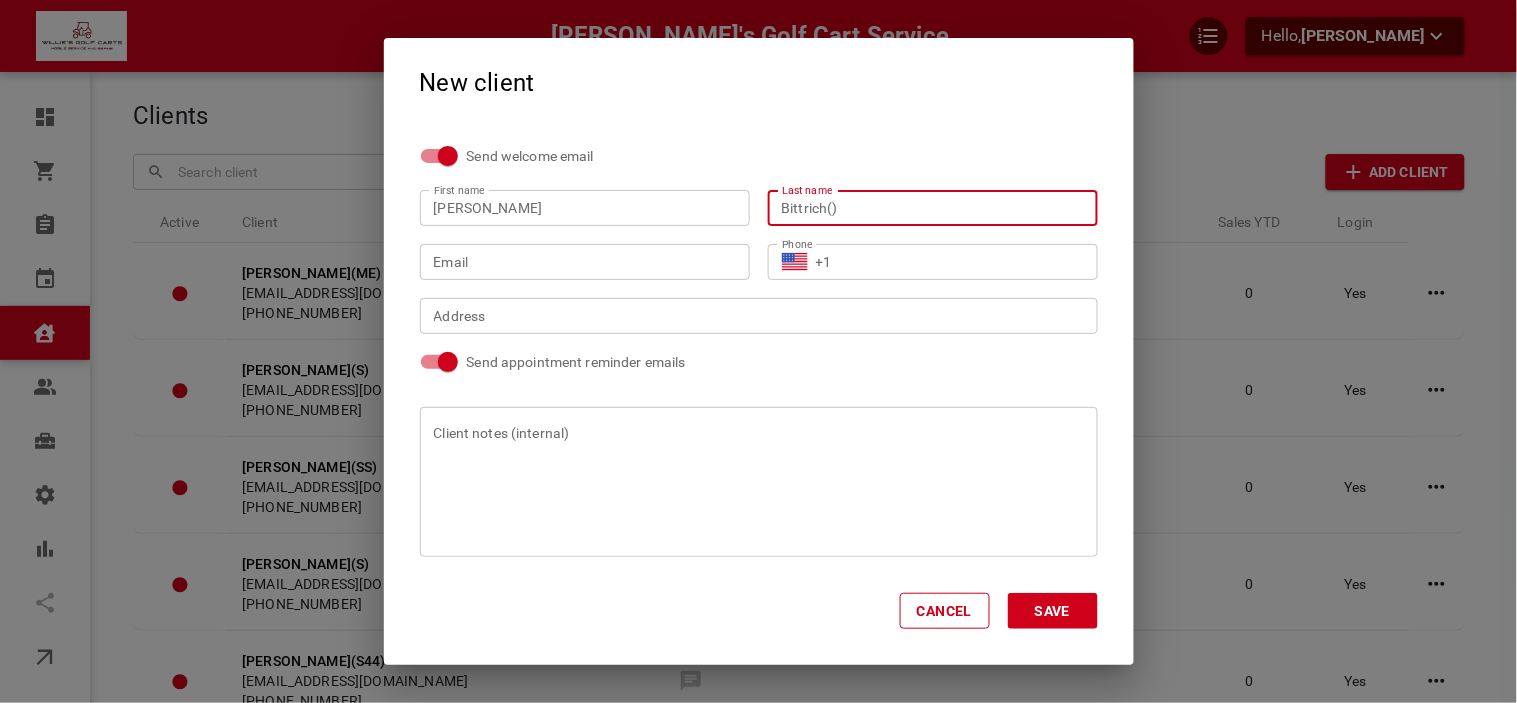 type on "Bittrich()" 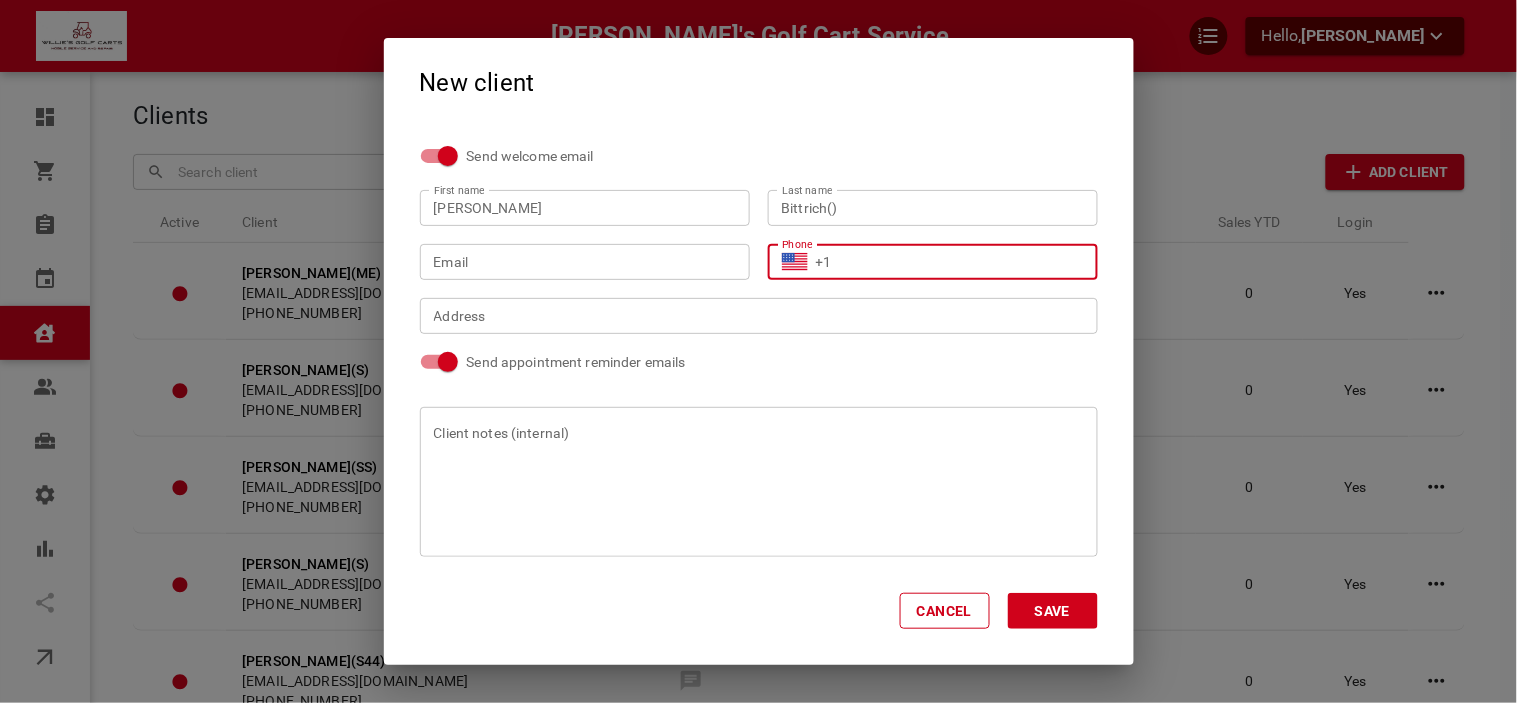 click on "+1" at bounding box center (950, 262) 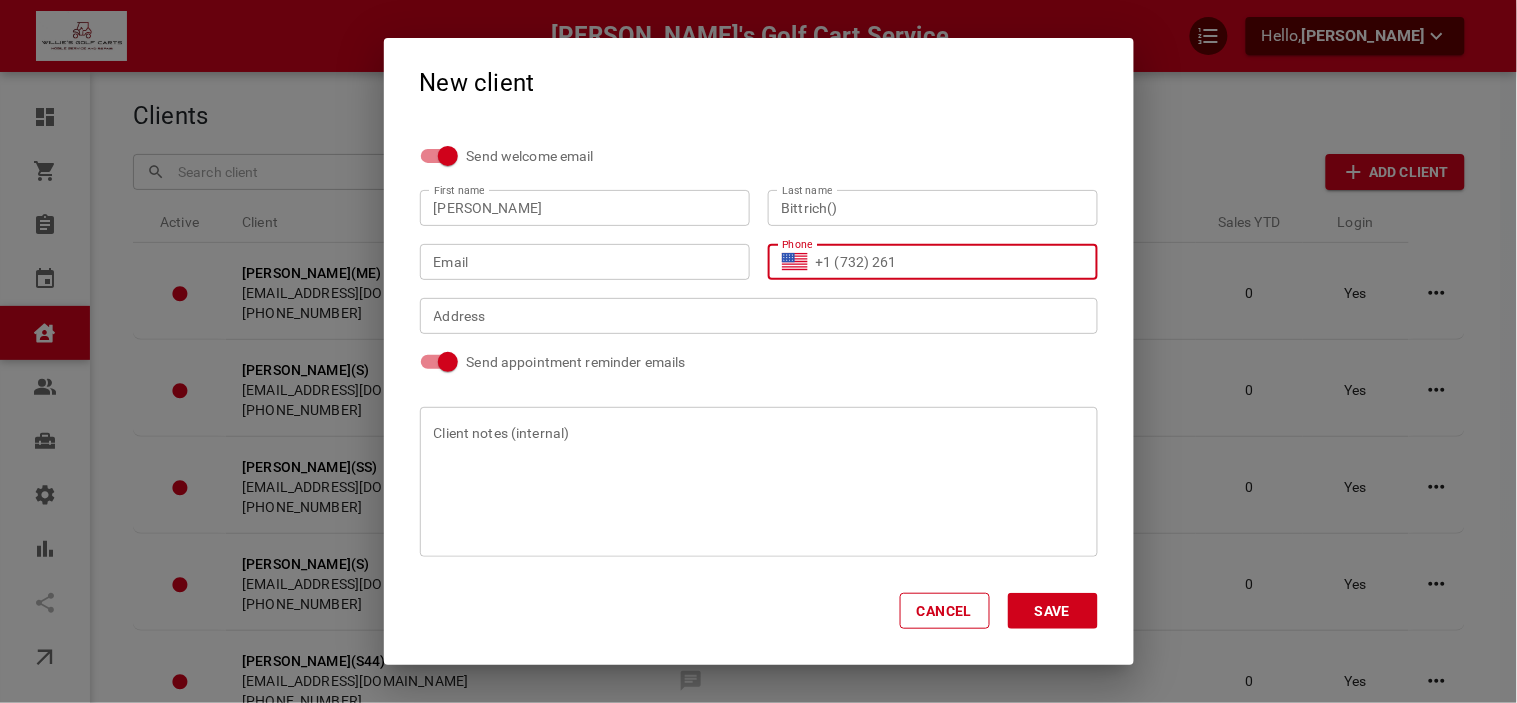 type on "+1 (732) 261" 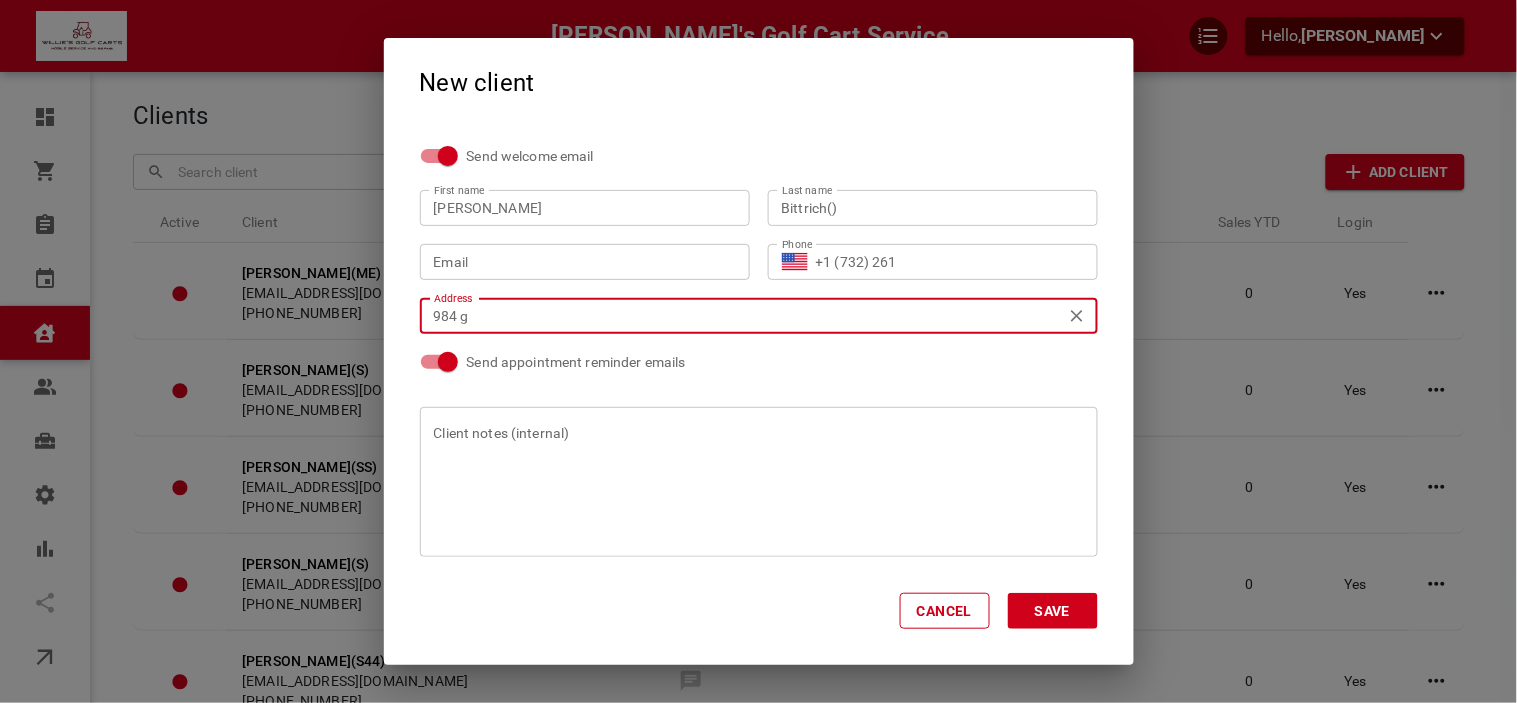 type on "984 gr" 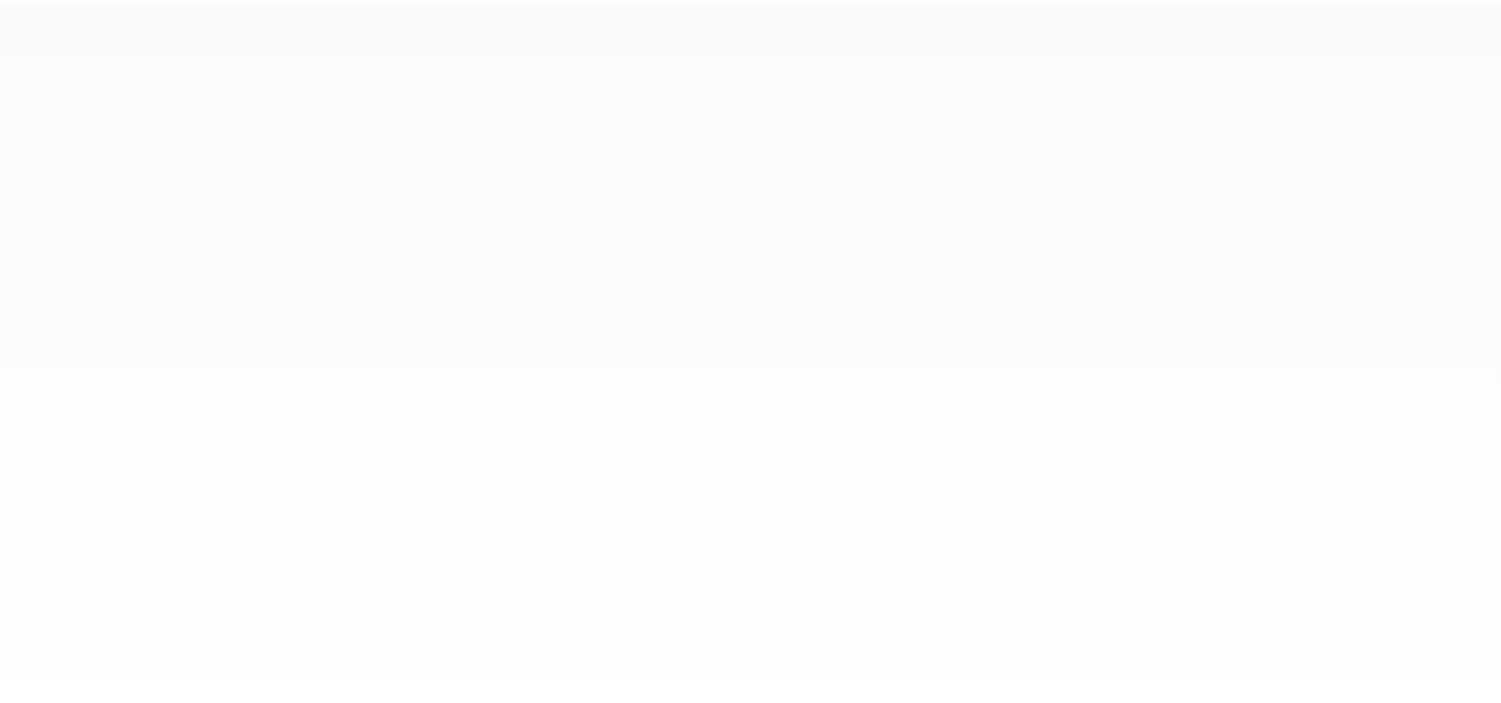 scroll, scrollTop: 0, scrollLeft: 0, axis: both 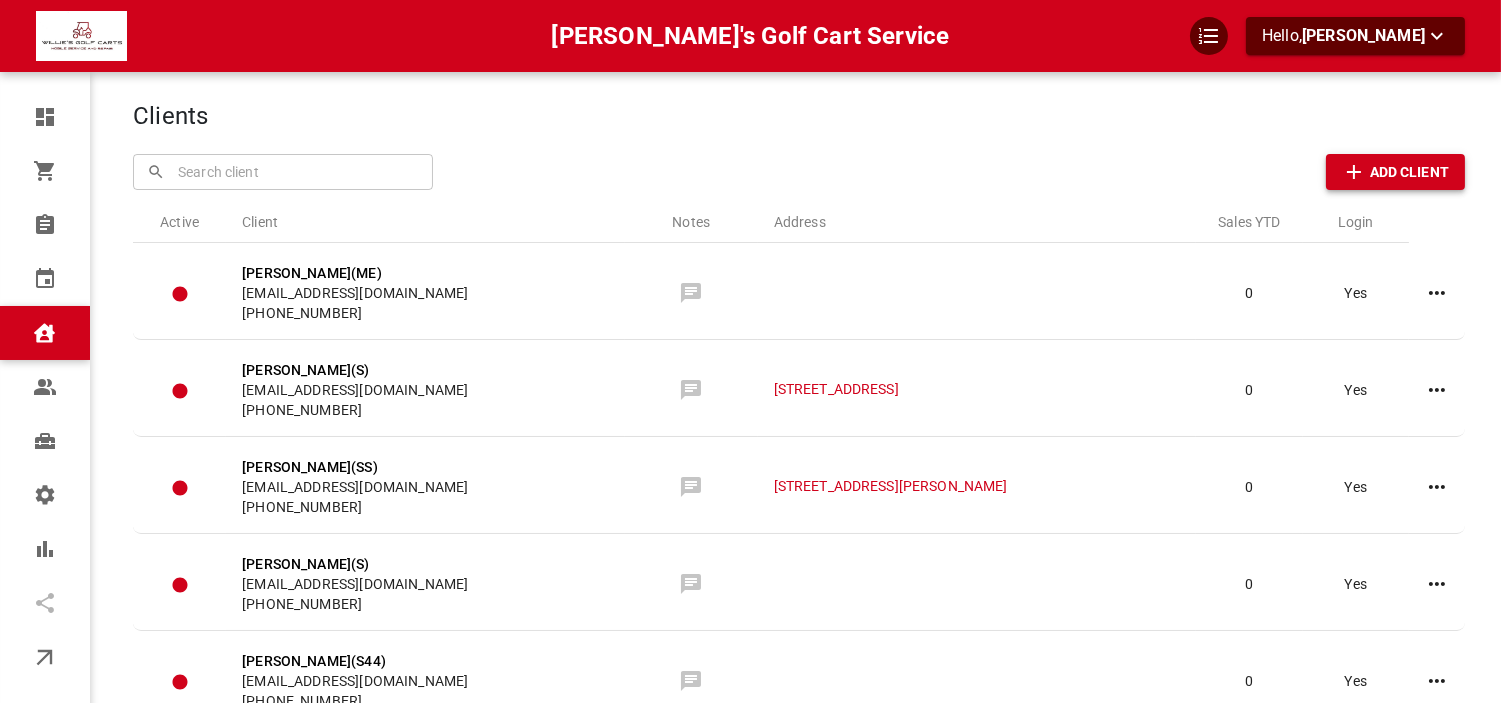 click on "Add Client" at bounding box center (1409, 172) 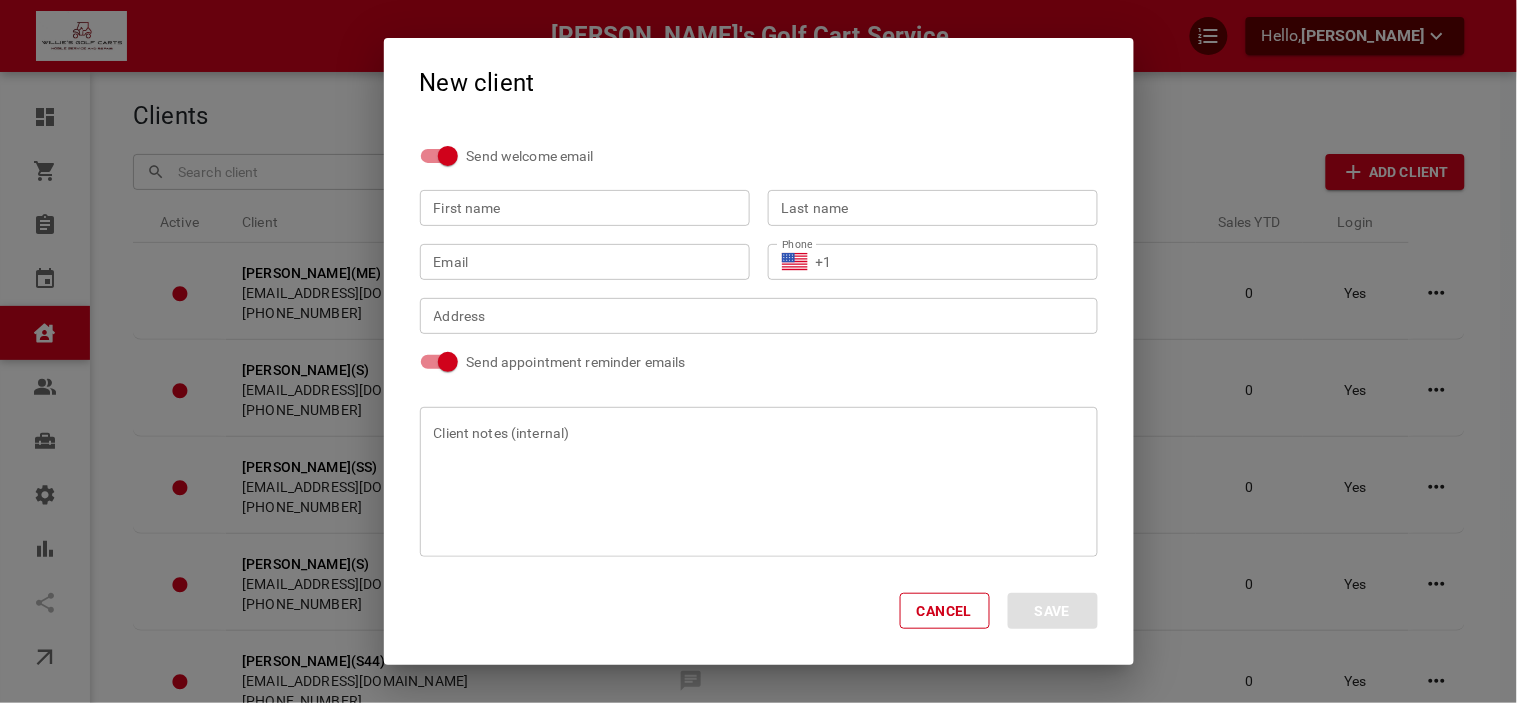 click on "First name" at bounding box center (585, 208) 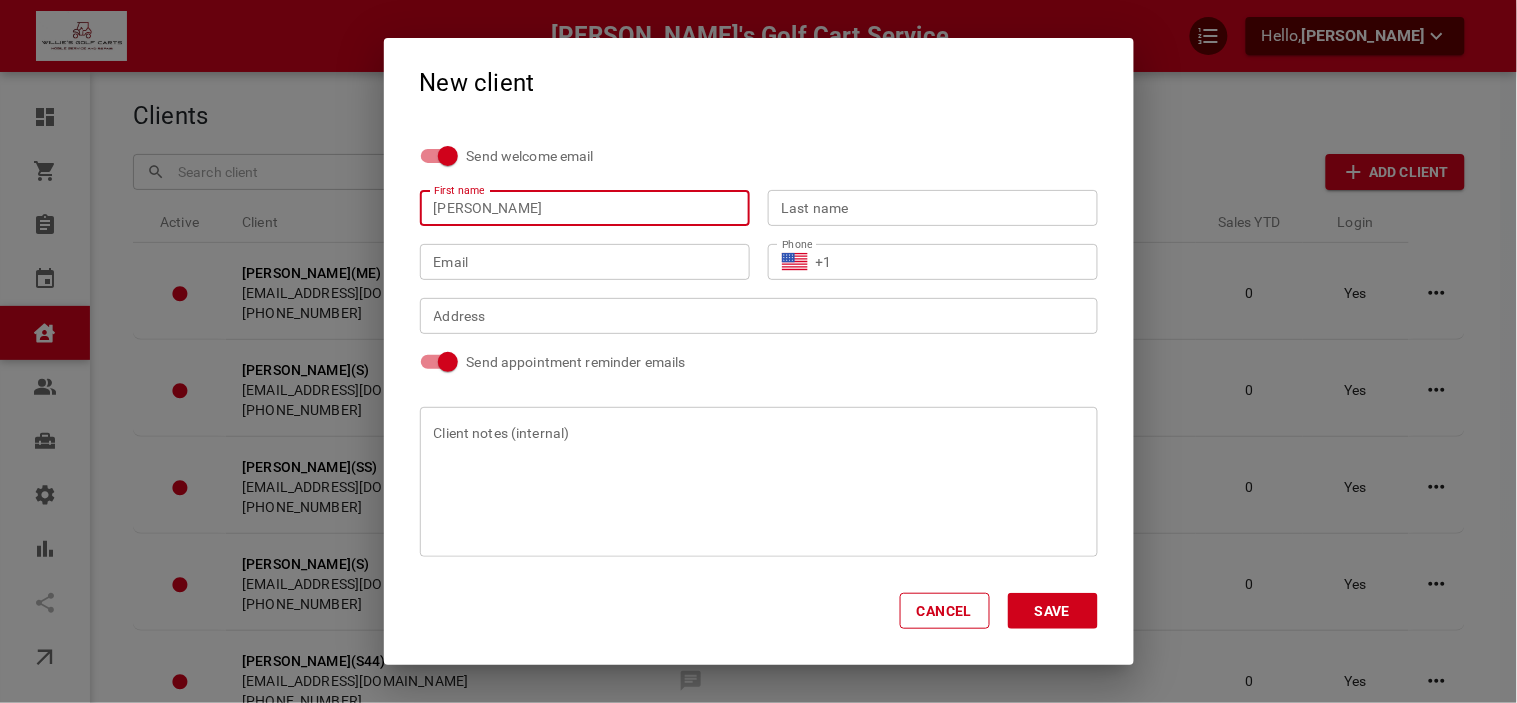 type on "Dave" 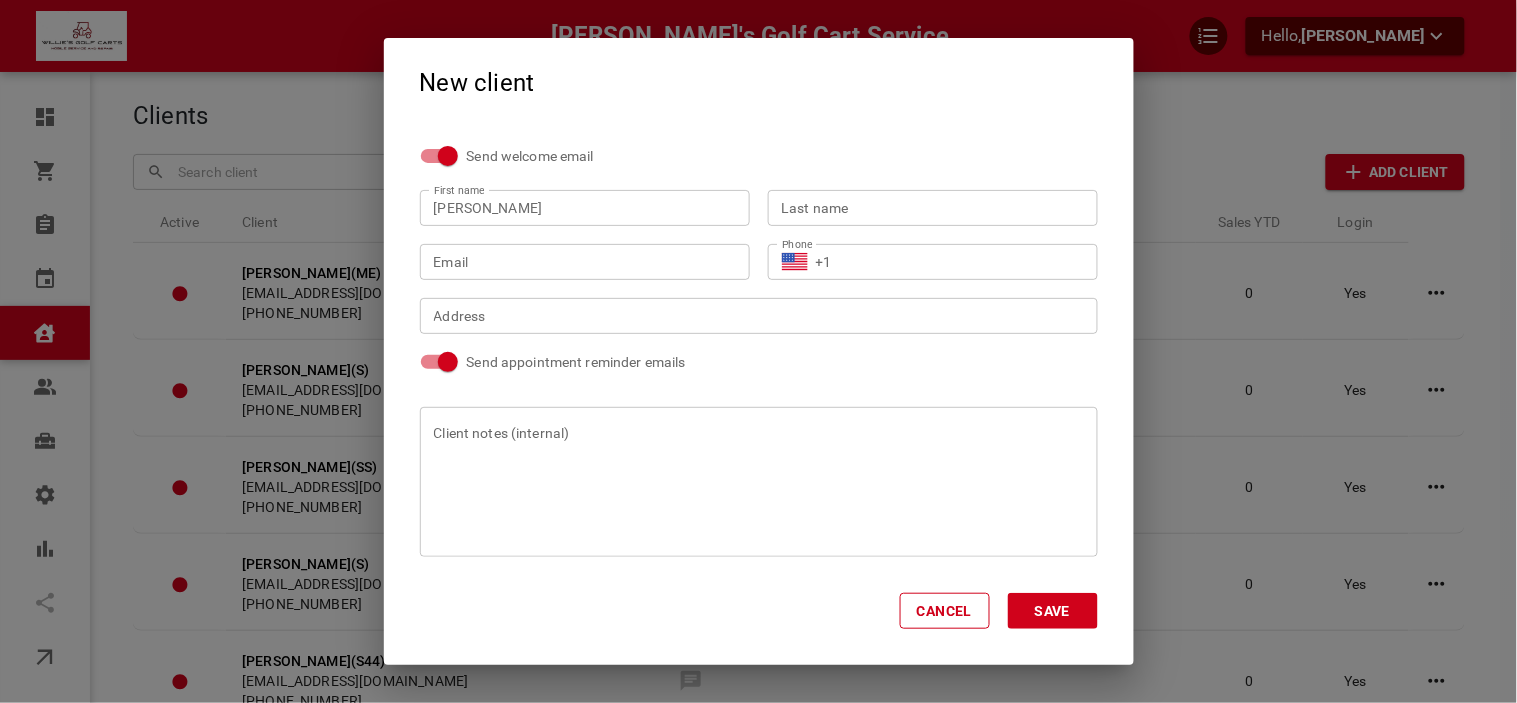 drag, startPoint x: 875, startPoint y: 190, endPoint x: 835, endPoint y: 220, distance: 50 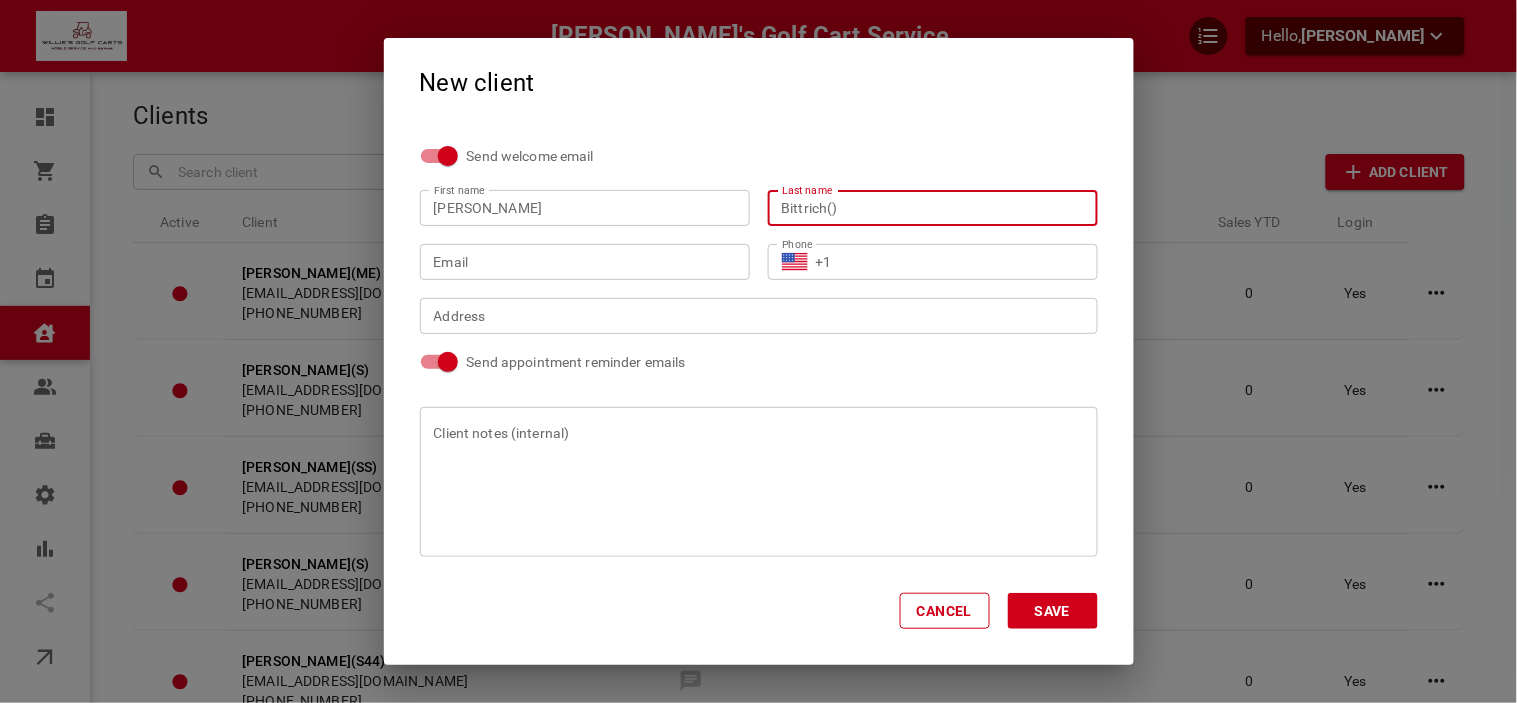 type on "Bittrich()" 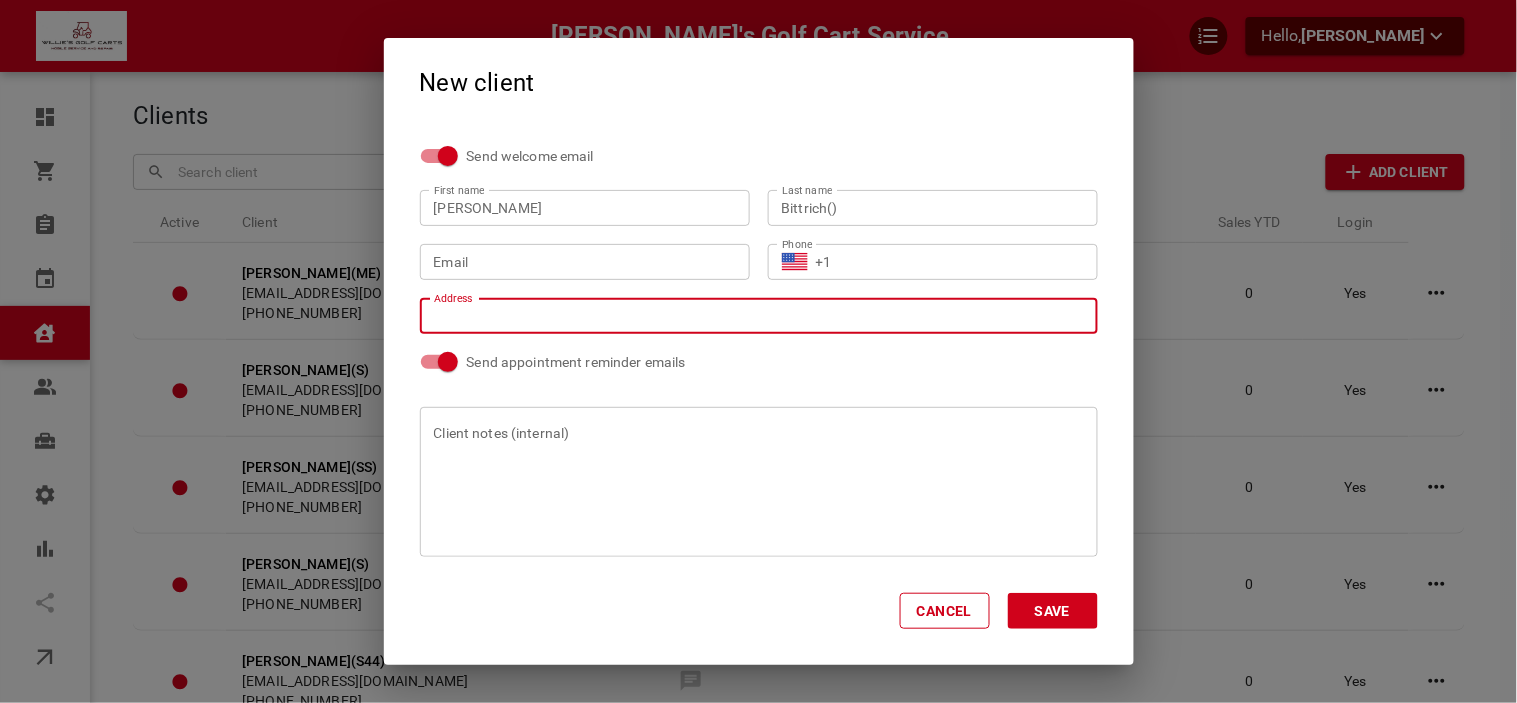 click on "Address Address" at bounding box center [758, 315] 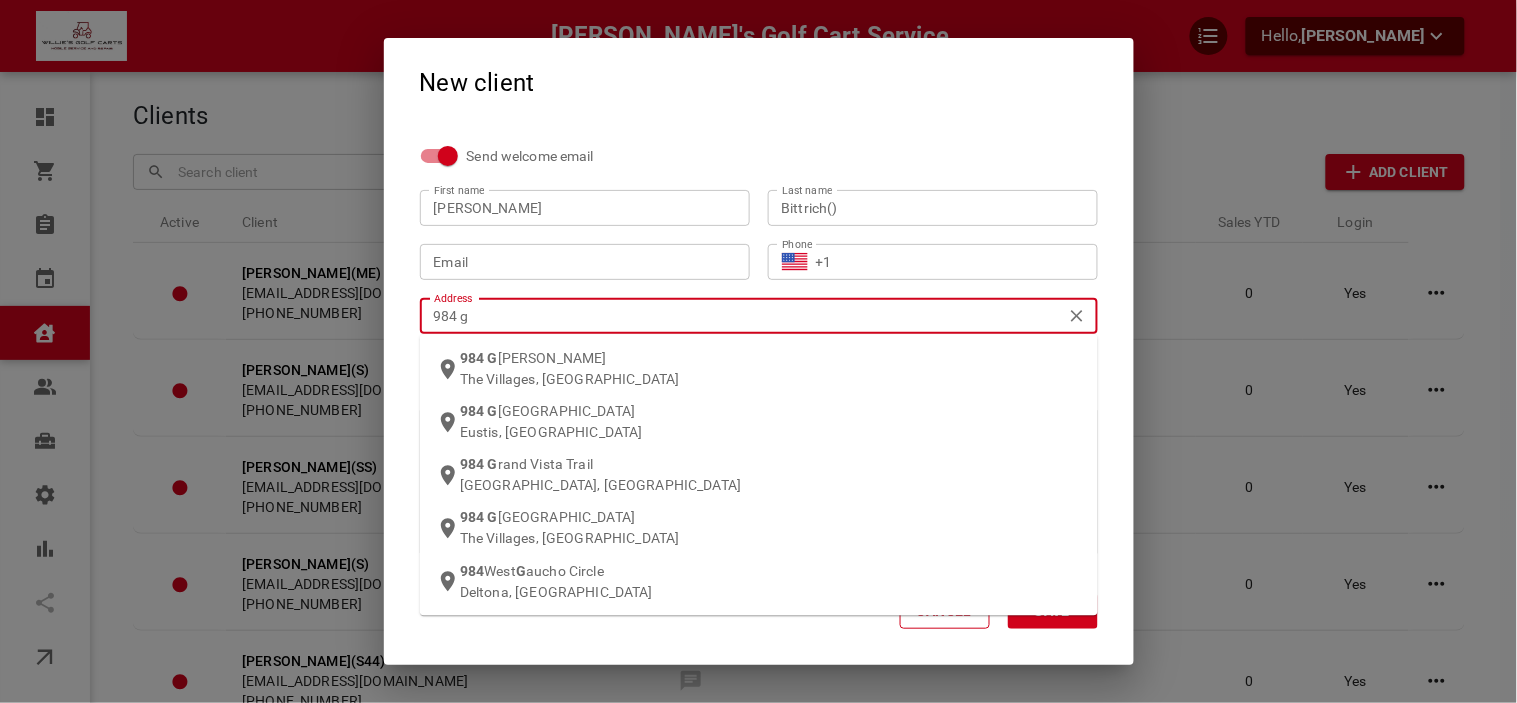 type on "984 gr" 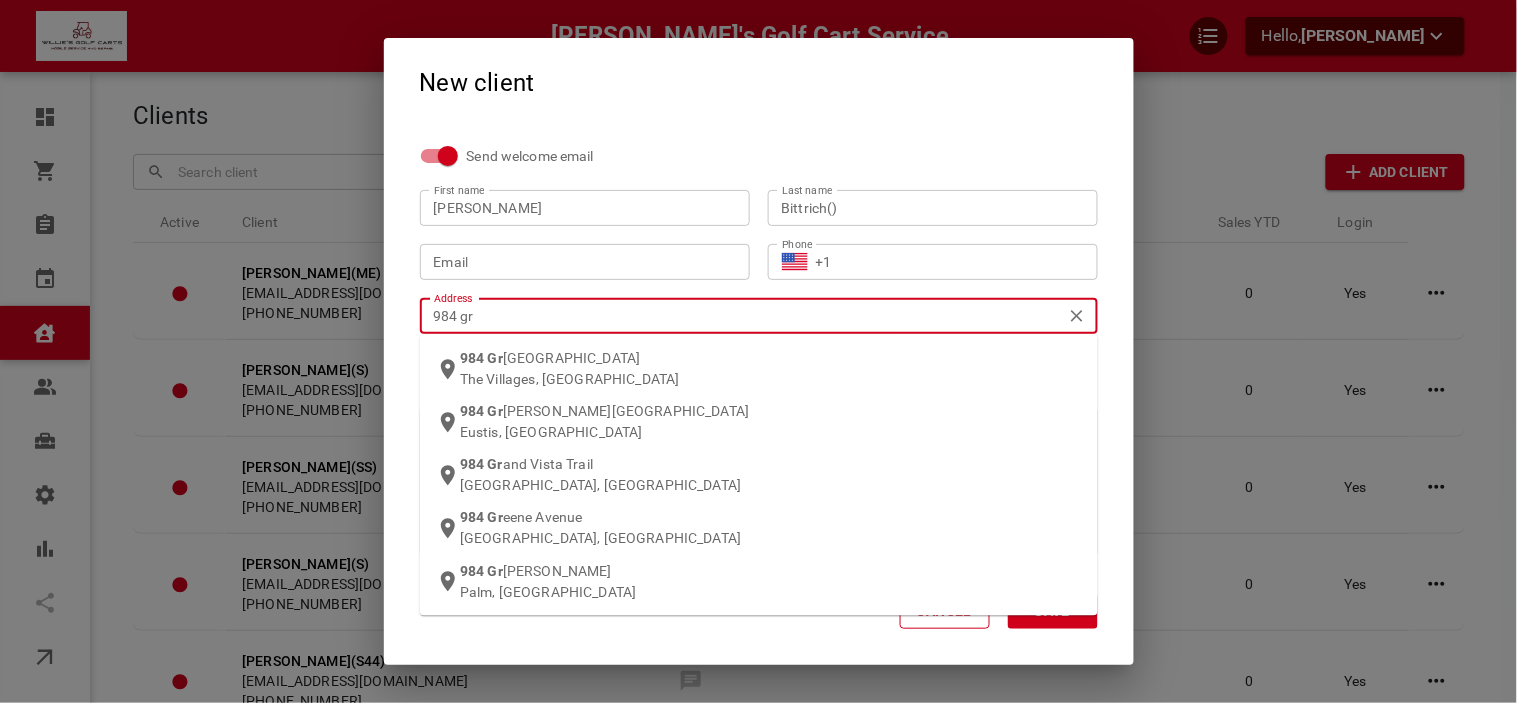 click on "984   Gr eyford Lane The Villages, FL" at bounding box center (771, 368) 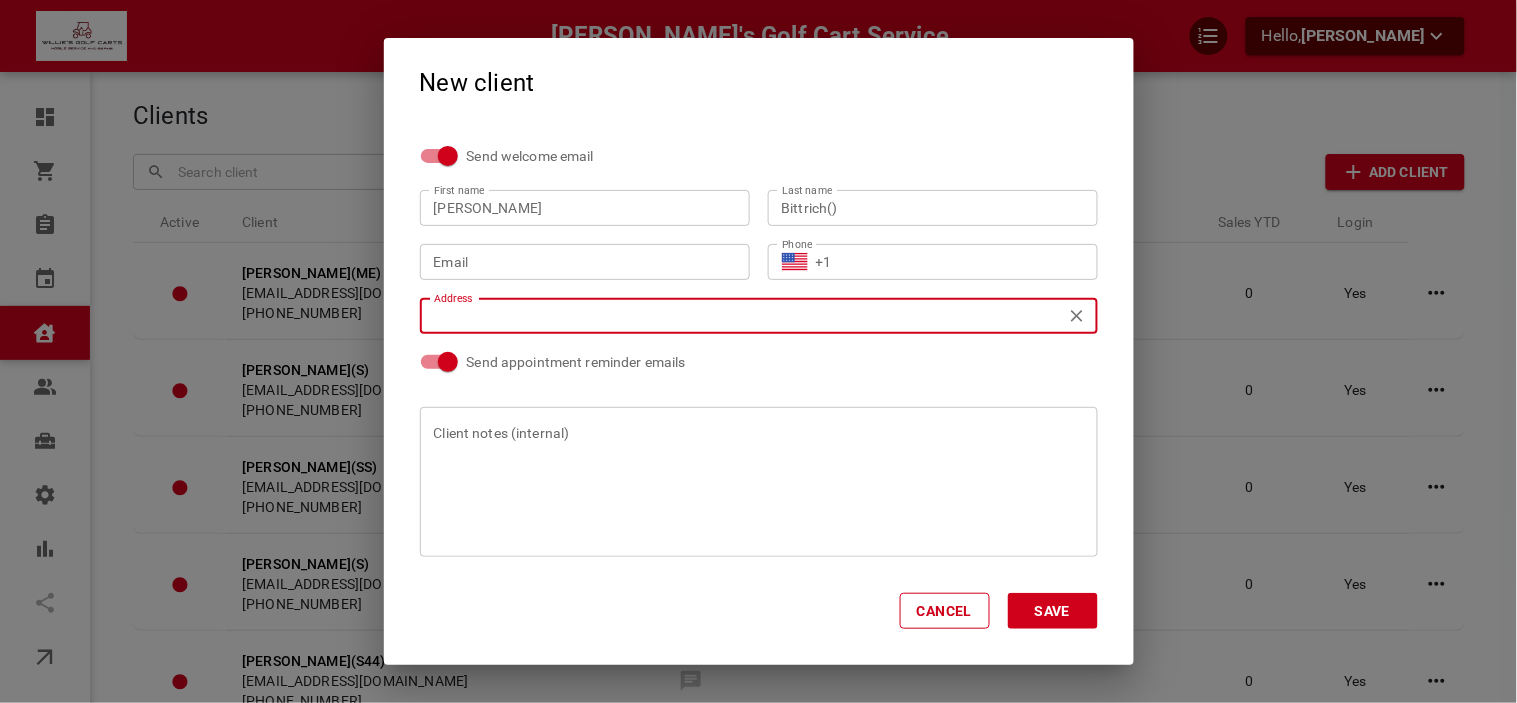 click on "+1" at bounding box center [950, 262] 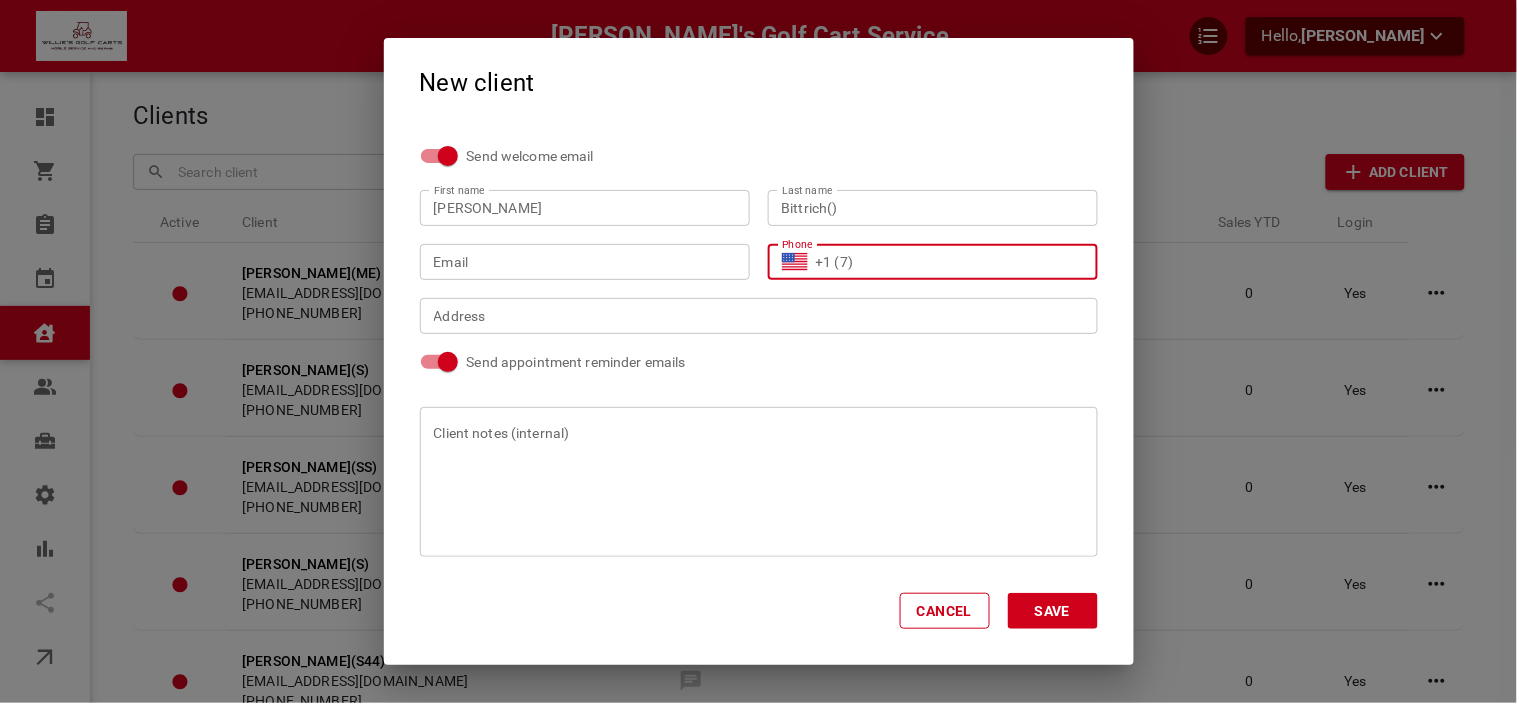 type on "+1 (73)" 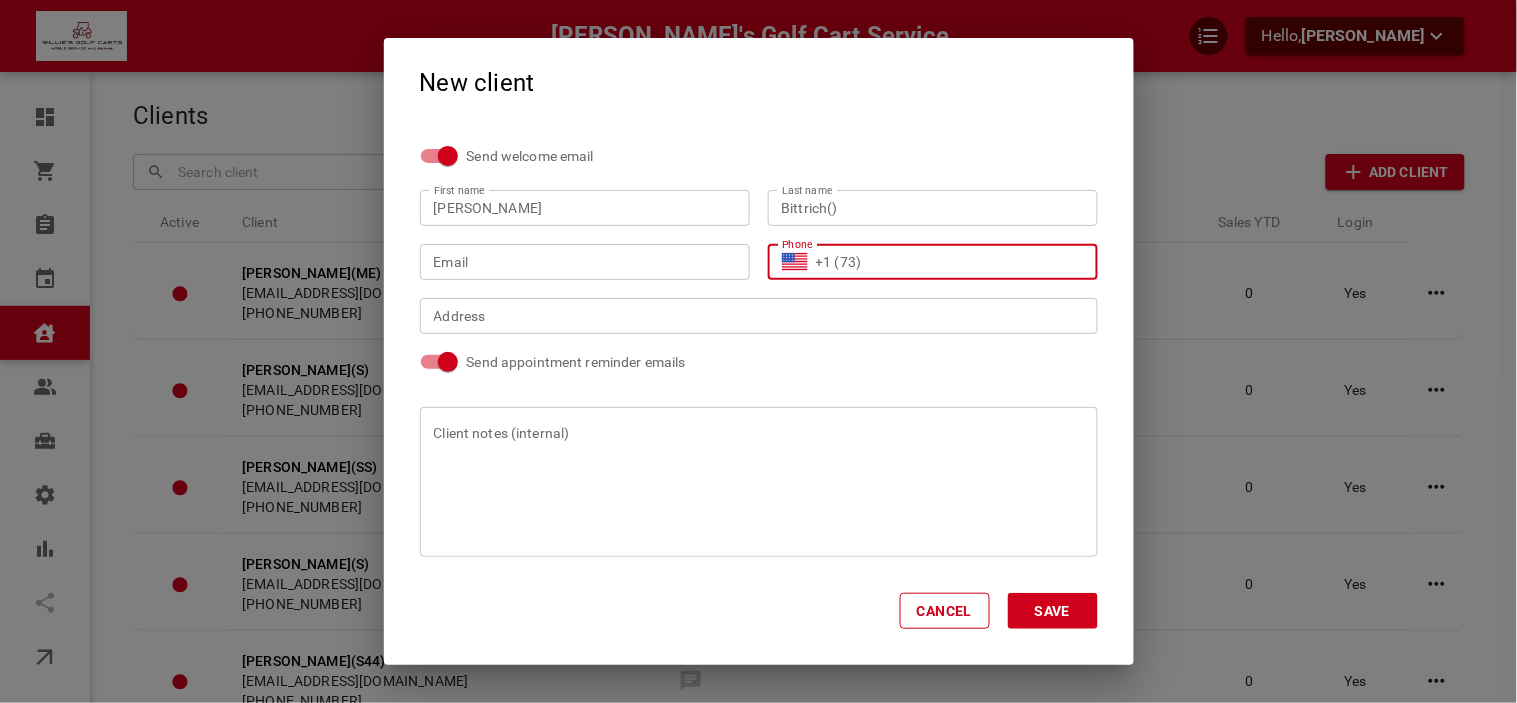 type on "984 Greyford Ln, The Villages, FL 32162, USA" 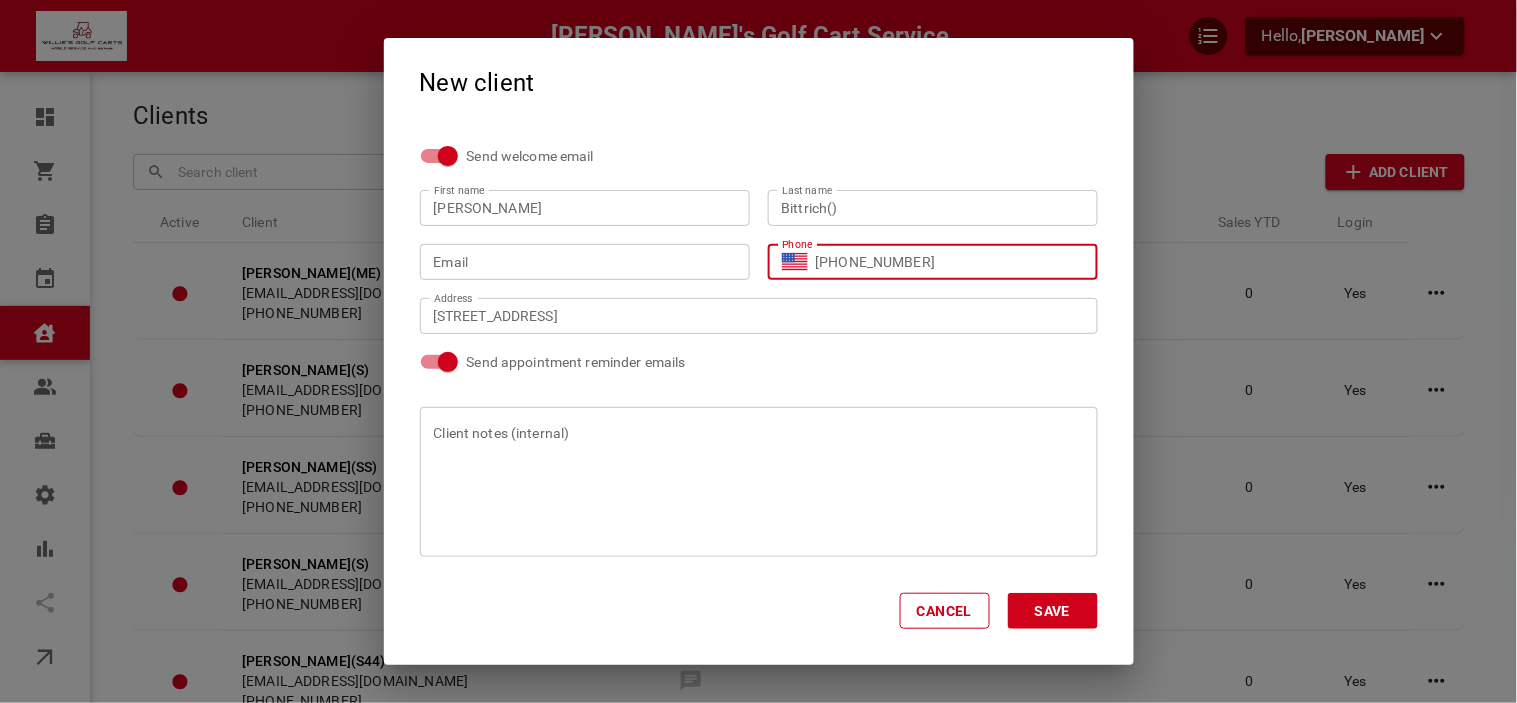type on "+1 (732) 261-8159" 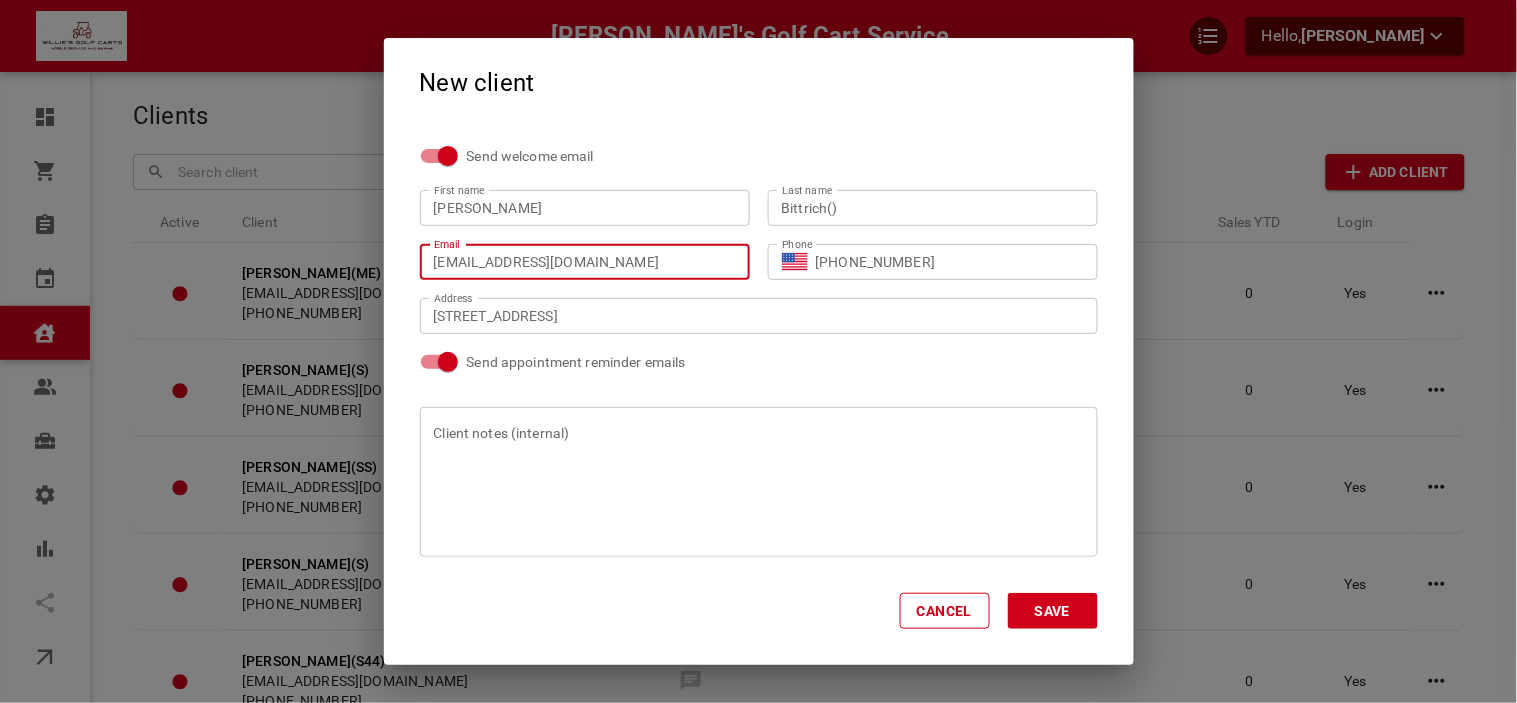type on "williesgolfcartsvc+davebittrich@gmail.com" 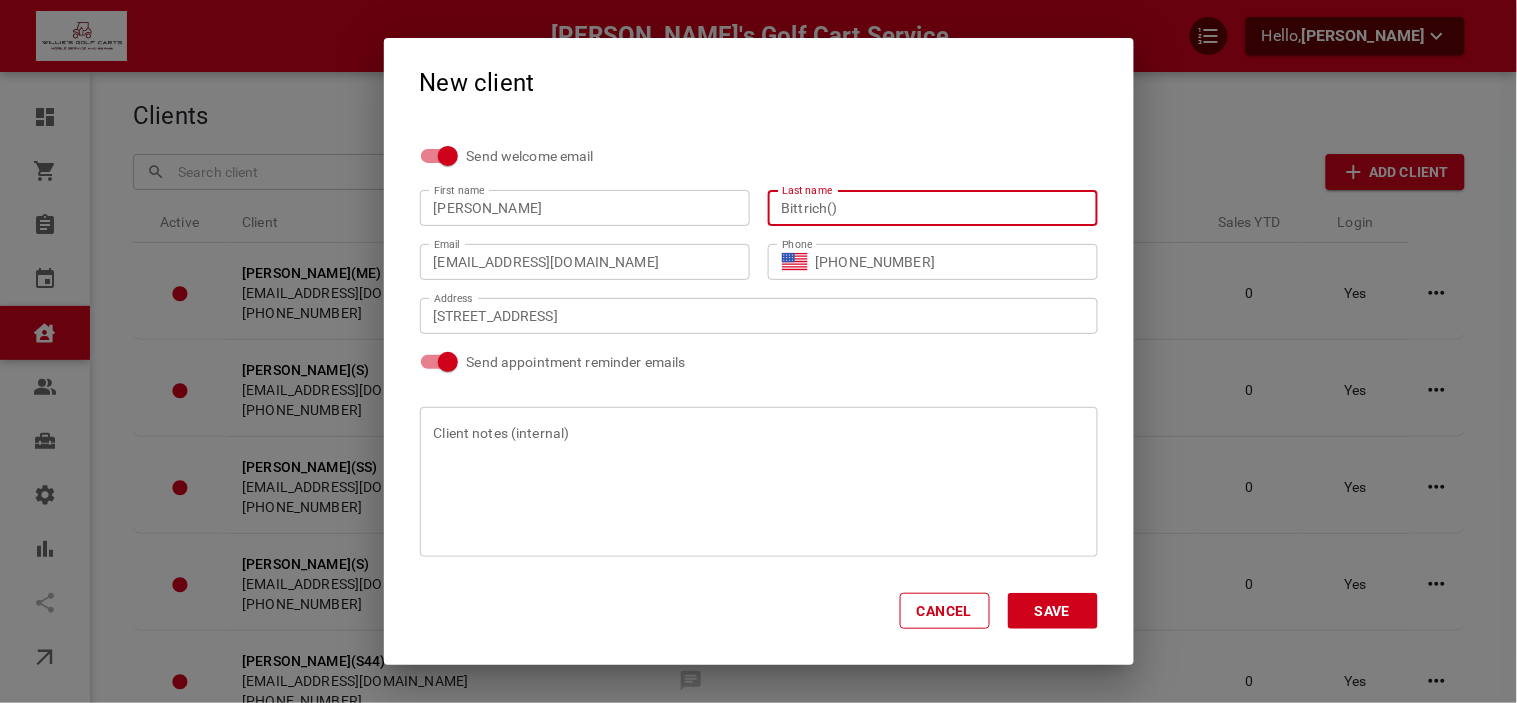 click on "Bittrich()" at bounding box center (933, 208) 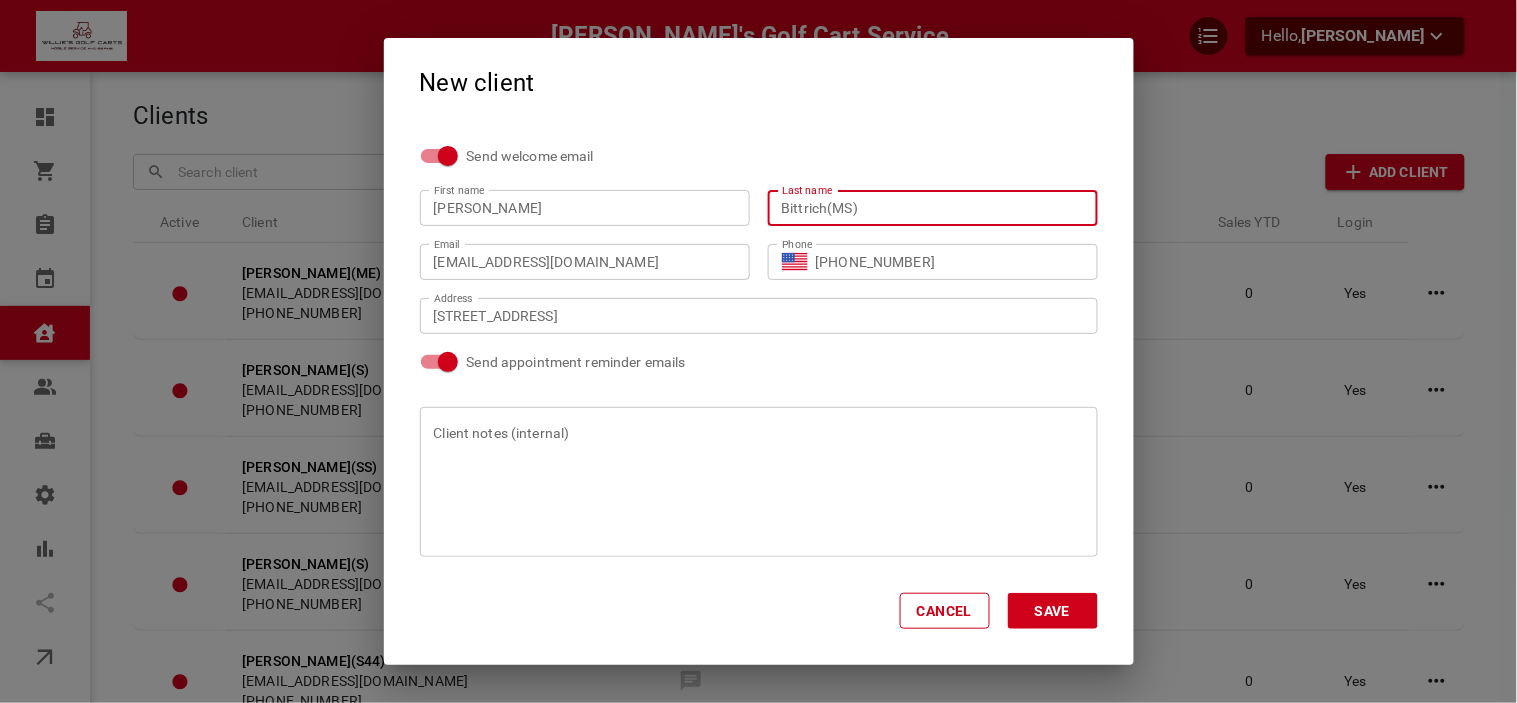 type on "Bittrich(MS)" 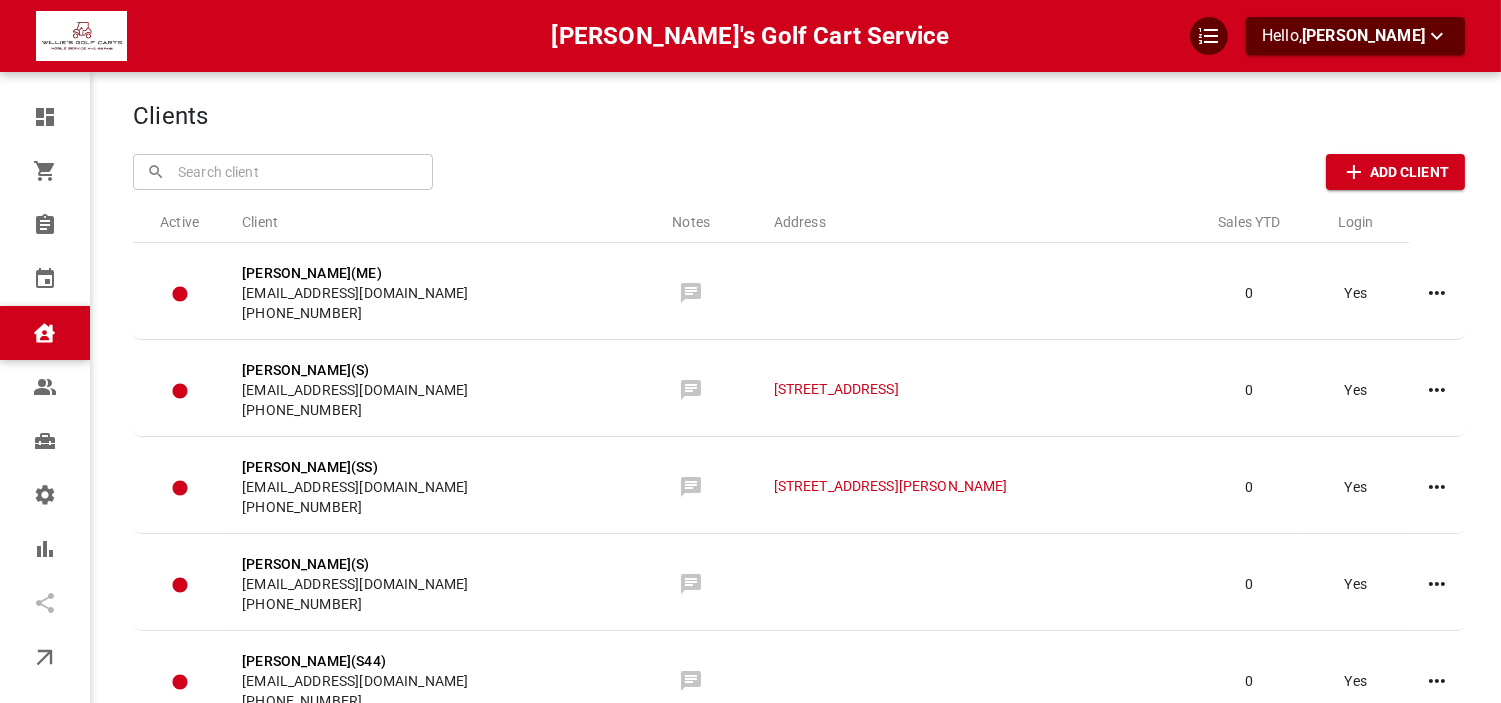 click on "​ ​ Add Client" at bounding box center (799, 172) 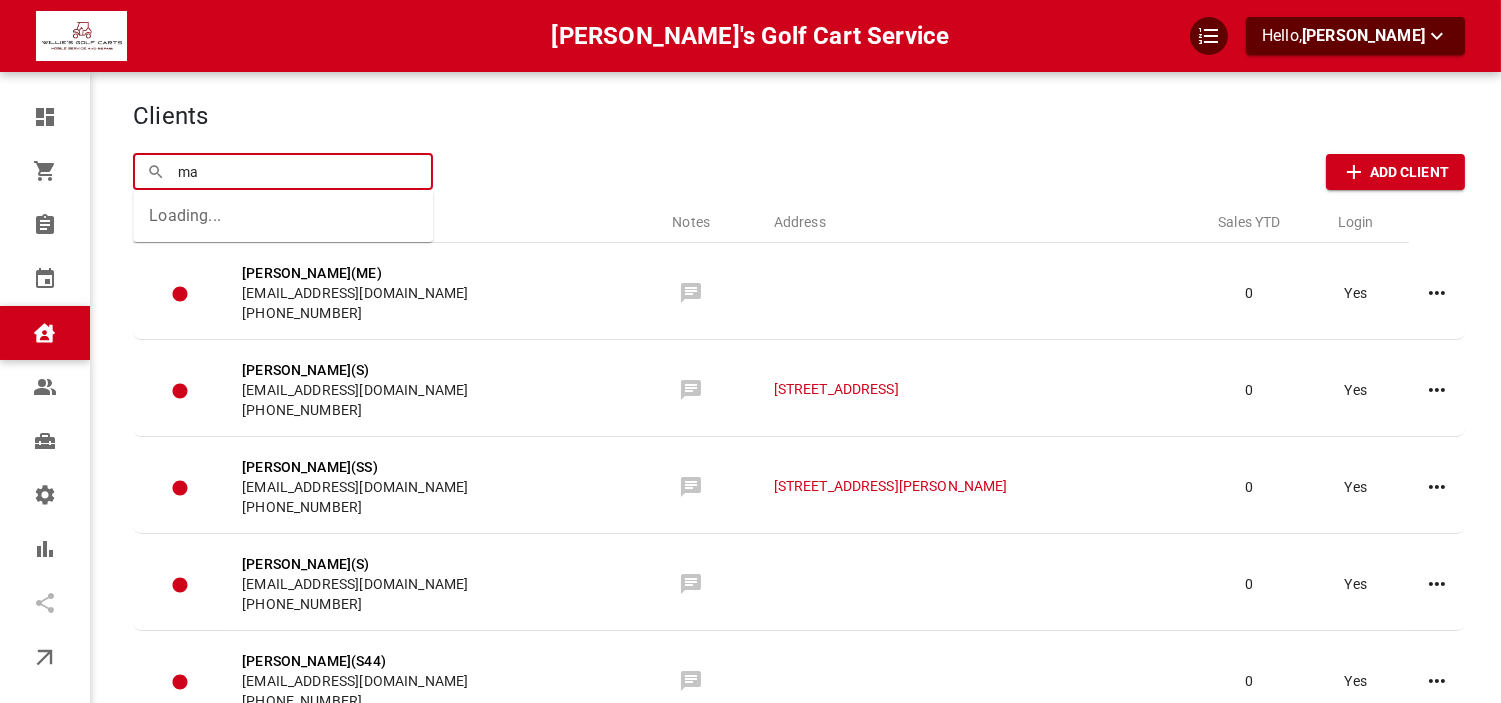 type on "m" 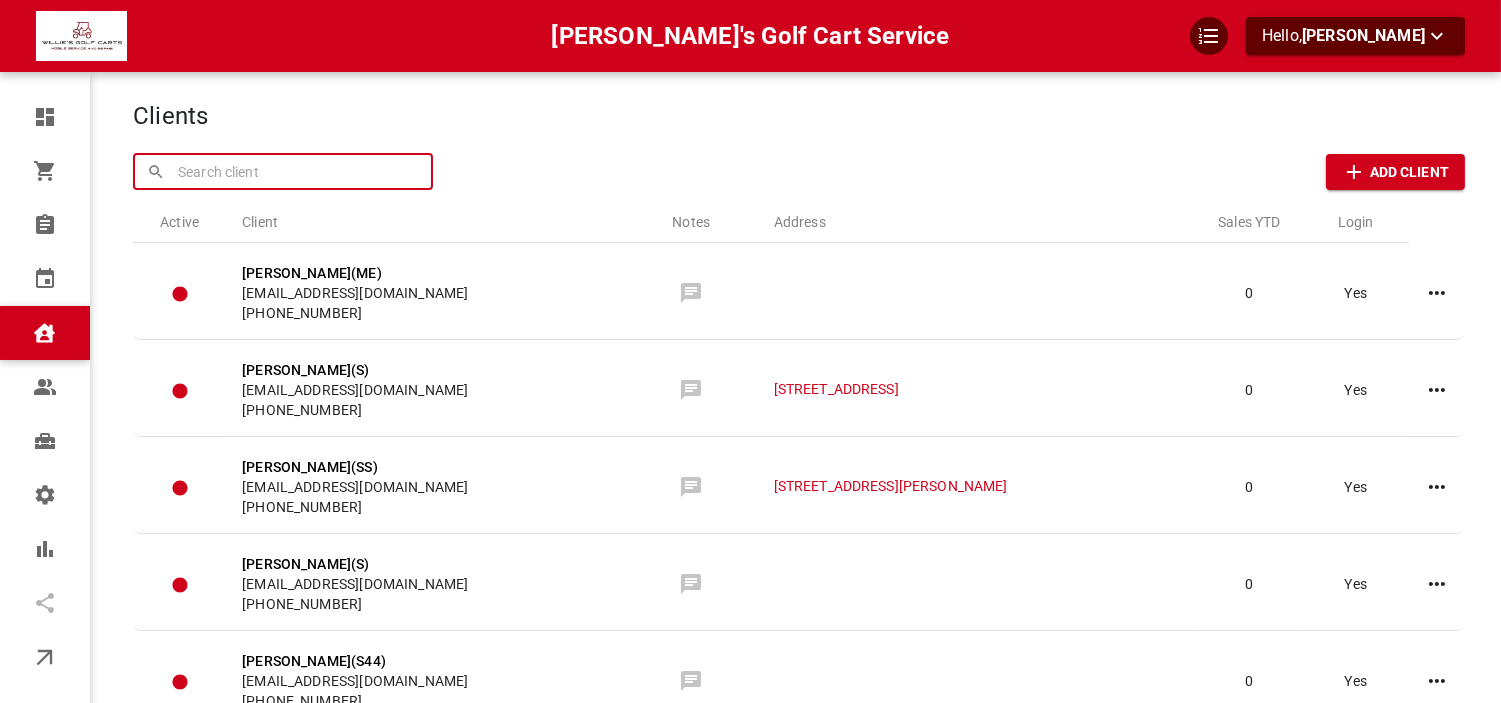 click at bounding box center [283, 171] 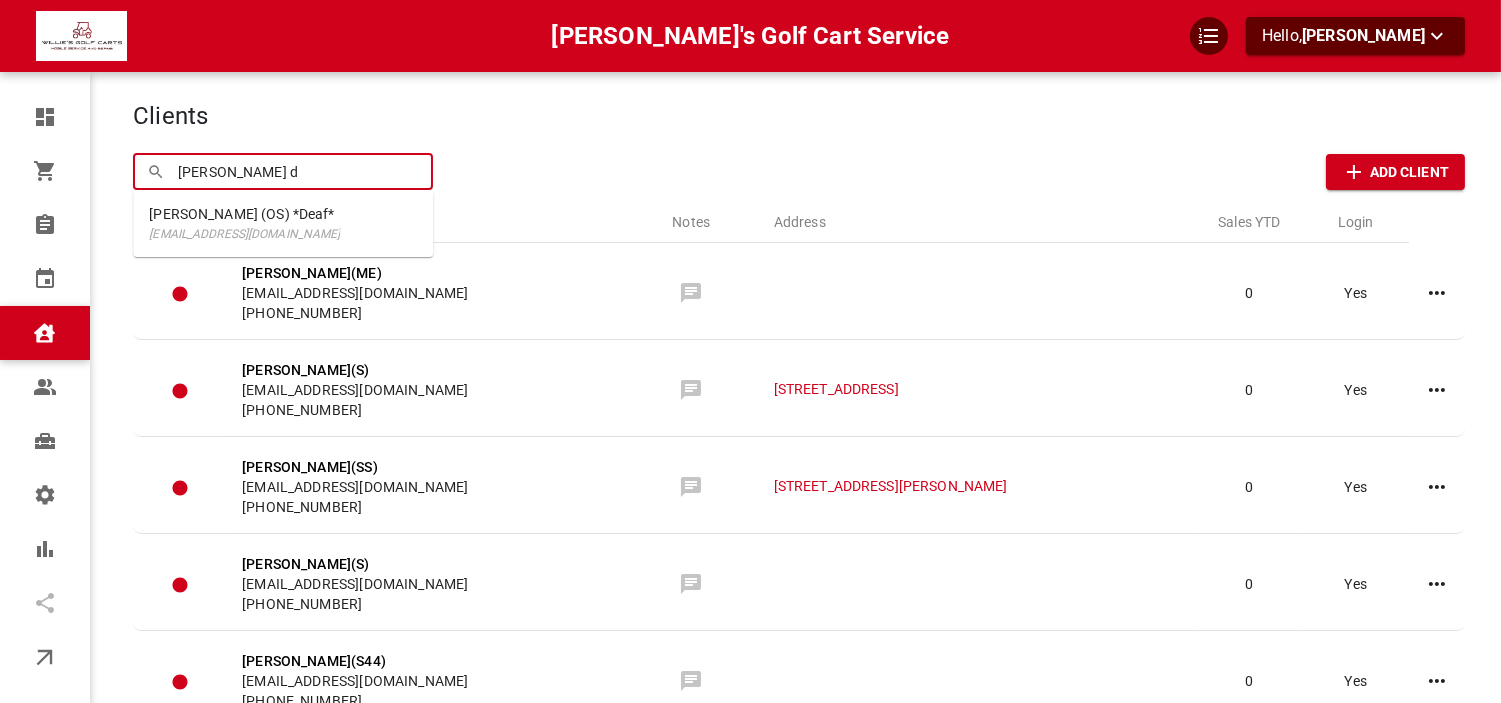 click on "[EMAIL_ADDRESS][DOMAIN_NAME]" at bounding box center (244, 234) 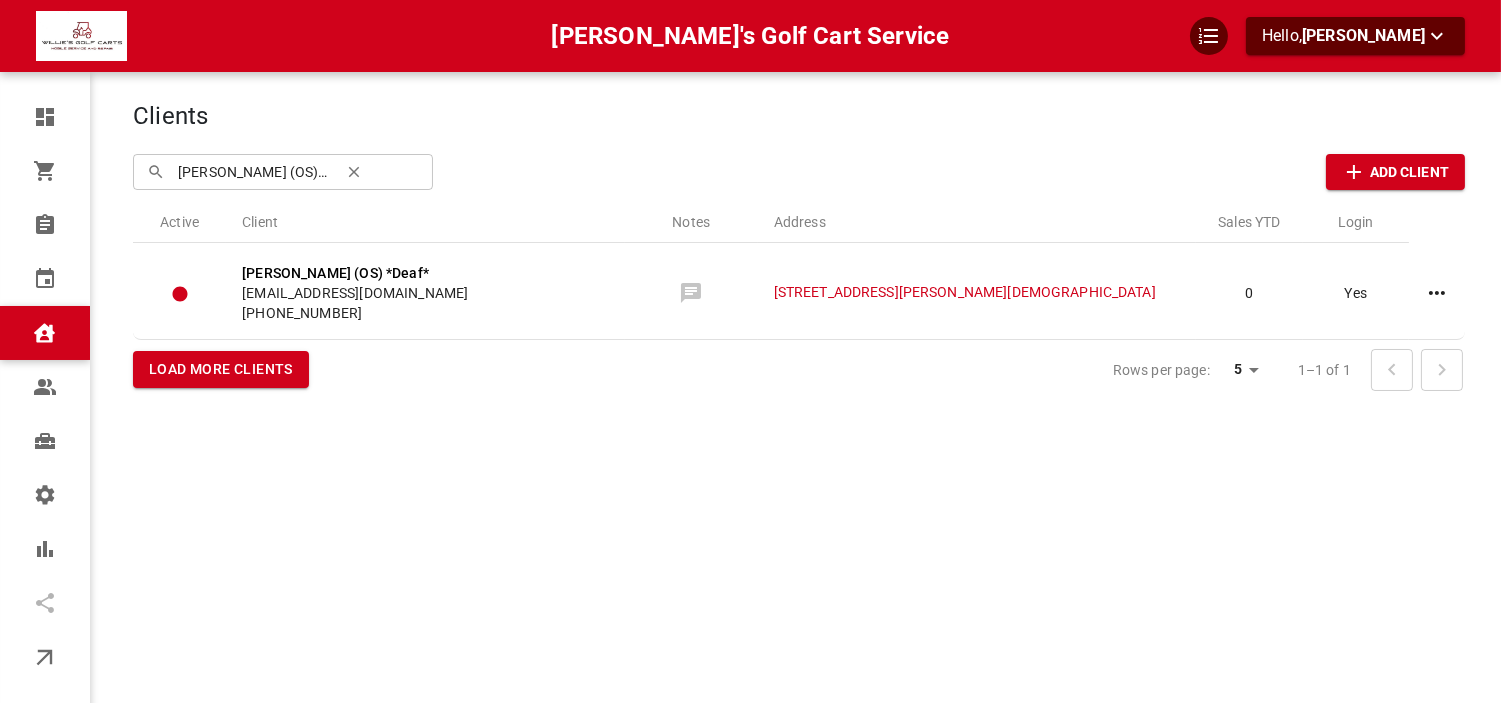 click on "Loretta Denoie (OS) *Deaf*" at bounding box center [252, 171] 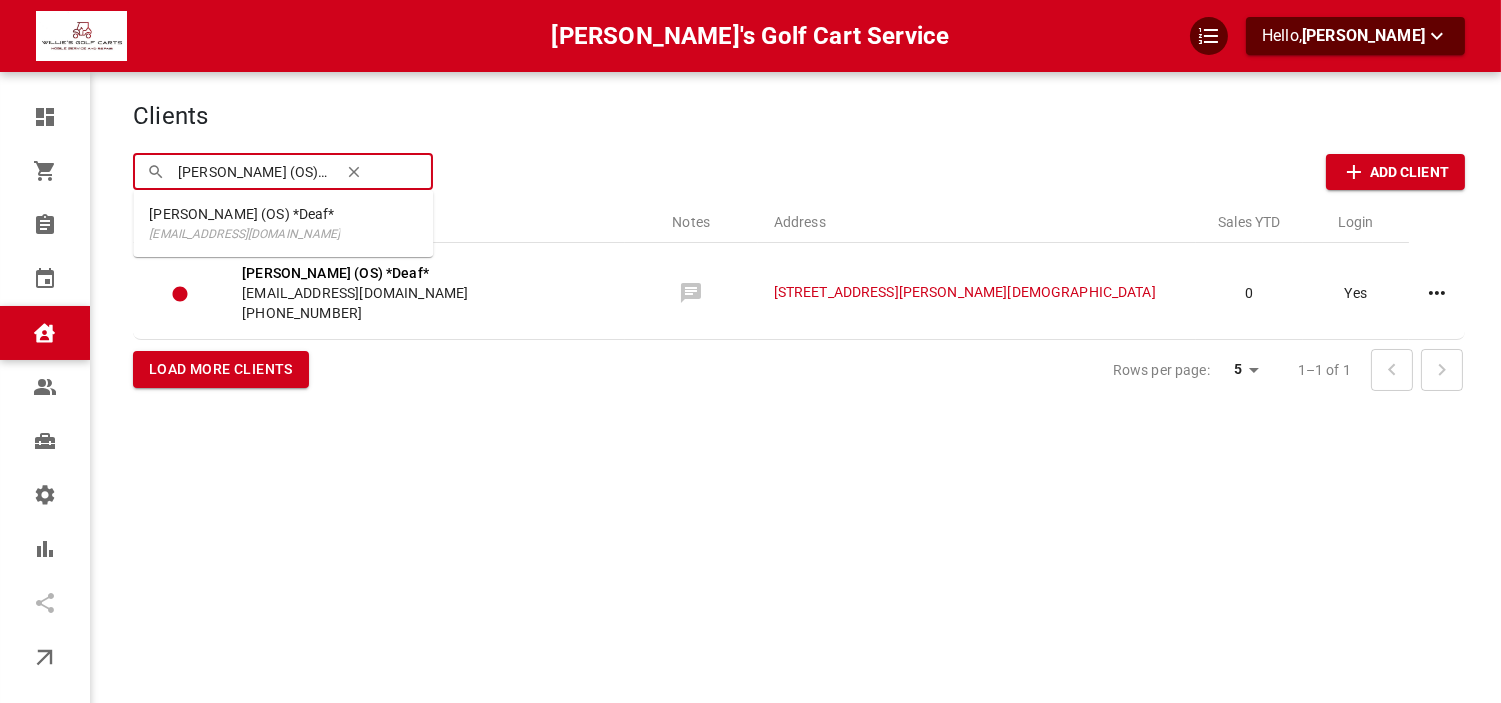 click on "Loretta Denoie (OS) *Deaf*" at bounding box center (252, 171) 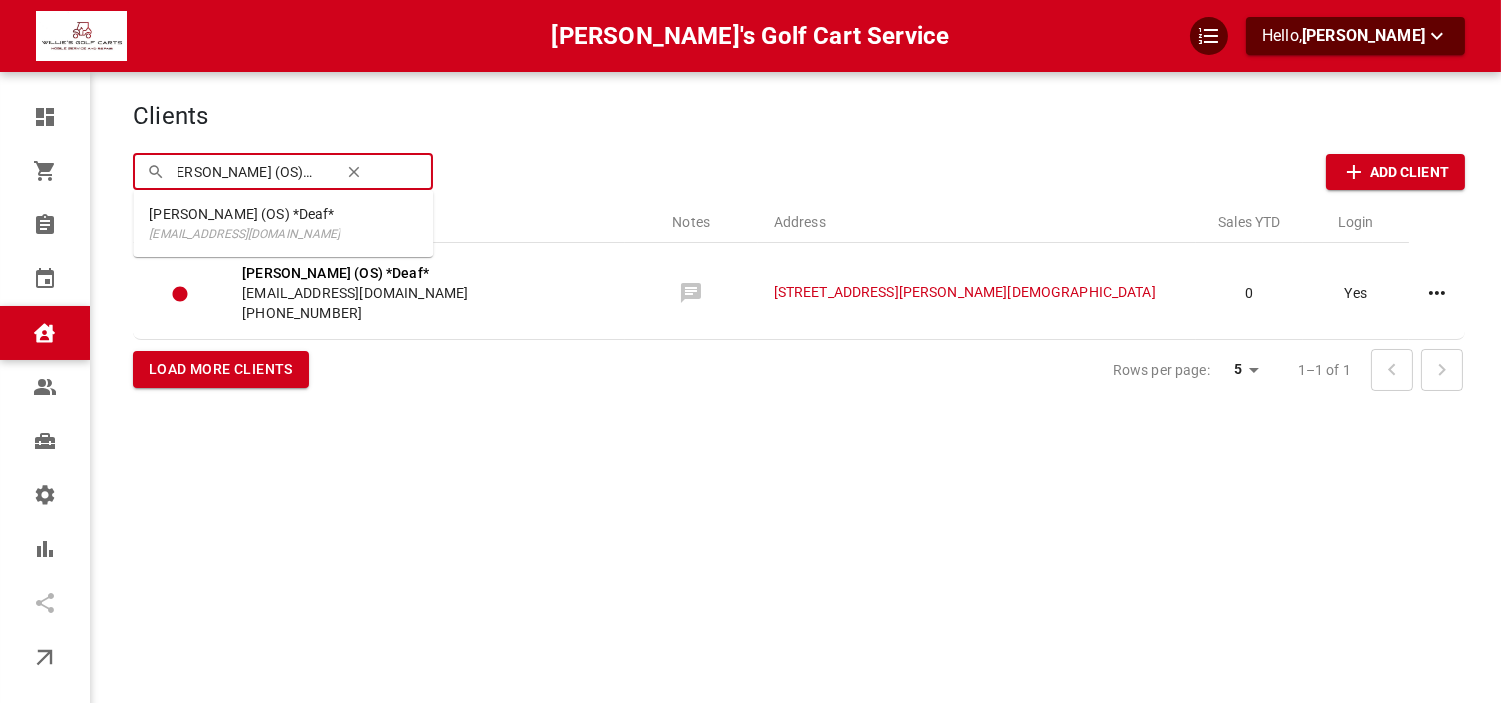 scroll, scrollTop: 0, scrollLeft: 20, axis: horizontal 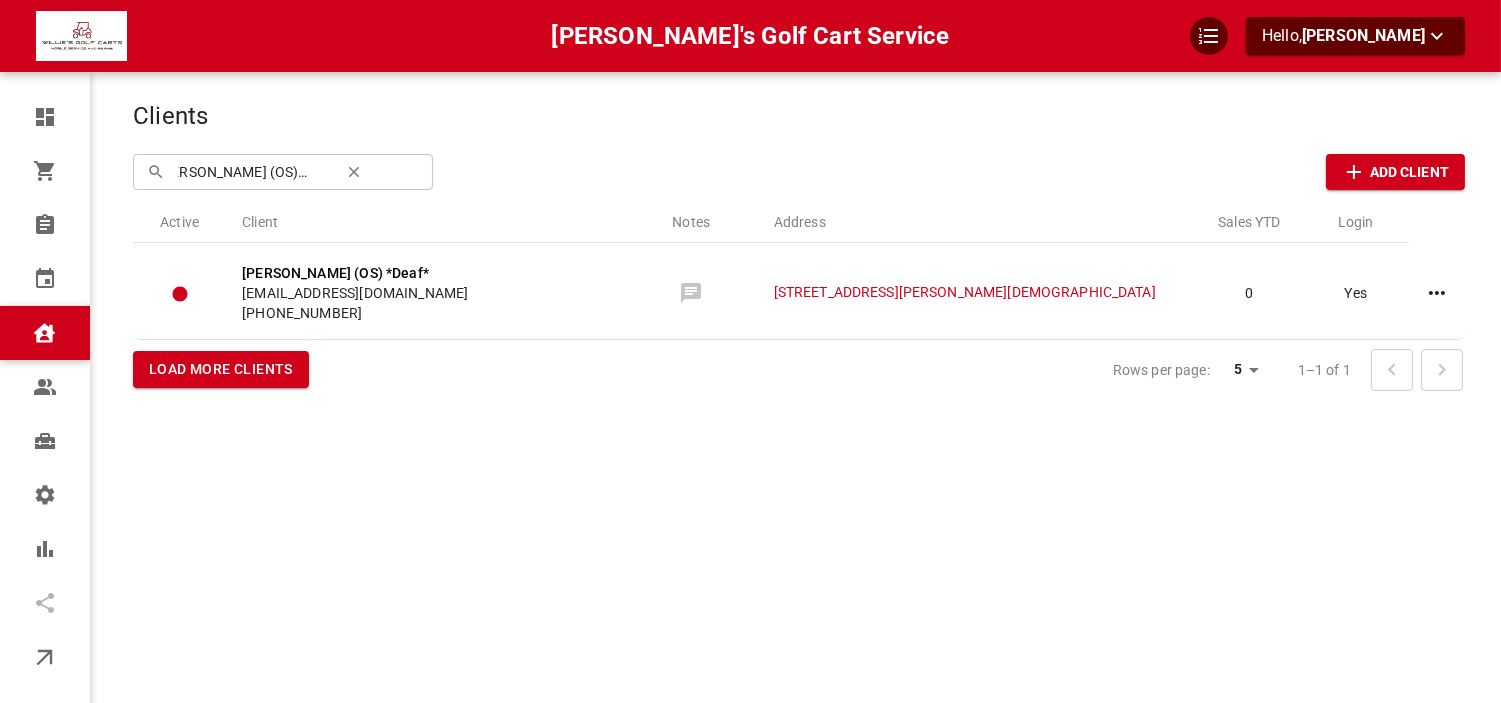 click on "Clients ​ Loretta Denoie (OS) *Deaf* ​ Add Client Active Client Notes Address Sales YTD Login Loretta Denoie (OS) *Deaf* williesgolfcartsvc+lorettadenoie@gmail.com +15162049321 1011 Karney Dr, Lady Lake, FL 32159, USA 0 Yes Load more clients Rows per page: 5 5 1–1 of 1" at bounding box center [799, 381] 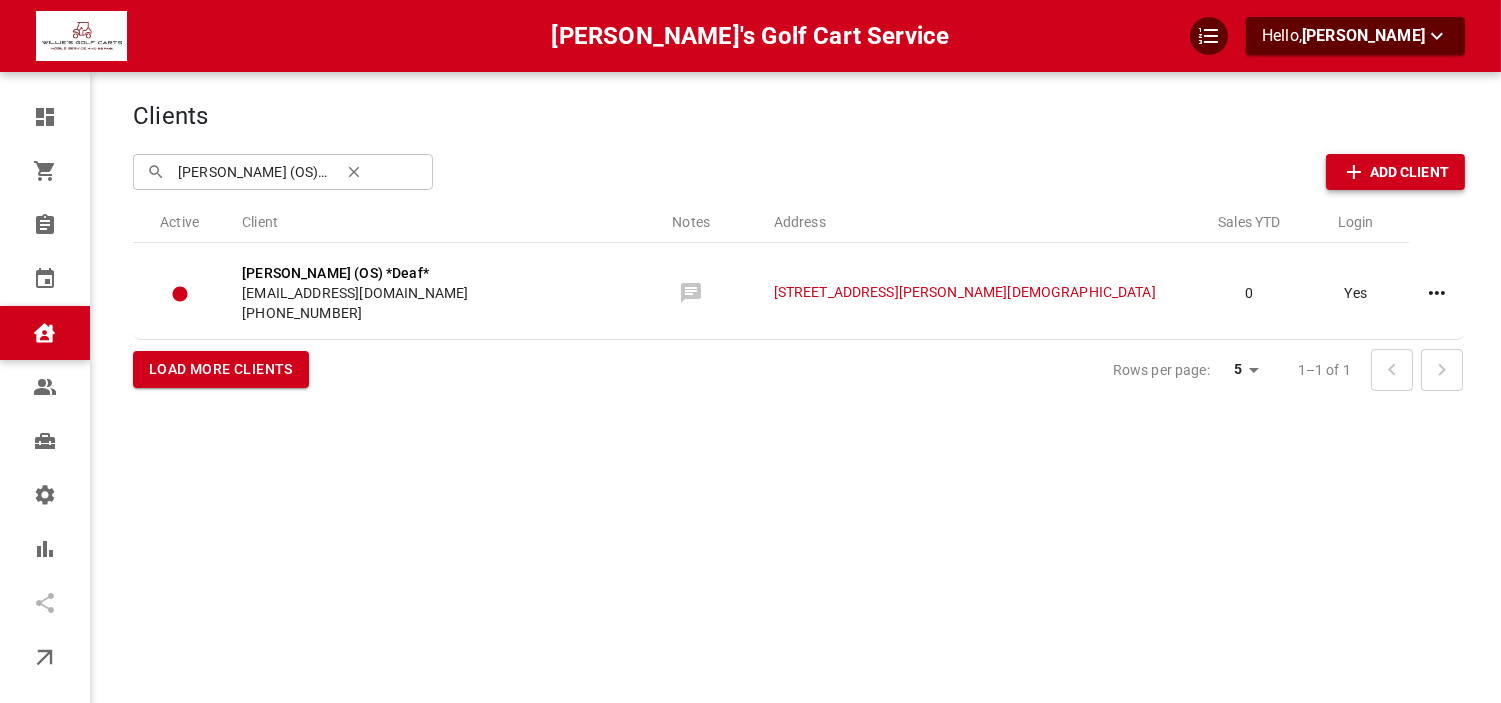 click on "Add Client" at bounding box center (1409, 172) 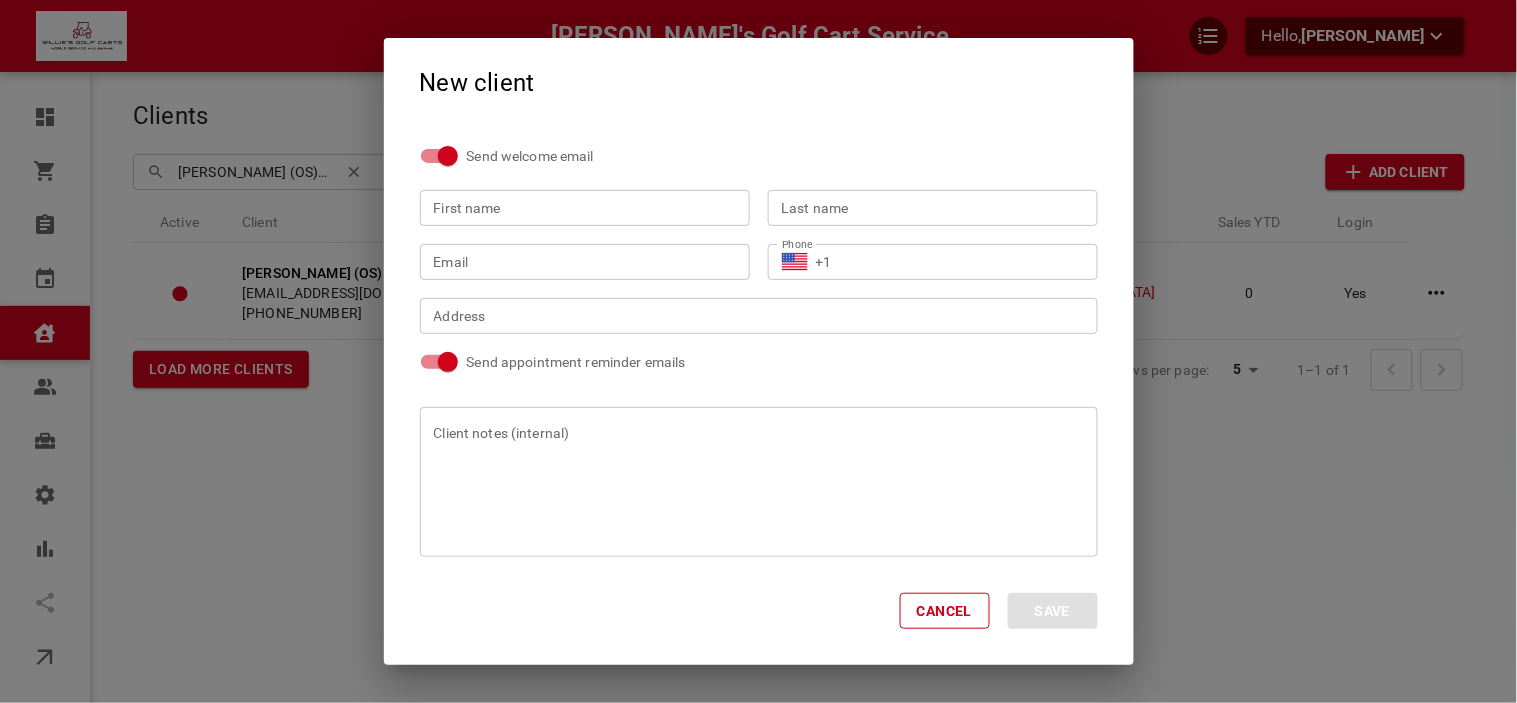 click on "Address Address" at bounding box center (758, 315) 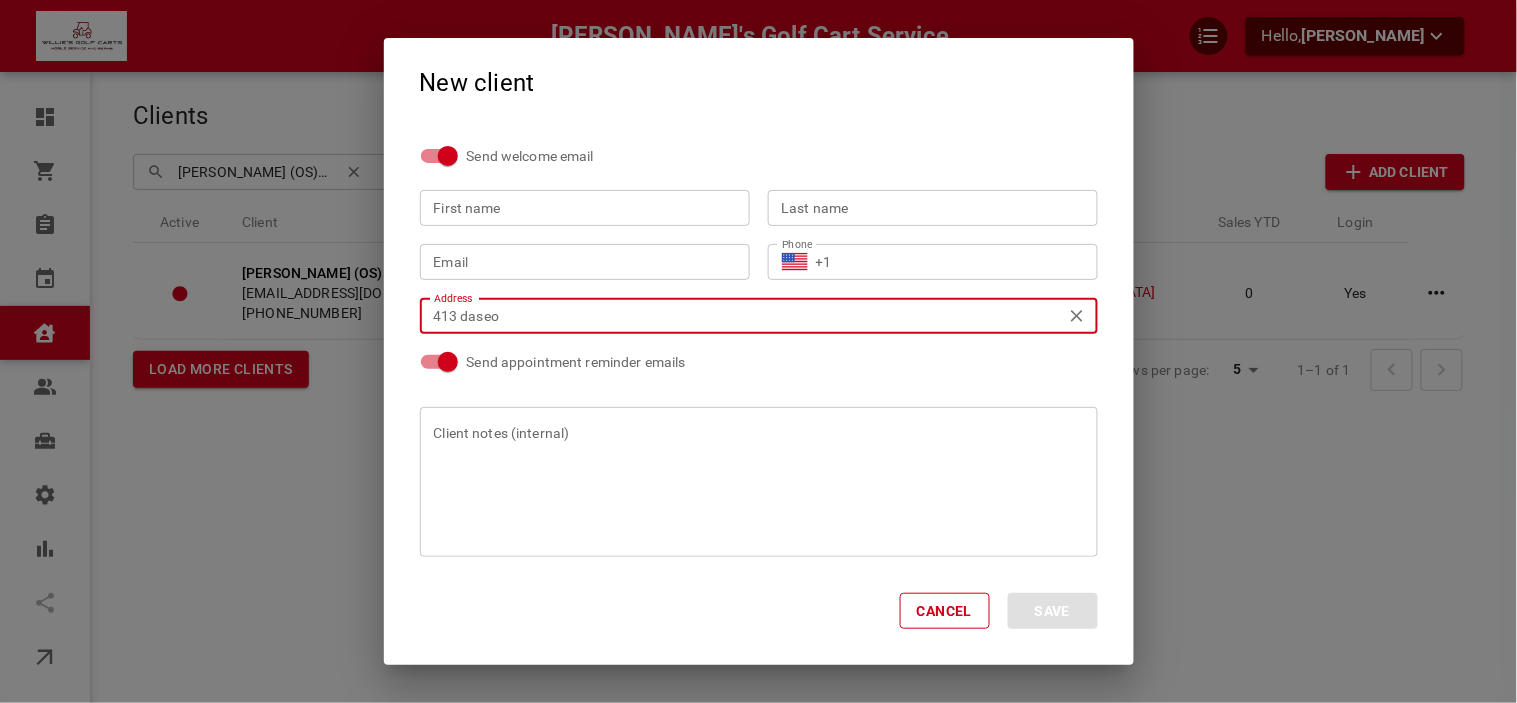 type on "413 daseo" 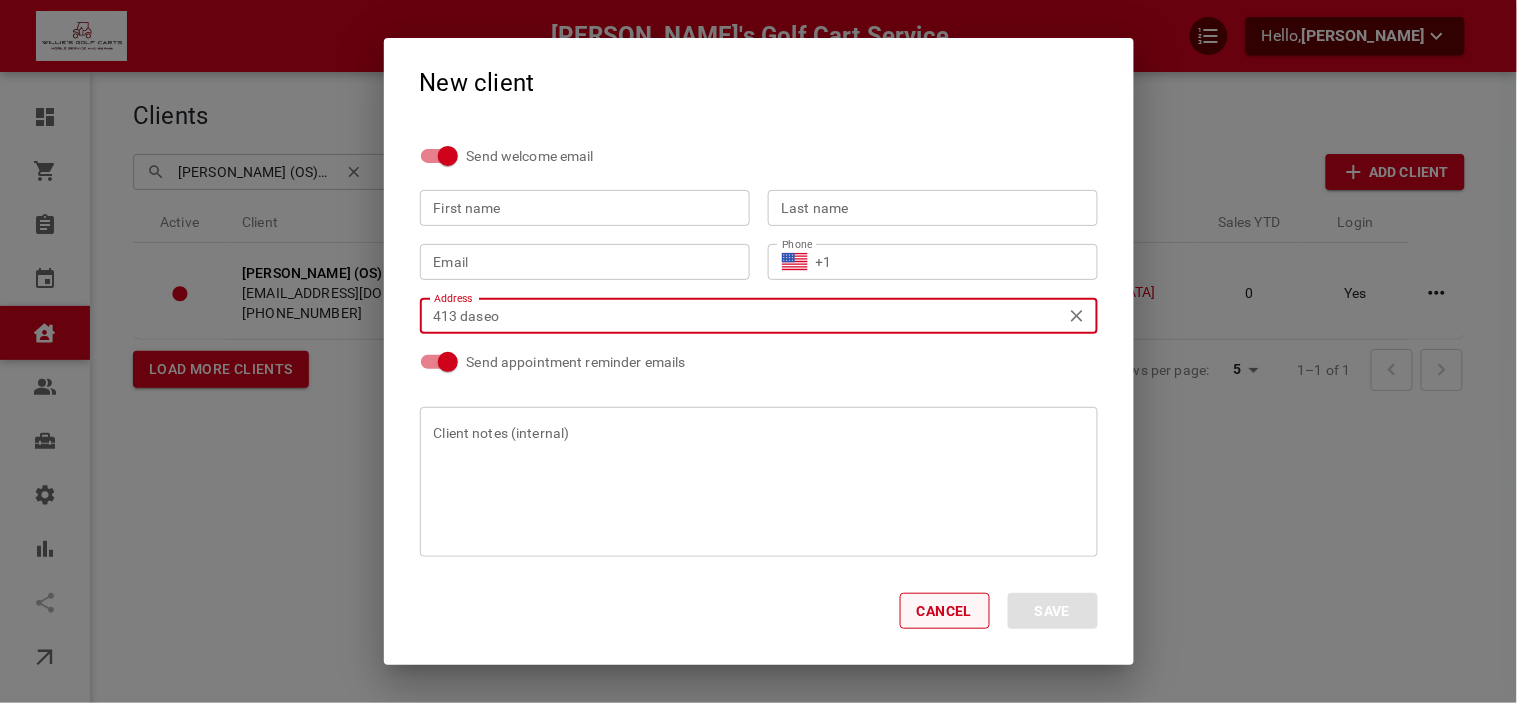 click on "Cancel" at bounding box center [945, 611] 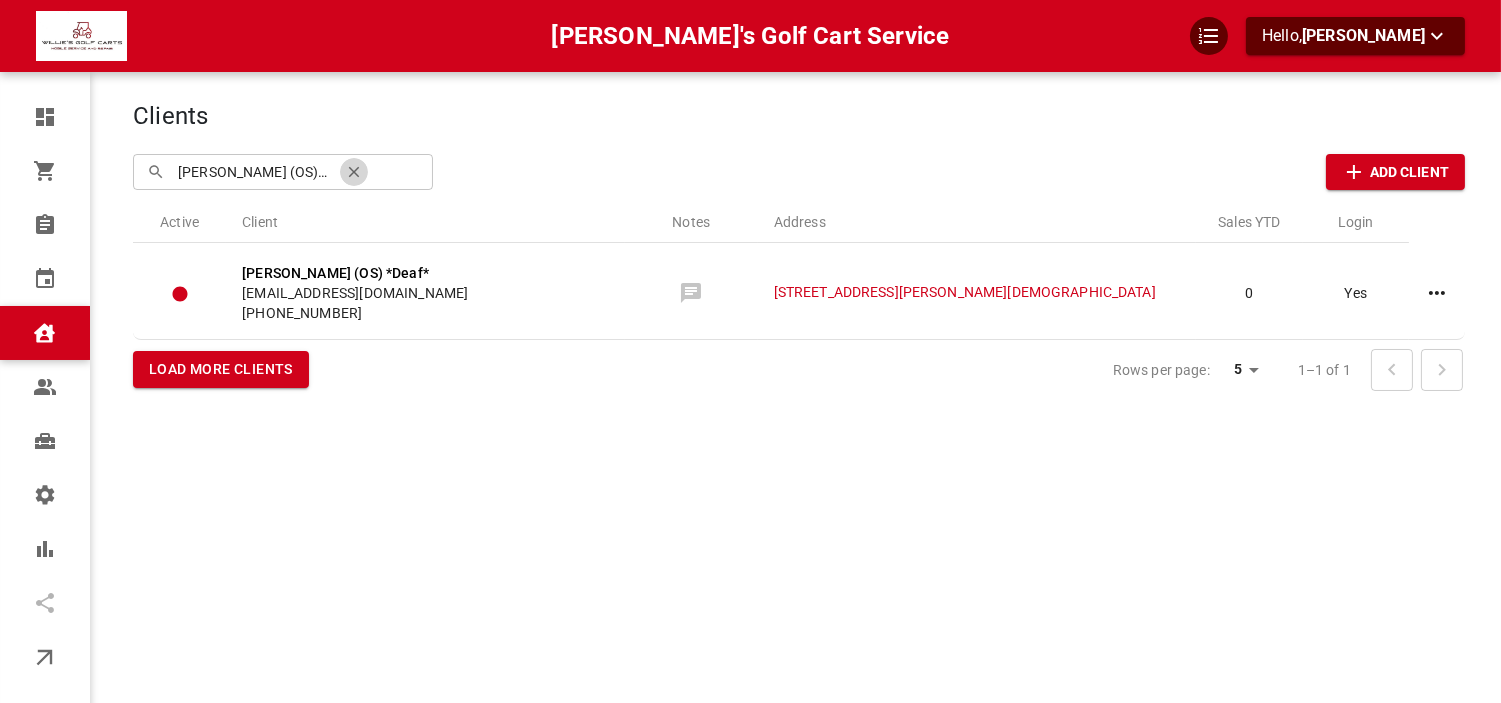 click 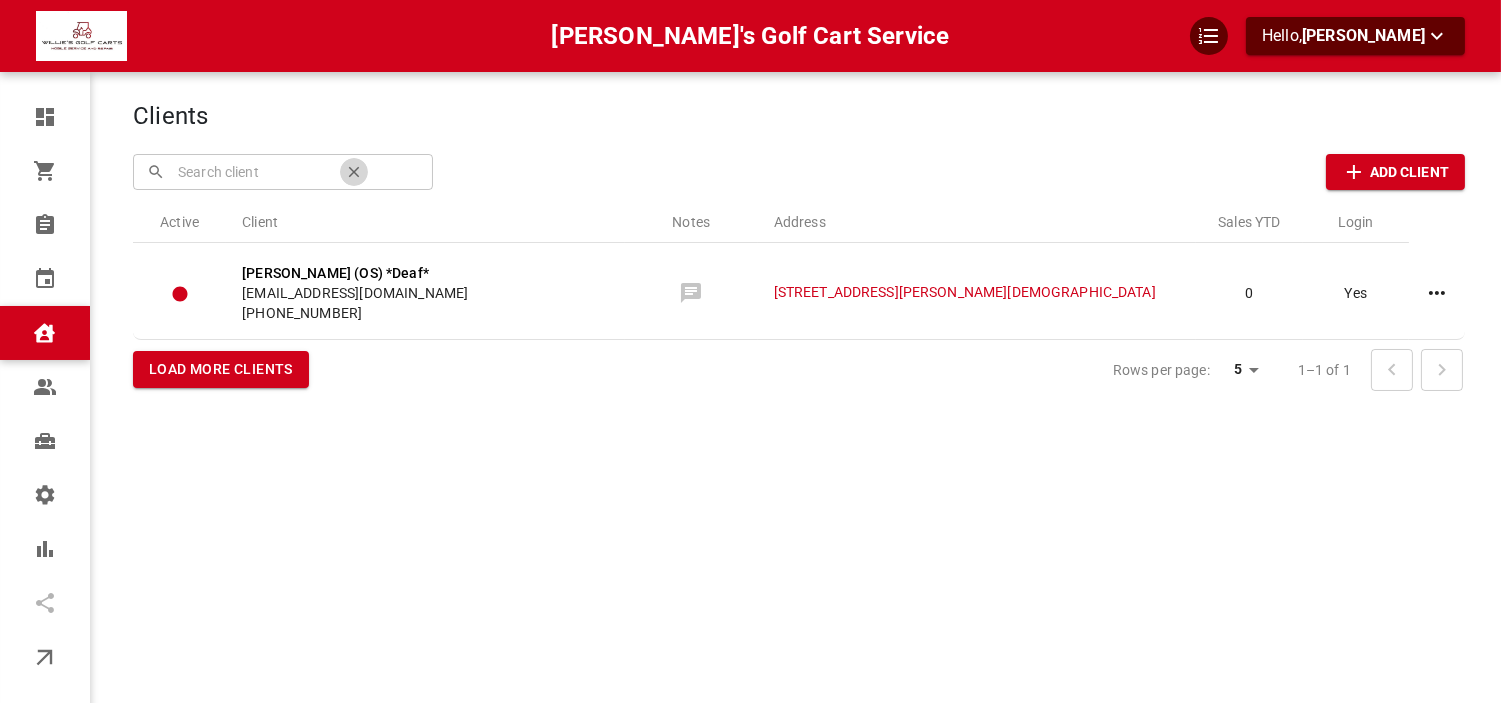 scroll, scrollTop: 0, scrollLeft: 0, axis: both 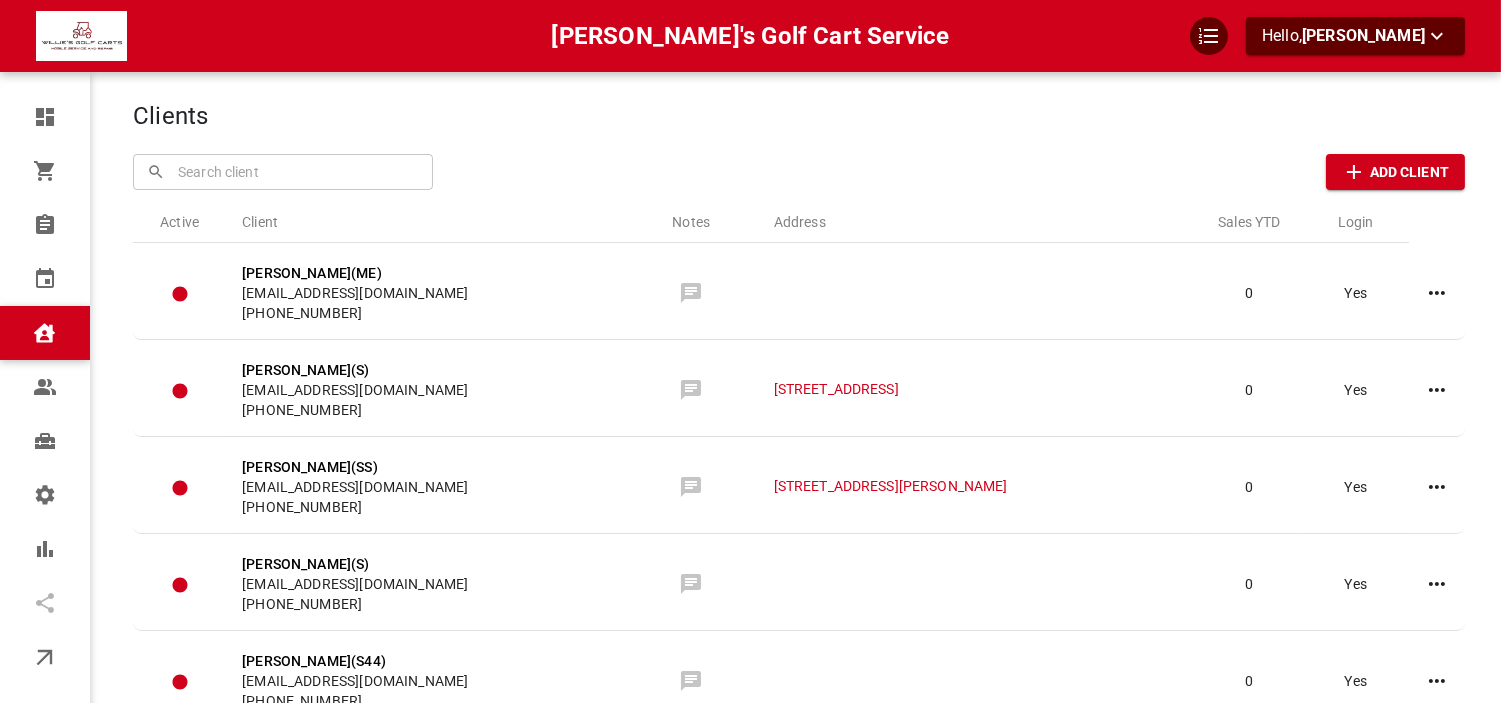 click on "Clients ​ ​ Add Client Active Client Notes Address Sales YTD Login Vicky Ahern(ME) williesgolfcartsvc+vickyahern@gmail.com +14109163575 0 Yes Bert Beebe(S) williesgolfcartsvc+bertbeebe@gmail.com +13524460511 761 Richfield St, The Villages, FL 32163, USA 0 Yes Allan Benway(SS) williesgolfcartsvc+allanben@gmail.com +13524597522 1658 Duran Dr, The Villages, FL 32162, USA 0 Yes Gary Binienda(S) gbinienda@yahoo.com +12484160478 0 Yes Doug Cates(S44) williesgolfcartsvc+dougcates@gmail.com +13528014814 0 Yes Load more clients Rows per page: 5 5 1–5 of 50" at bounding box center [799, 423] 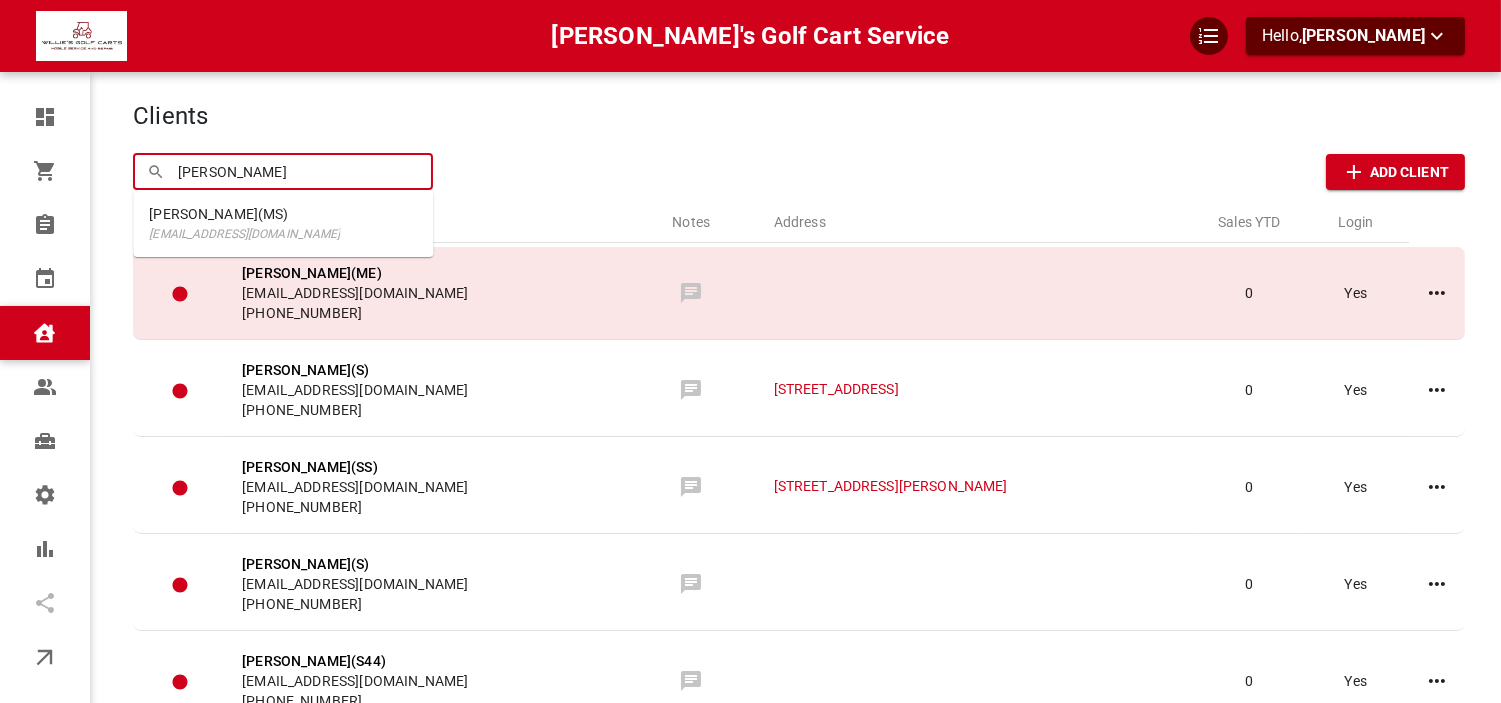 drag, startPoint x: 301, startPoint y: 228, endPoint x: 341, endPoint y: 246, distance: 43.863426 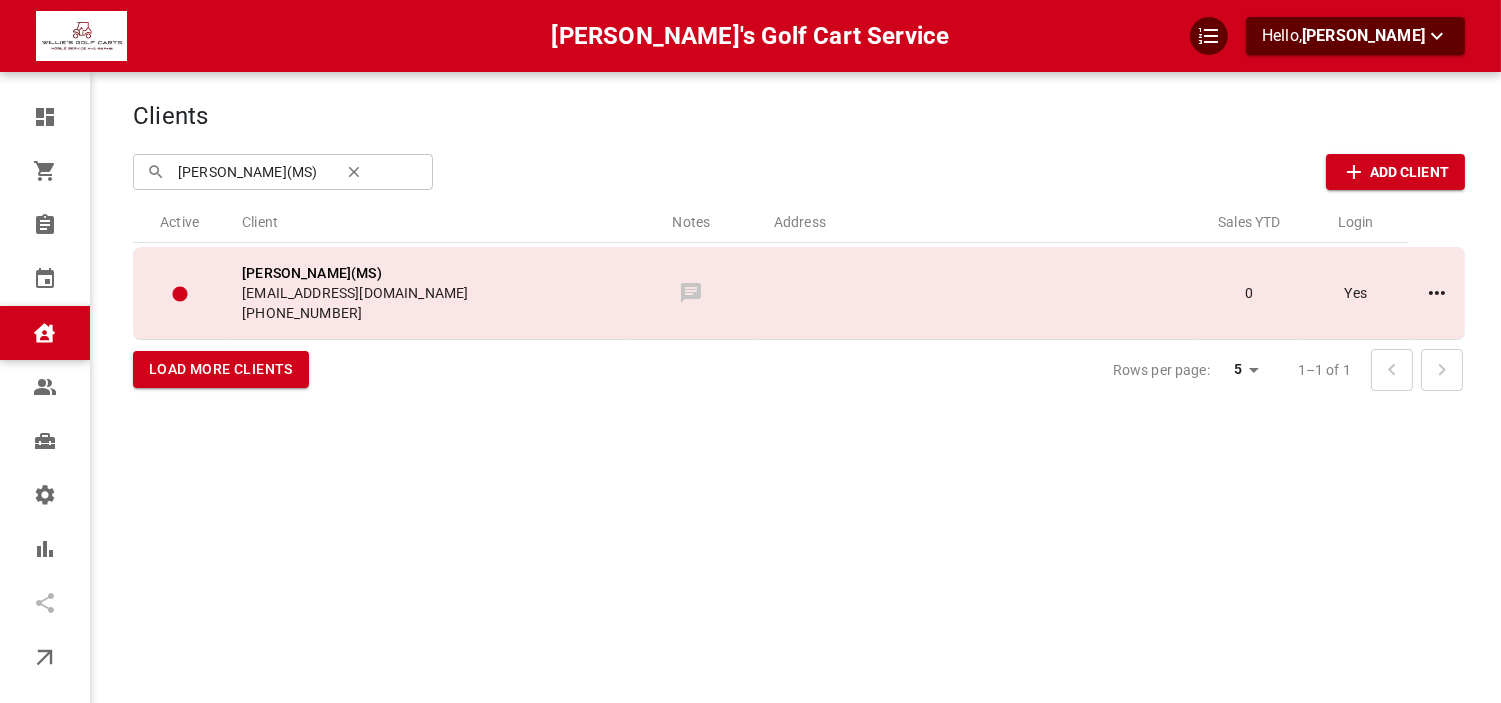 click on "williesgolfcartsvc+jimbell@gmail.com" at bounding box center (425, 293) 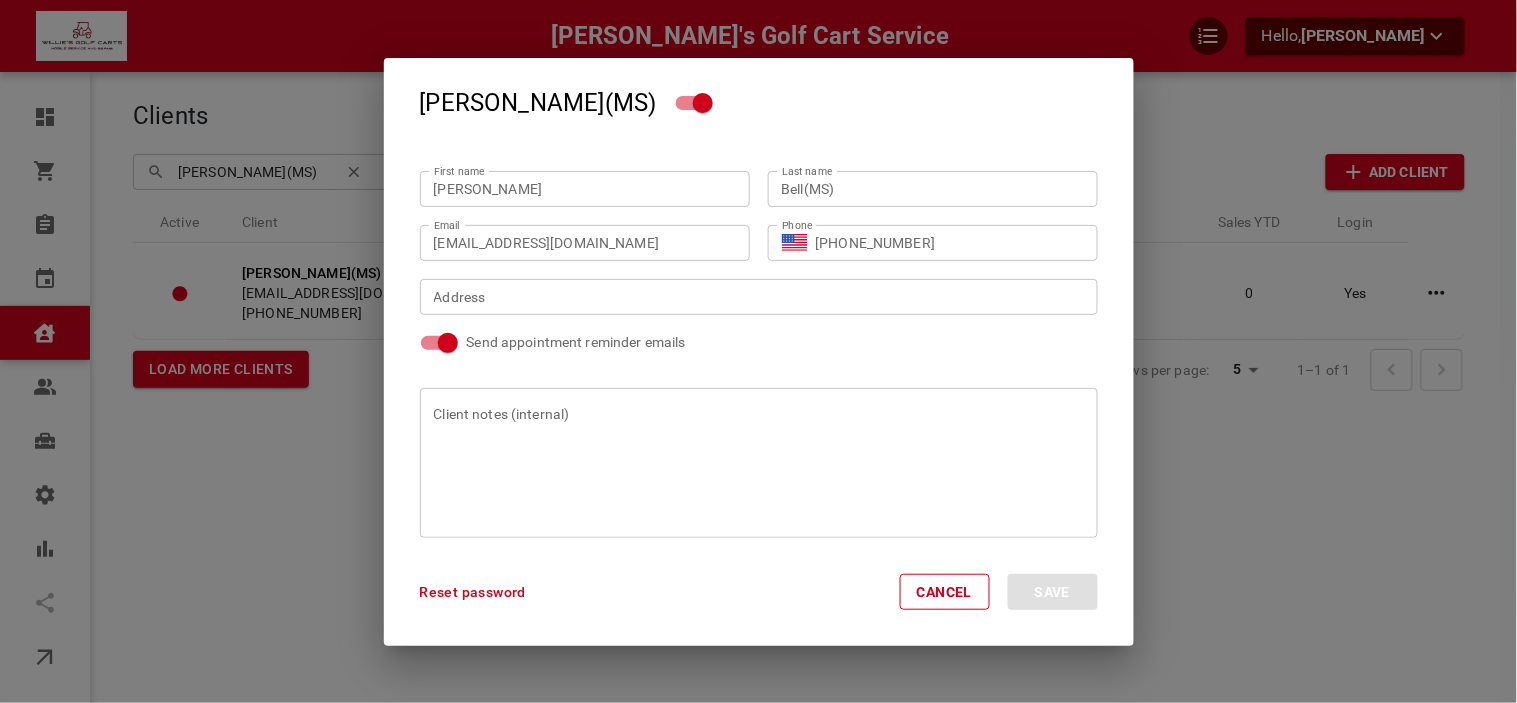 click on "Jim Bell(MS) First name Jim First name Last name Bell(MS) Last name Email williesgolfcartsvc+jimbell@gmail.com Email Phone ​ +1 (215) 512-2597 Phone Address Address Send appointment reminder emails Client notes (internal) Reset password Cancel Save" at bounding box center [758, 351] 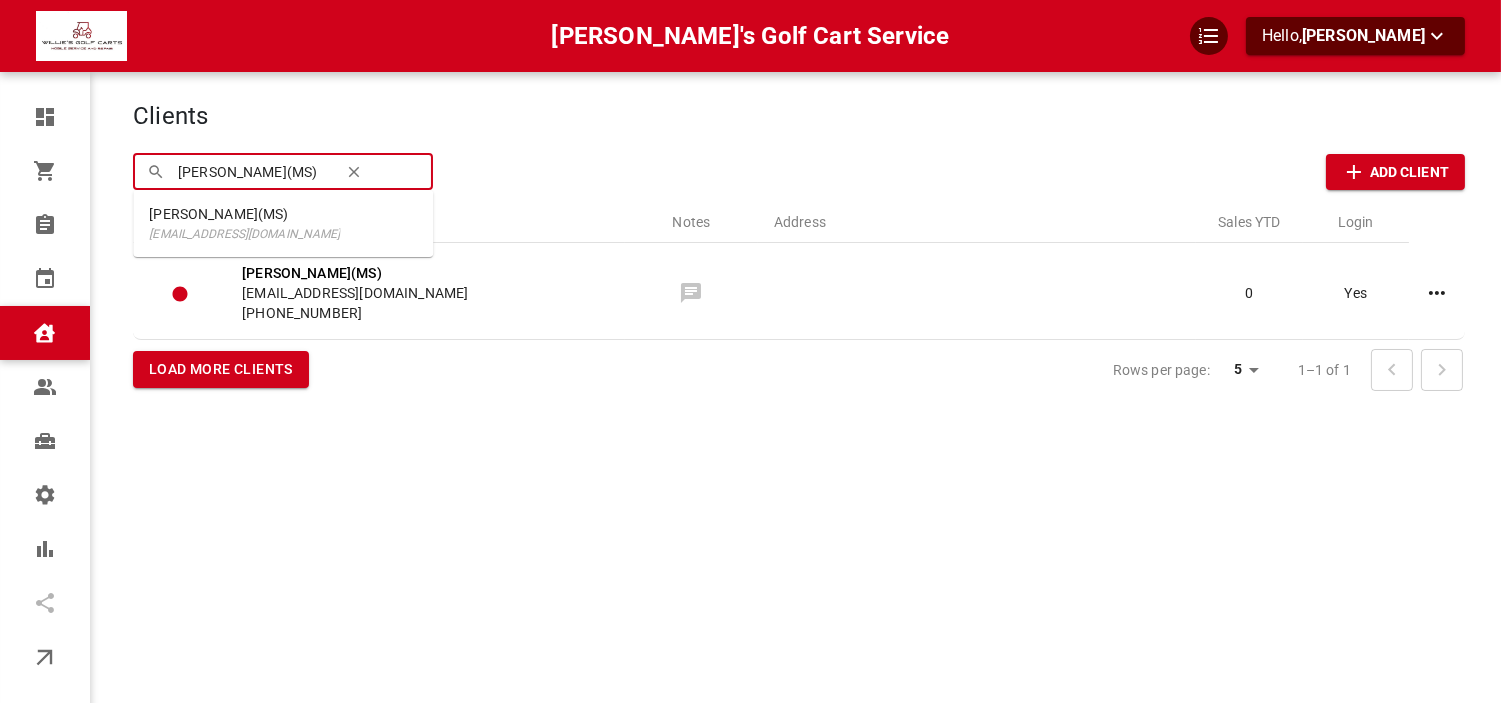 click on "Jim Bell(MS)" at bounding box center [252, 171] 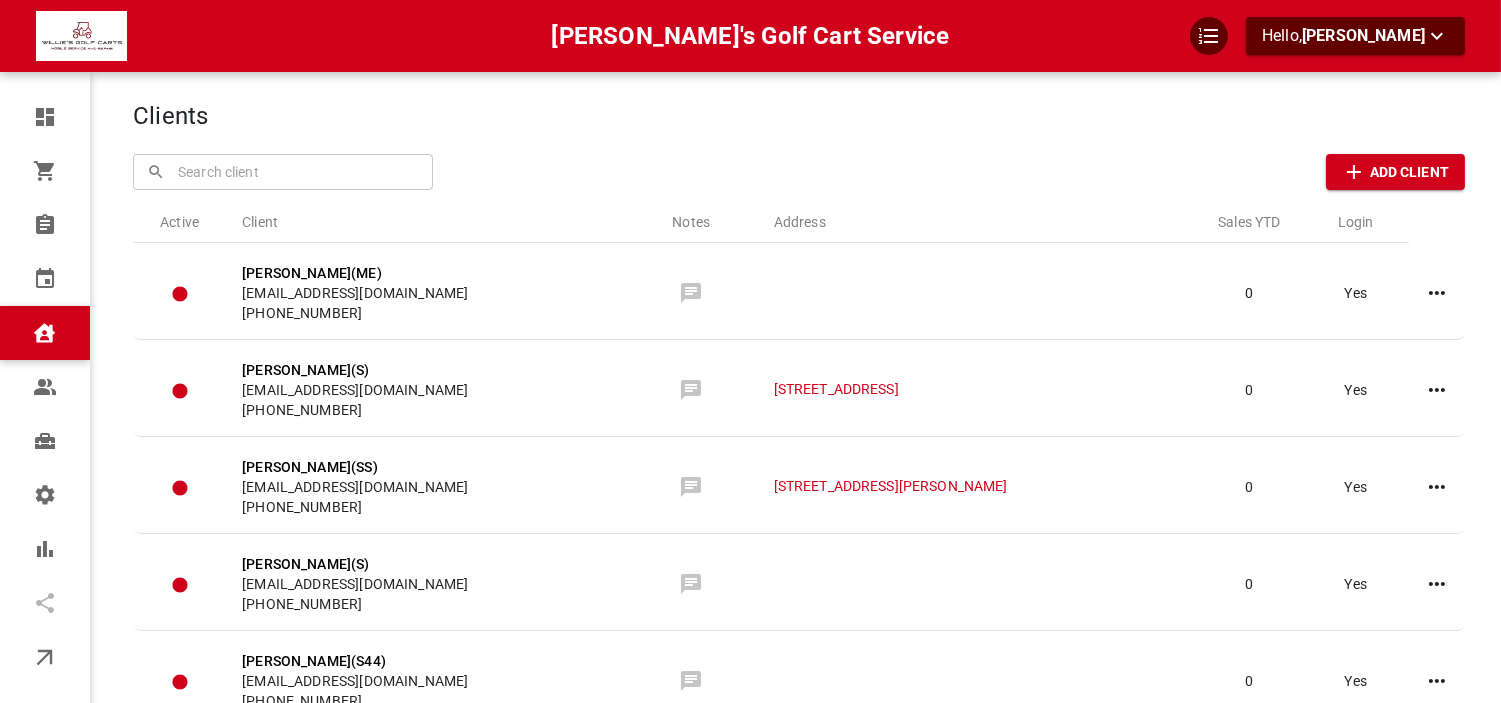 click at bounding box center [283, 171] 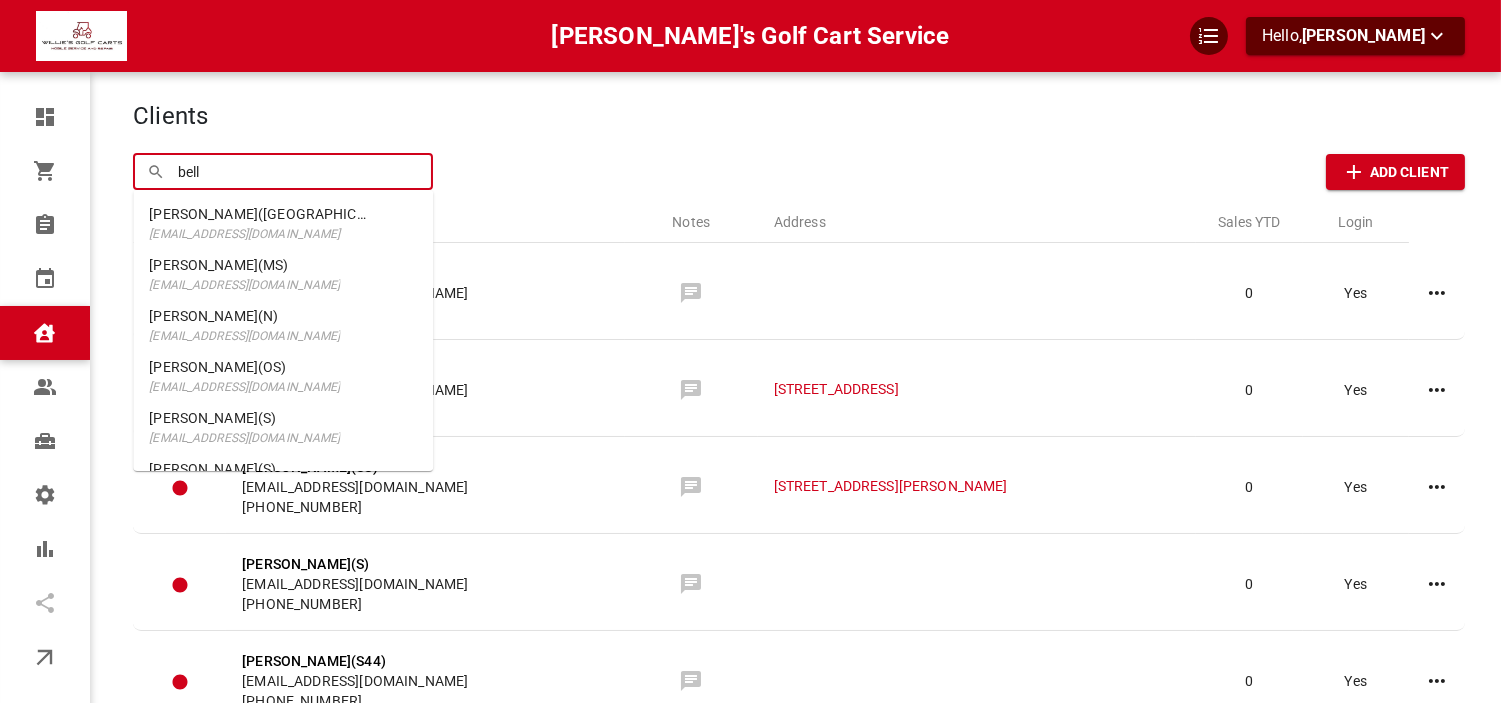 click on "[EMAIL_ADDRESS][DOMAIN_NAME]" at bounding box center (258, 234) 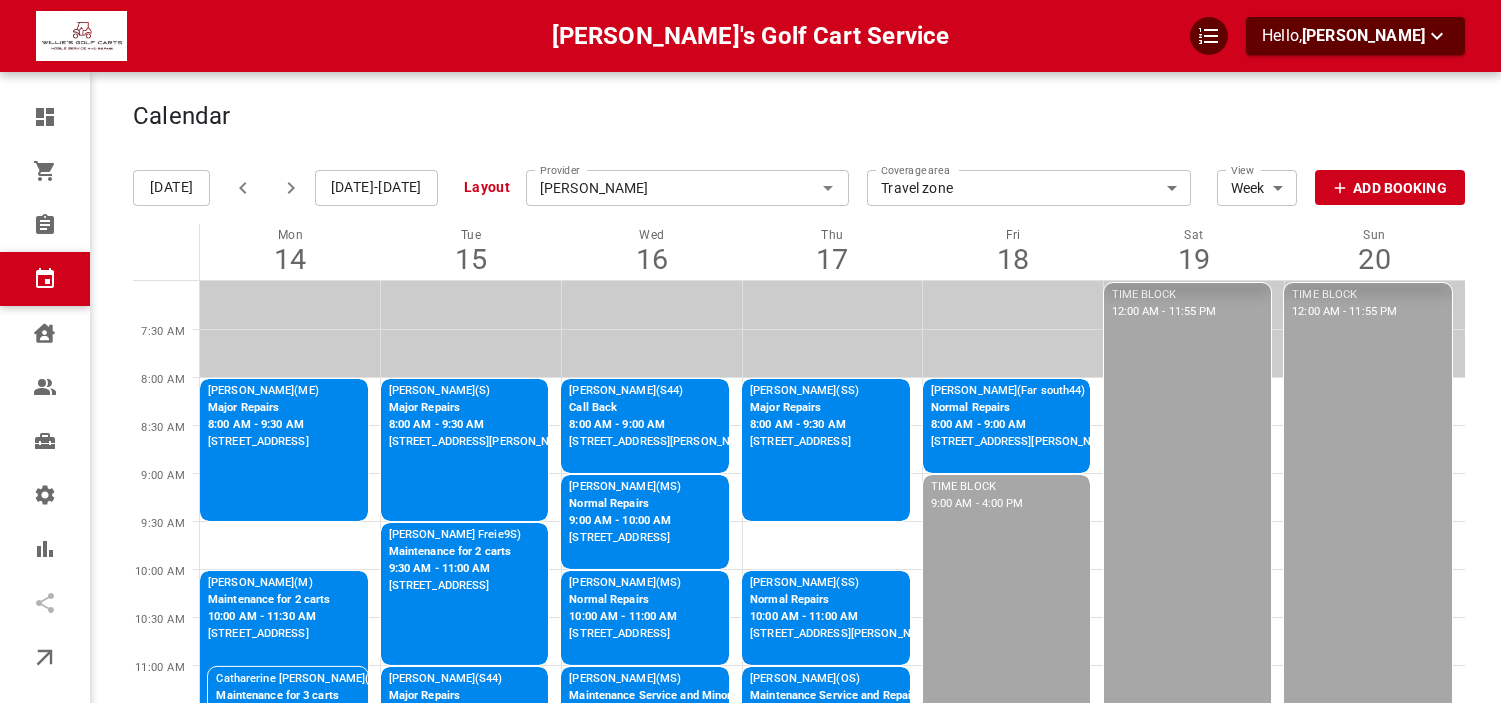 scroll, scrollTop: 444, scrollLeft: 0, axis: vertical 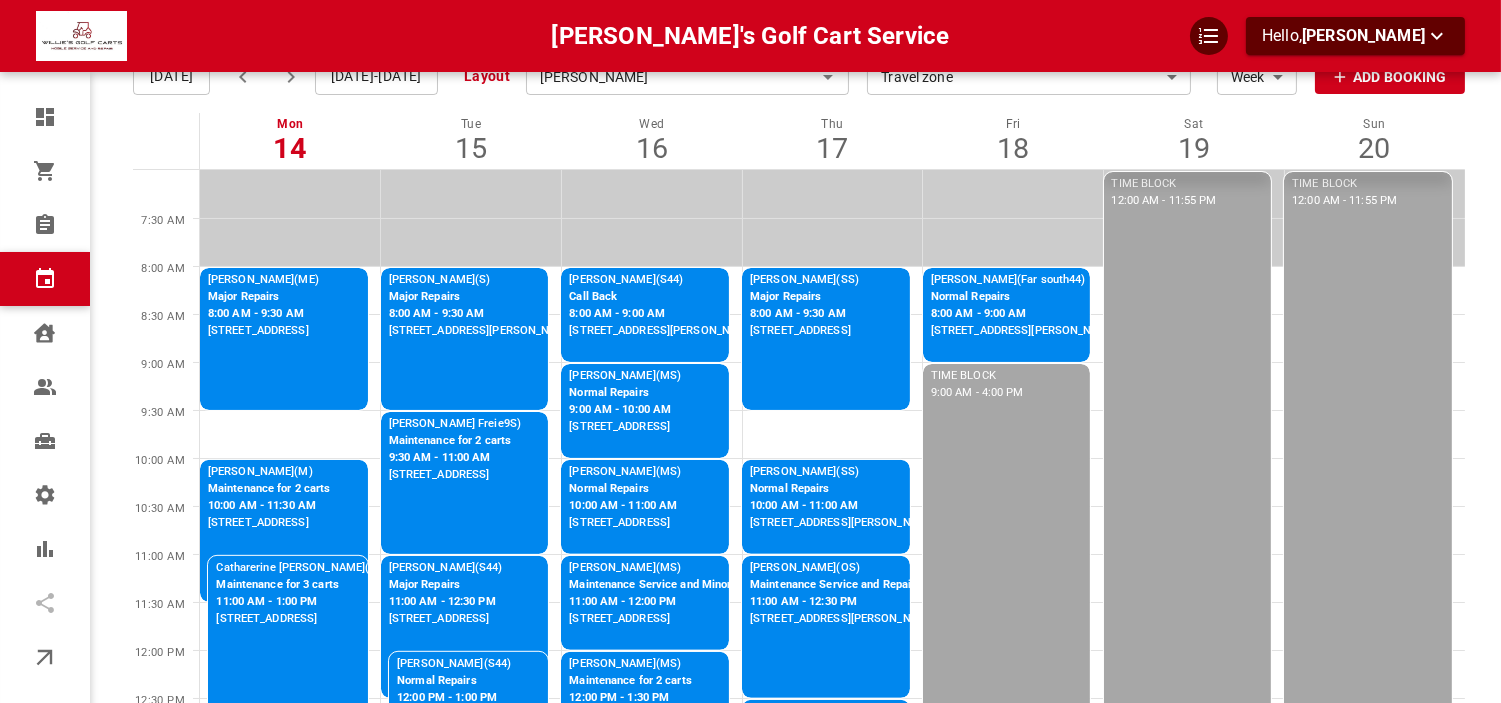 click 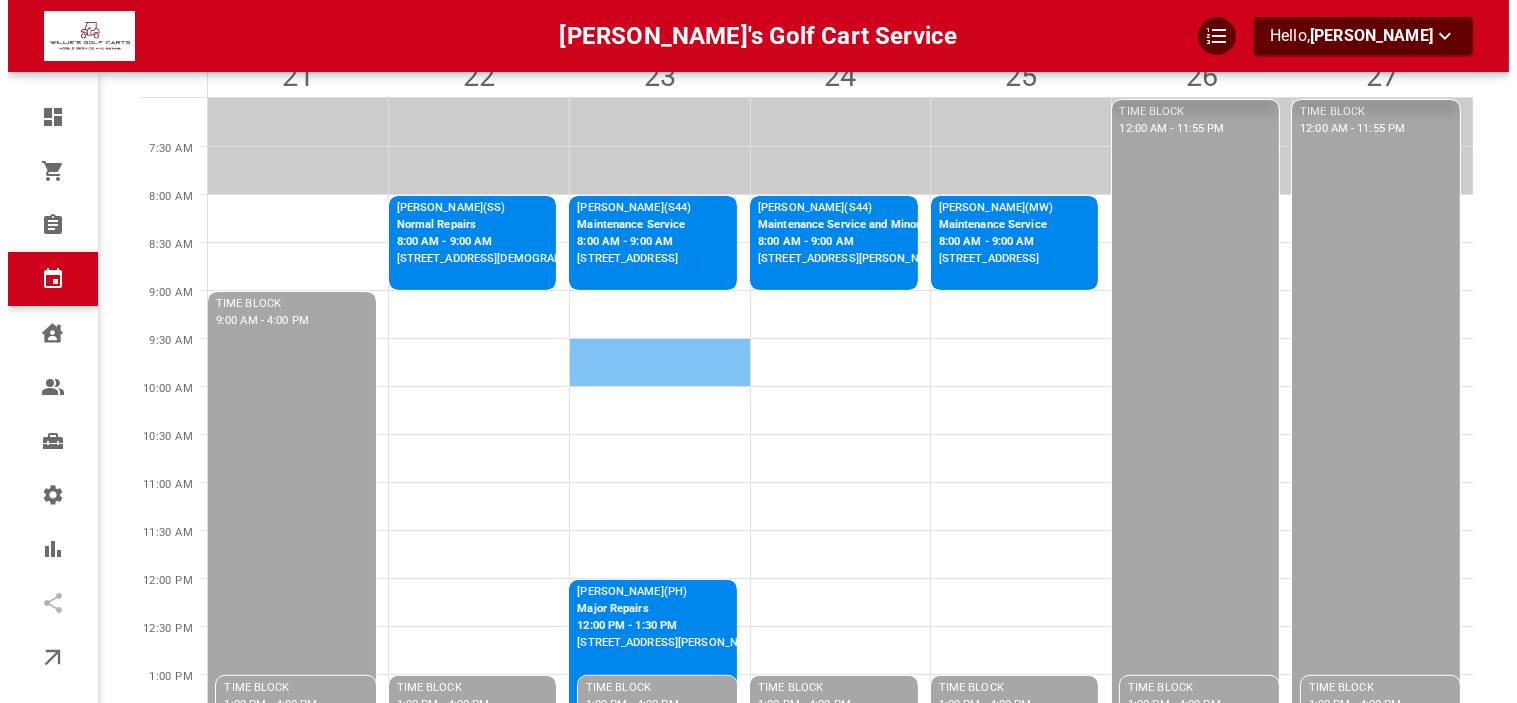 scroll, scrollTop: 222, scrollLeft: 0, axis: vertical 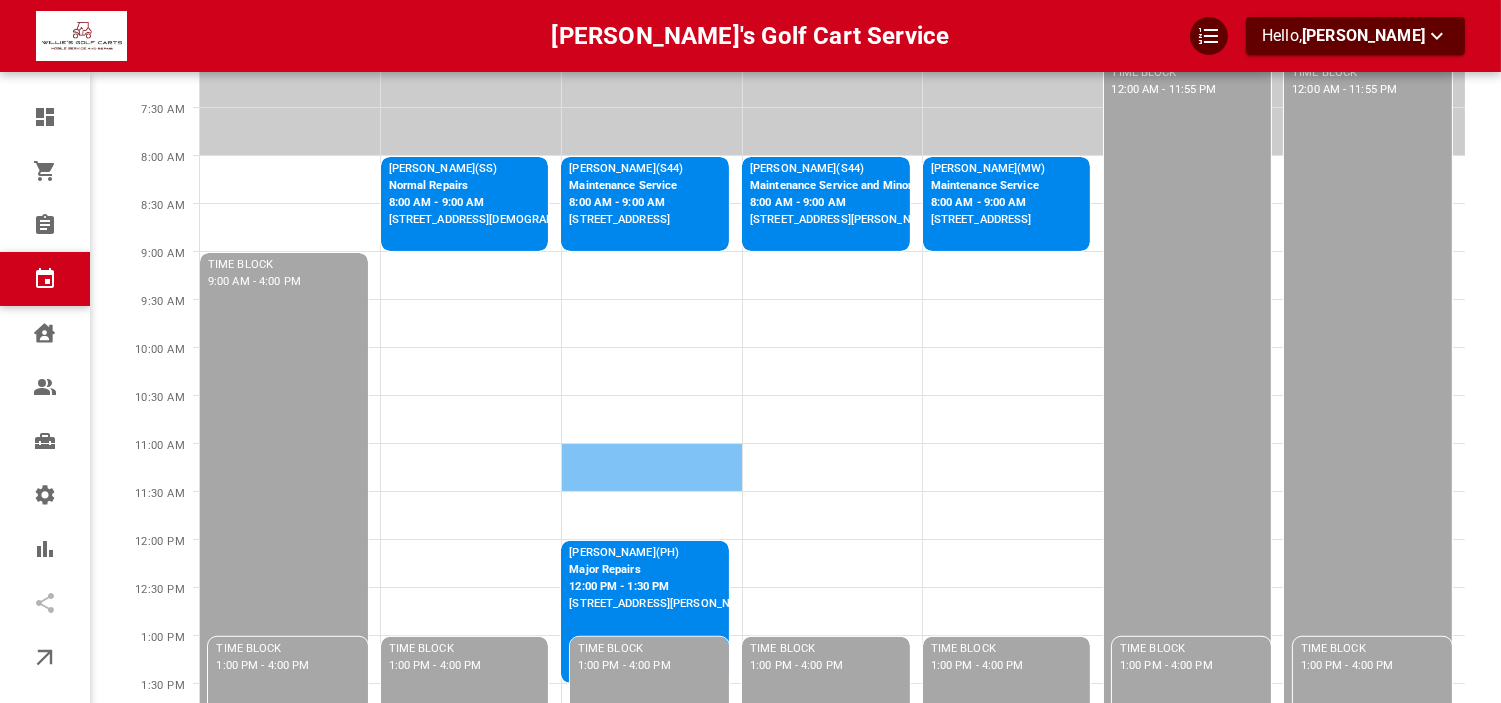 click at bounding box center [651, 467] 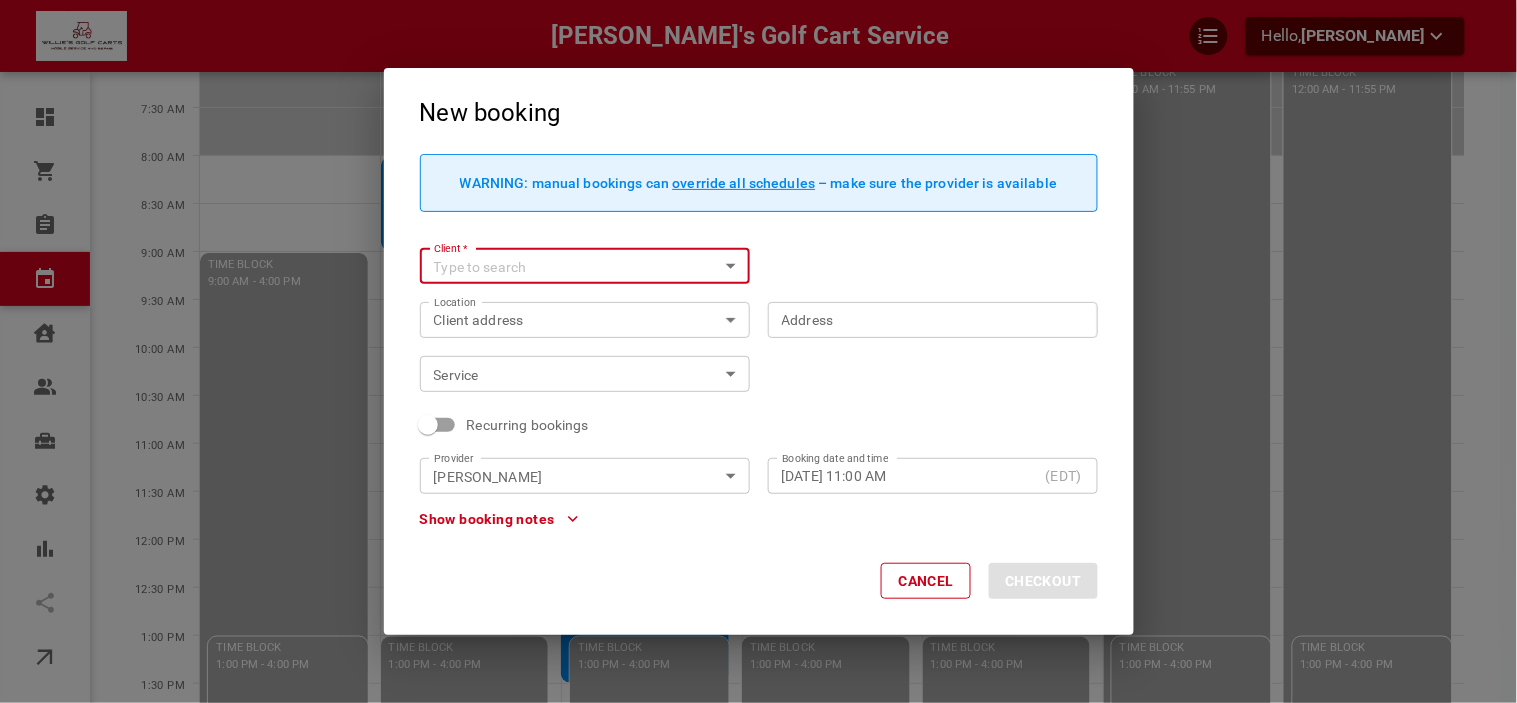 click on "Client   *" at bounding box center [568, 266] 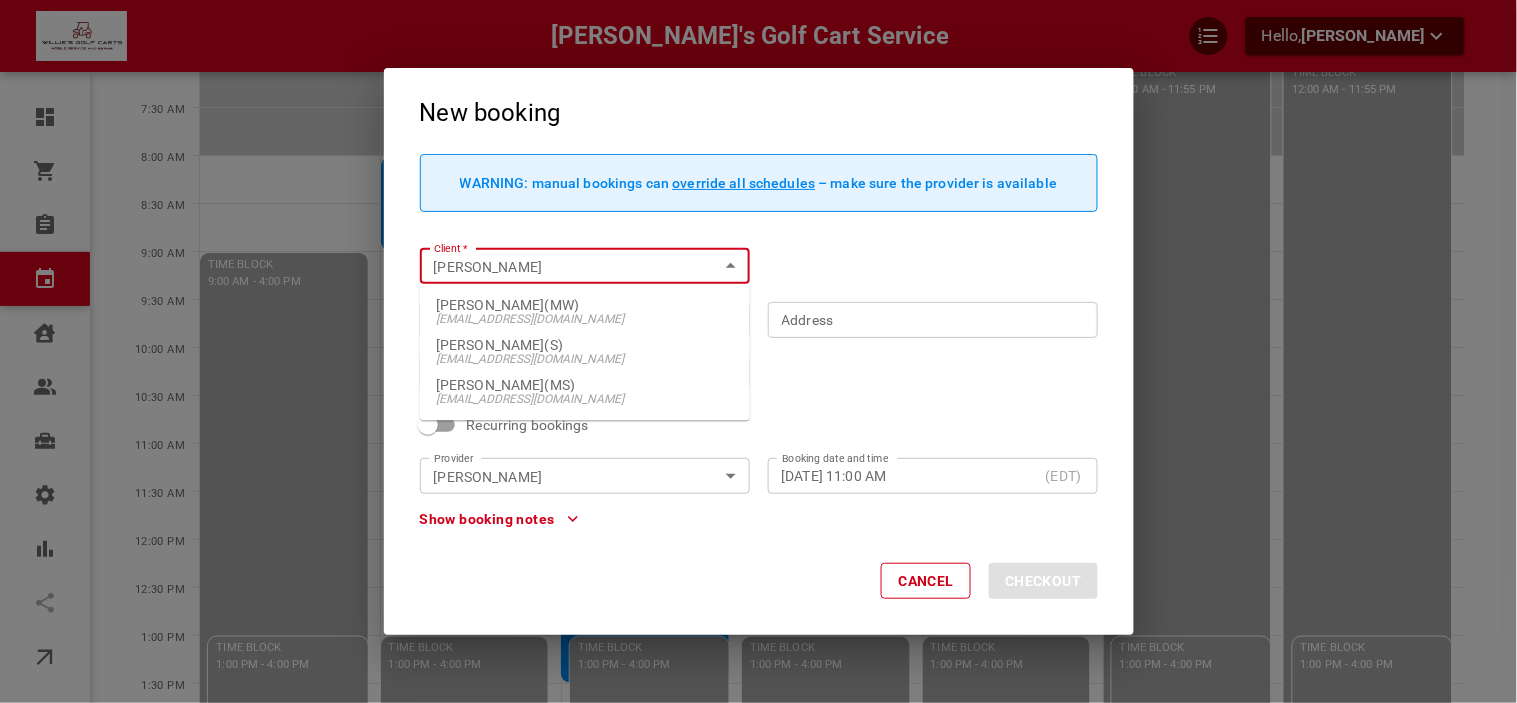 click on "Dave Bittrich(MS) williesgolfcartsvc+davebittrich@gmail.com" at bounding box center (585, 393) 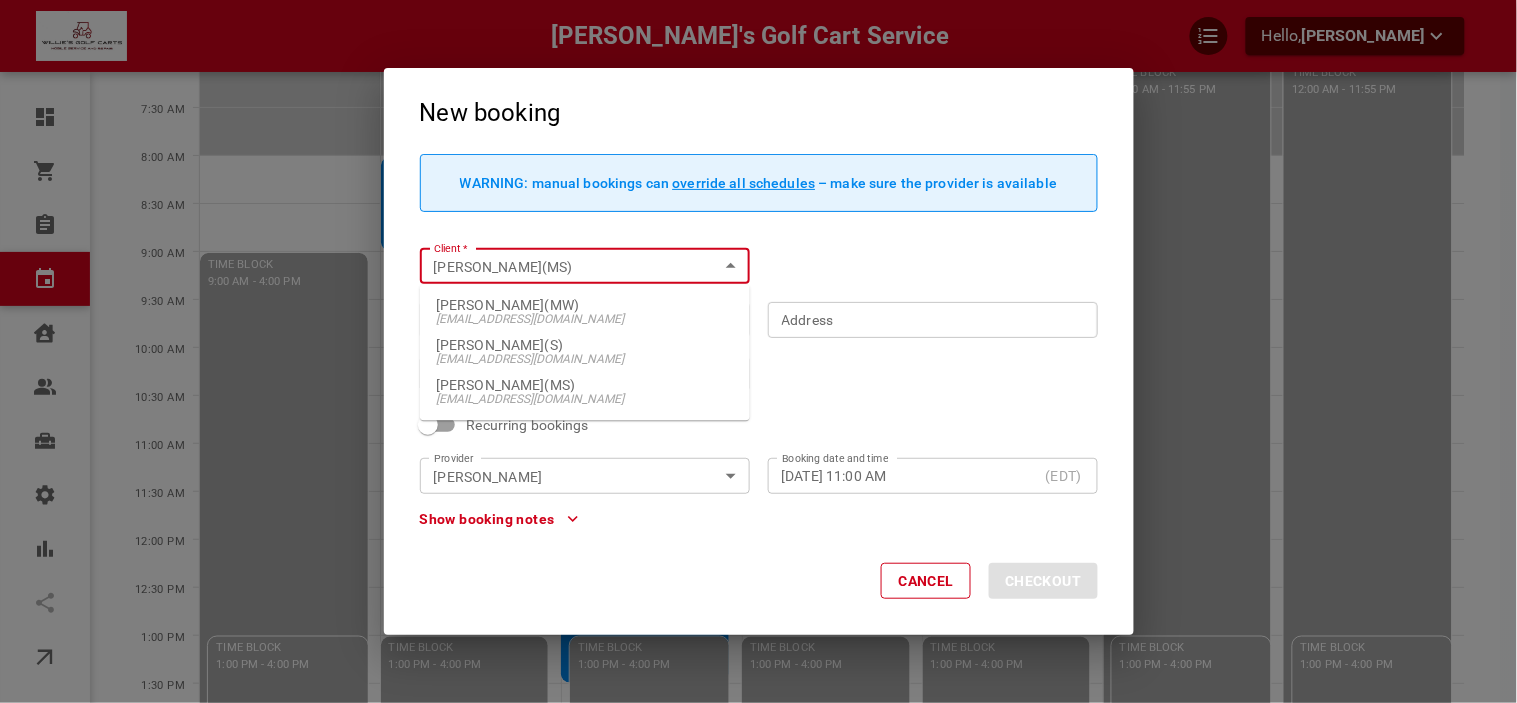type on "Dave Bittrich(MS)" 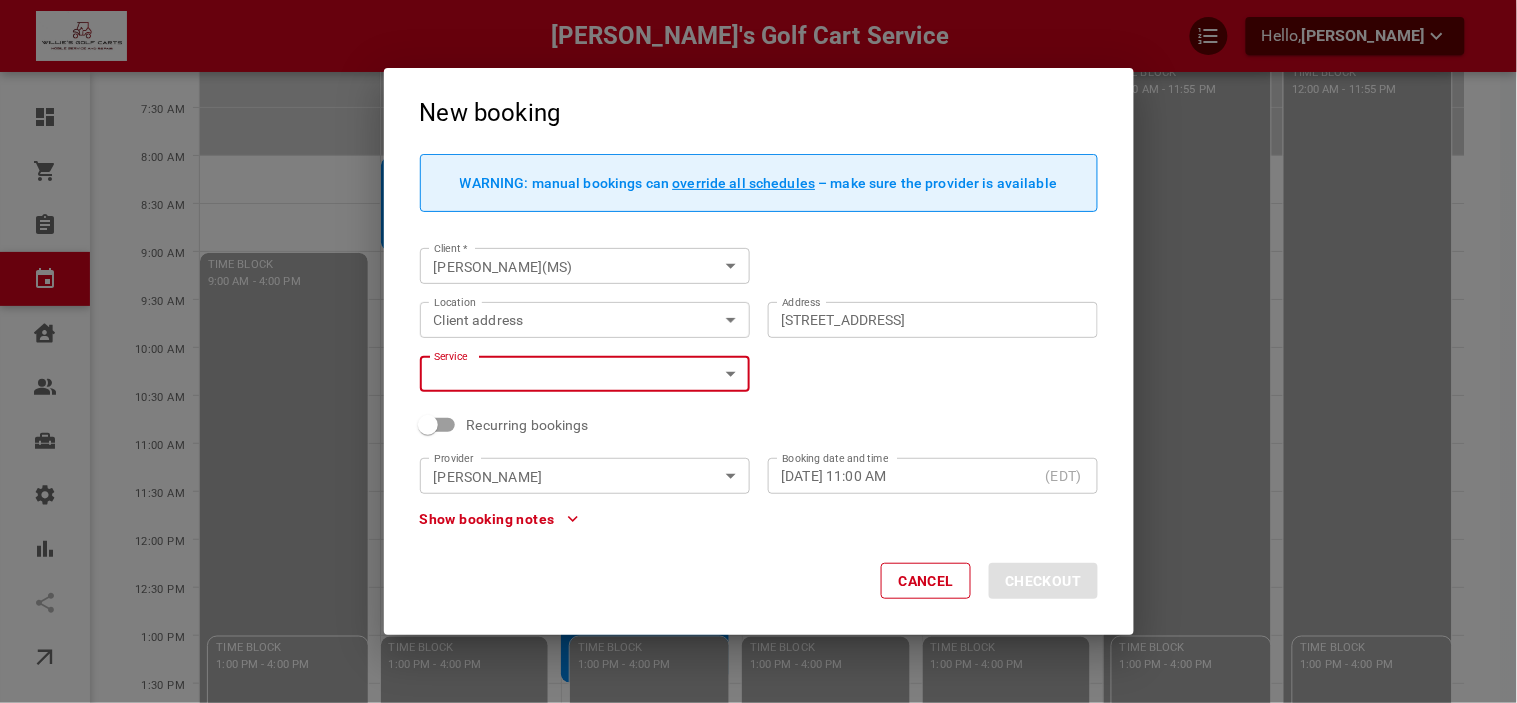 click on "Willie's Golf Cart Service Hello,  Kaily Adams Dashboard Orders Bookings Calendar Clients Users Services Settings Reports Integrations Online booking Calendar Add Booking Today Jul 21-27, 2025 Layout Provider Chris Linardos Provider Coverage area Travel zone a96bd11b-513a-4ef6-94f6-1f5c050353ba Coverage area View Week Week View Add Booking Mon 21 Tue 22 Wed 23 Thu 24 Fri 25 Sat 26 Sun 27 7:30 AM 8:00 AM 8:30 AM 9:00 AM 9:30 AM 10:00 AM 10:30 AM 11:00 AM 11:30 AM 12:00 PM 12:30 PM 1:00 PM 1:30 PM 2:00 PM 2:30 PM 3:00 PM 3:30 PM 4:00 PM 4:30 PM 5:00 PM 5:30 PM 6:00 PM 6:30 PM TIME BLOCK 9:00 AM - 4:00 PM TIME BLOCK 4:00 PM - 11:55 PM   June Johonson(SS) Normal Repairs 8:00 AM - 9:00 AM 208 Del Rio Dr, Lady Lake, FL 32159, USA TIME BLOCK 1:00 PM - 4:00 PM TIME BLOCK 4:00 PM - 11:55 PM   Curtis Stacy(S44) Maintenance Service 8:00 AM - 9:00 AM 5593 Passion Flower Way, The Villages, FL 32163, USA   Curt Robins(PH) Major Repairs 12:00 PM - 1:30 PM 3251 Peterson Pl, The Villages, FL 32163, USA TIME BLOCK   TIME BLOCK" at bounding box center [758, 557] 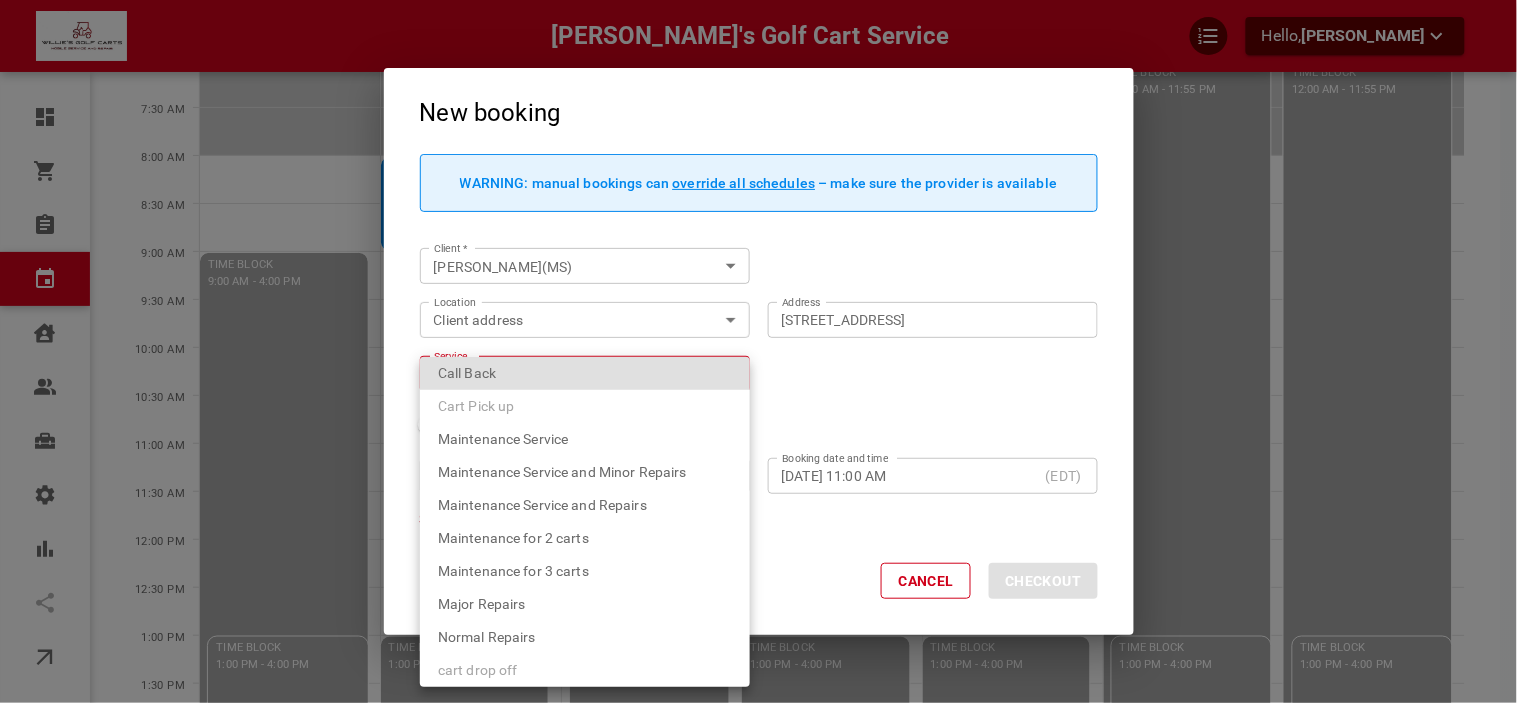 click on "Major Repairs" at bounding box center [482, 604] 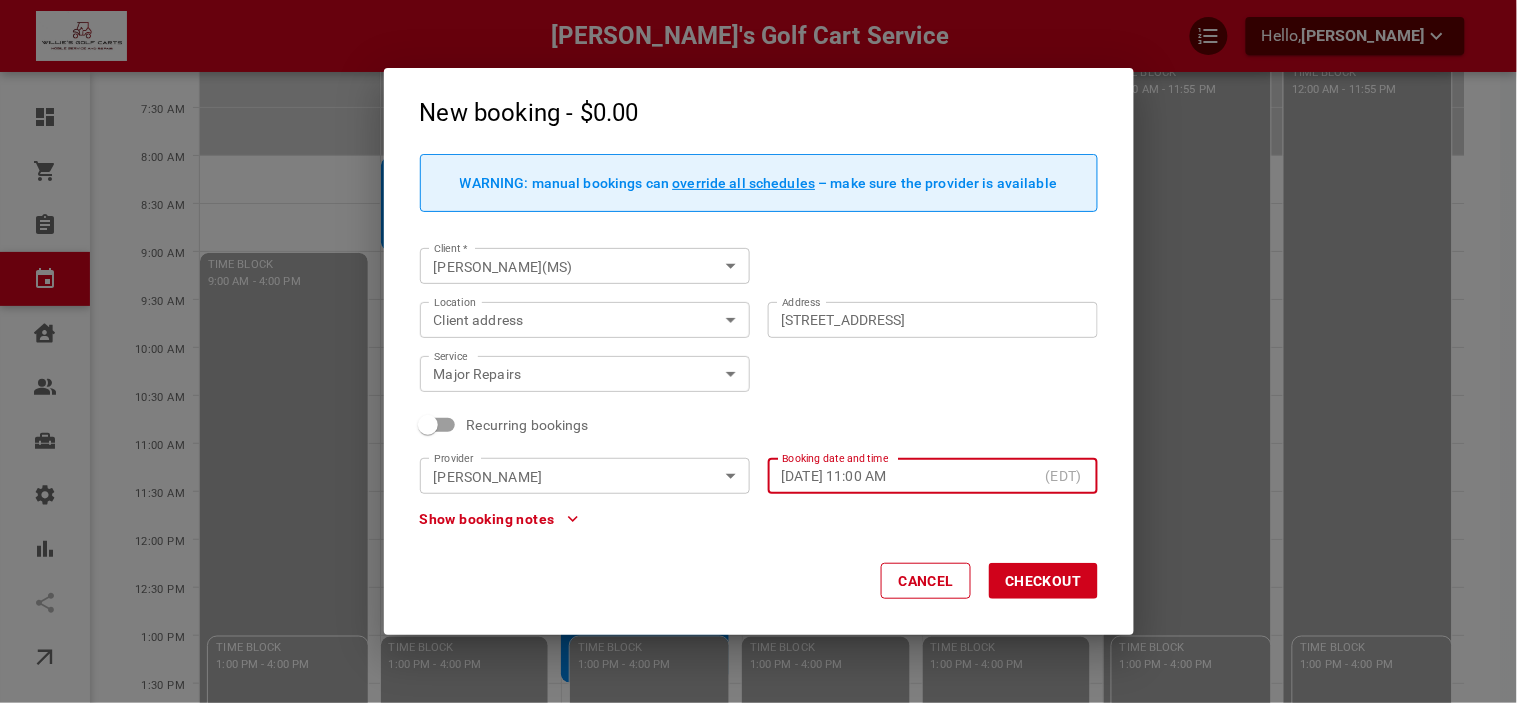 click 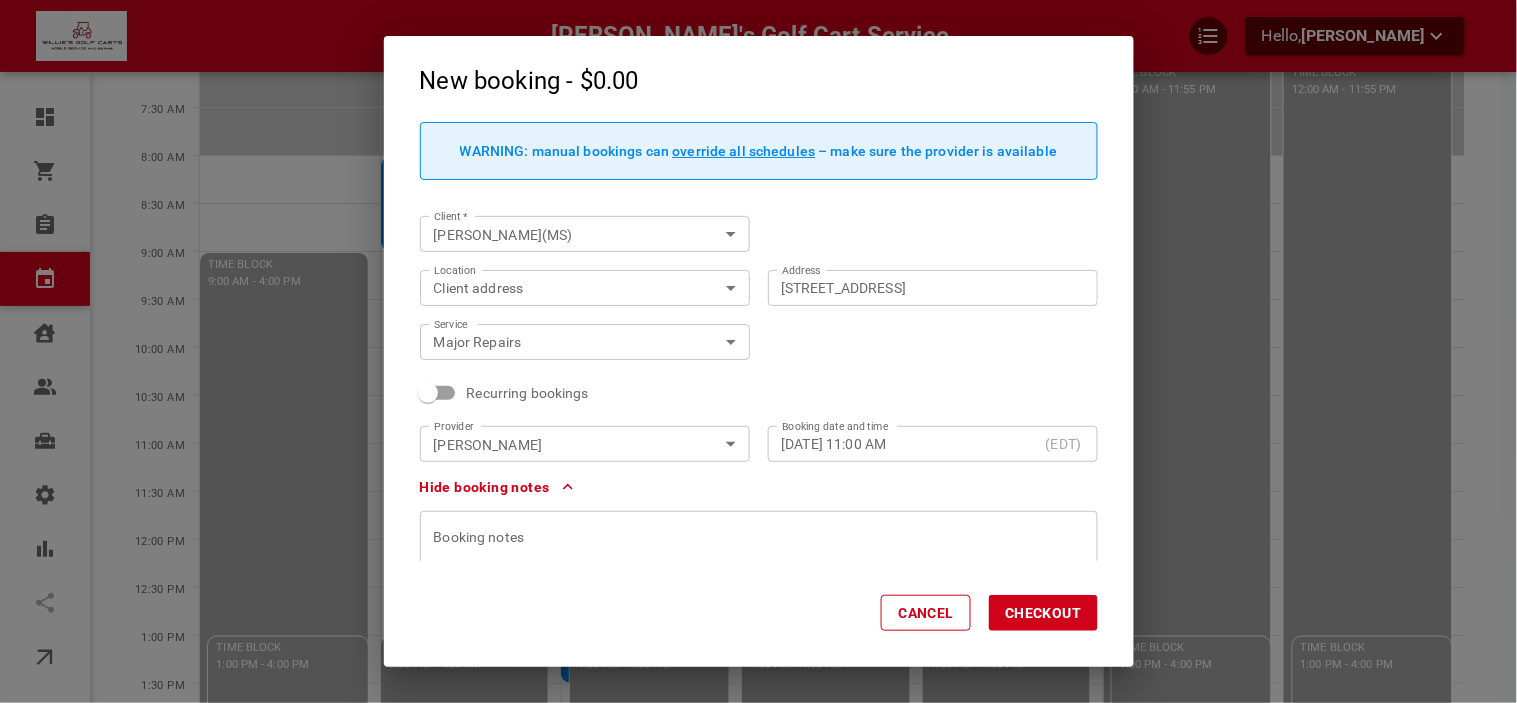 click at bounding box center [759, 586] 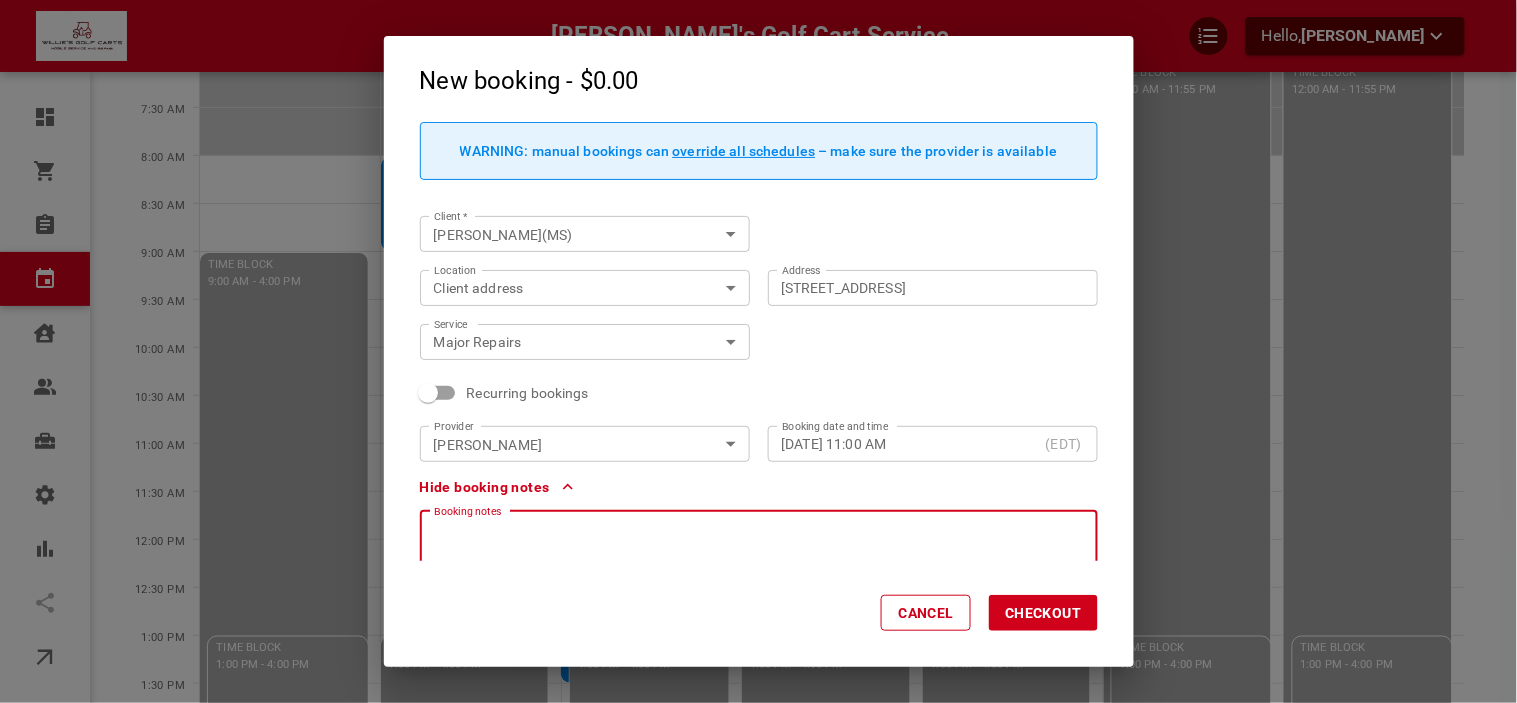 type 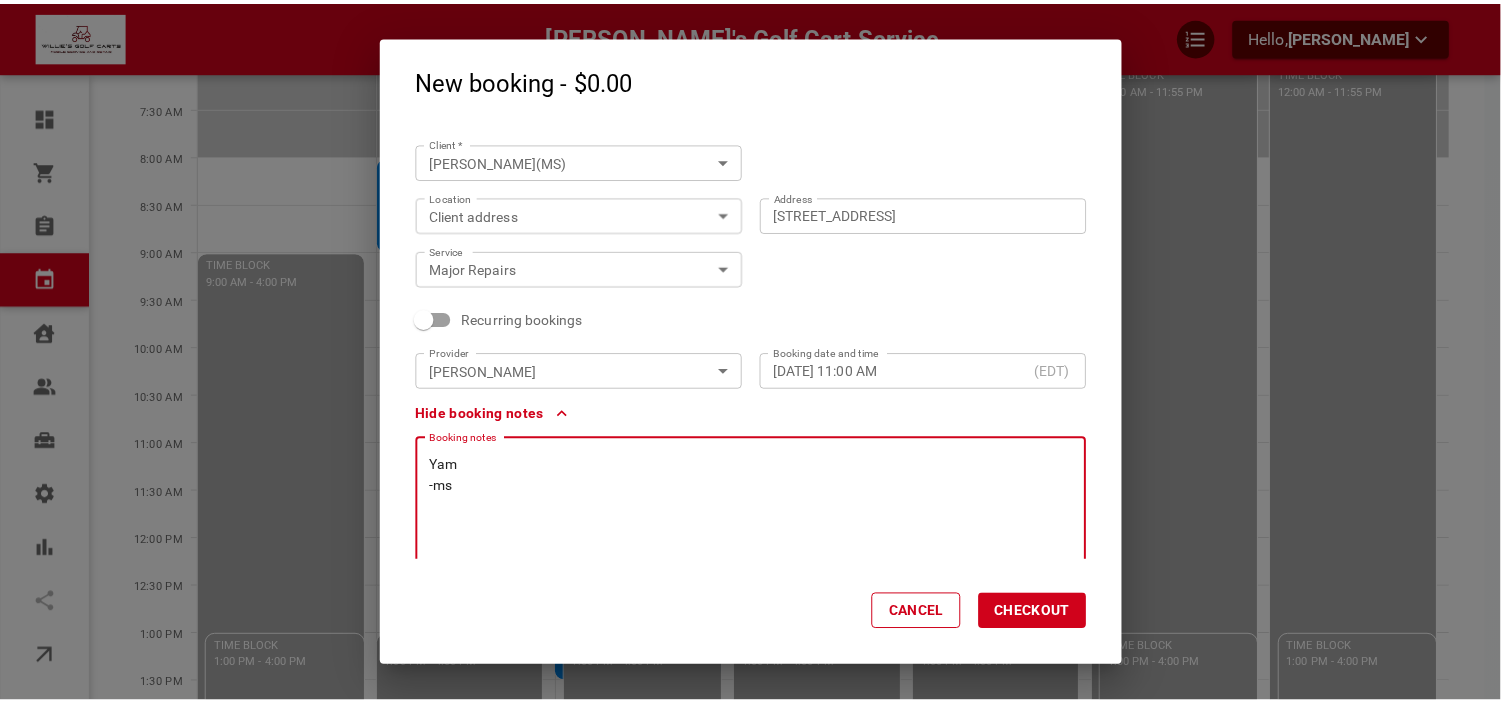 scroll, scrollTop: 102, scrollLeft: 0, axis: vertical 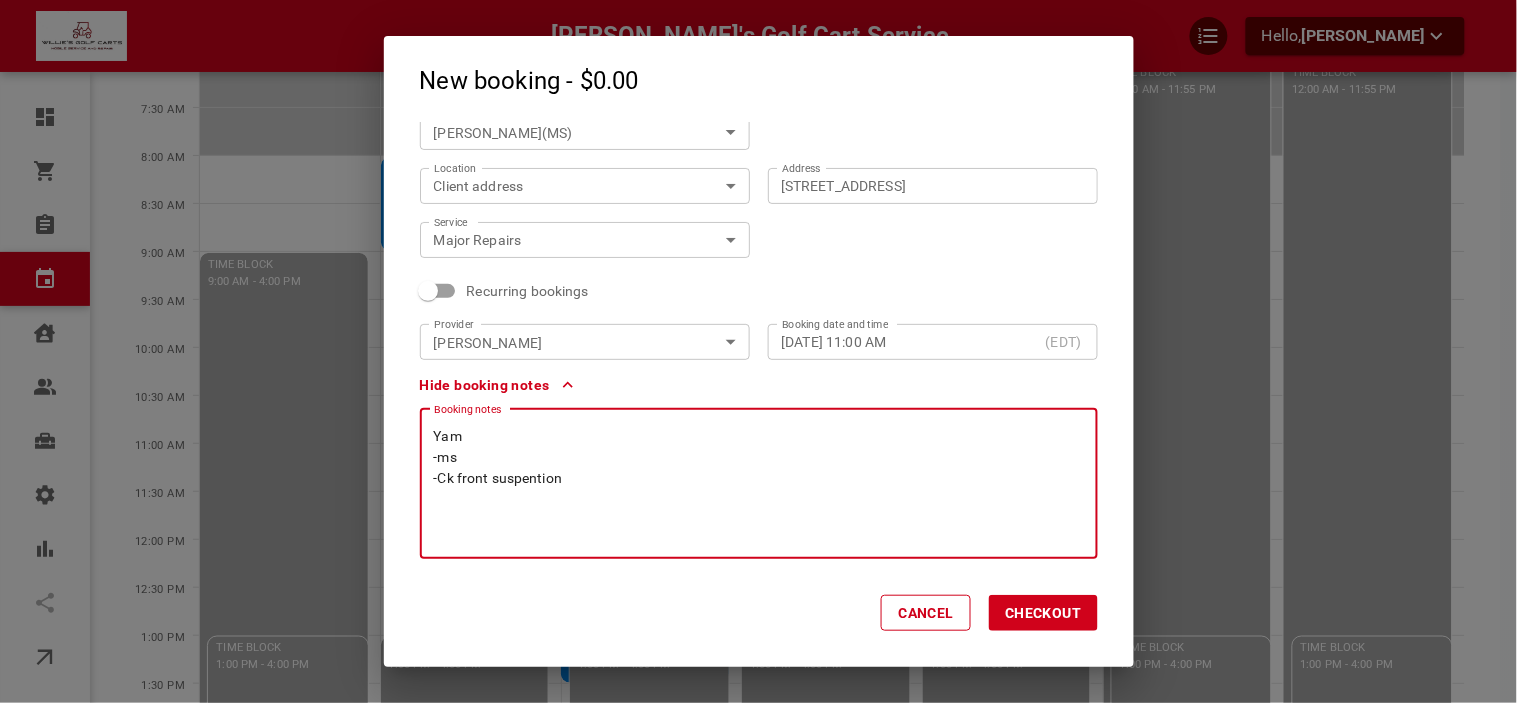 click on "Checkout" at bounding box center (1043, 613) 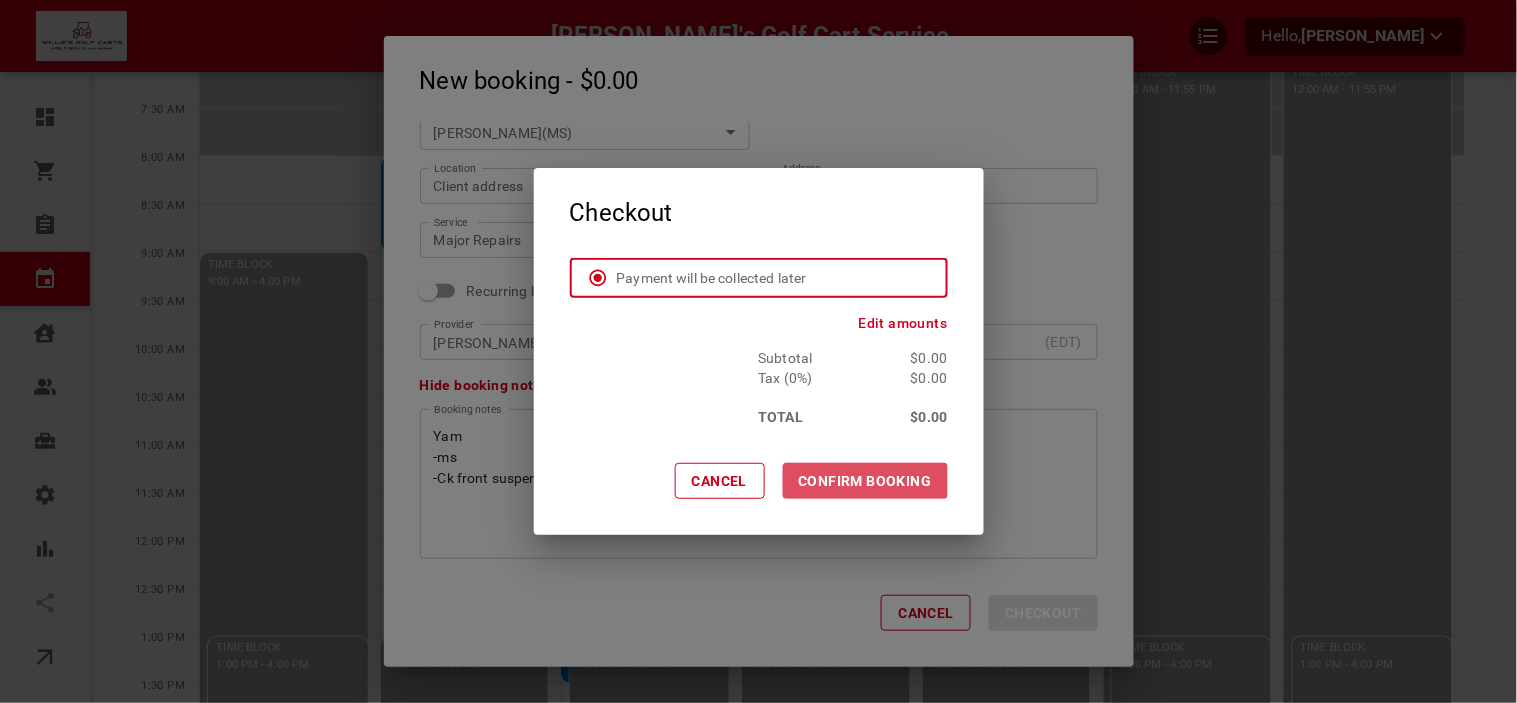 click on "CONFIRM BOOKING" at bounding box center [865, 481] 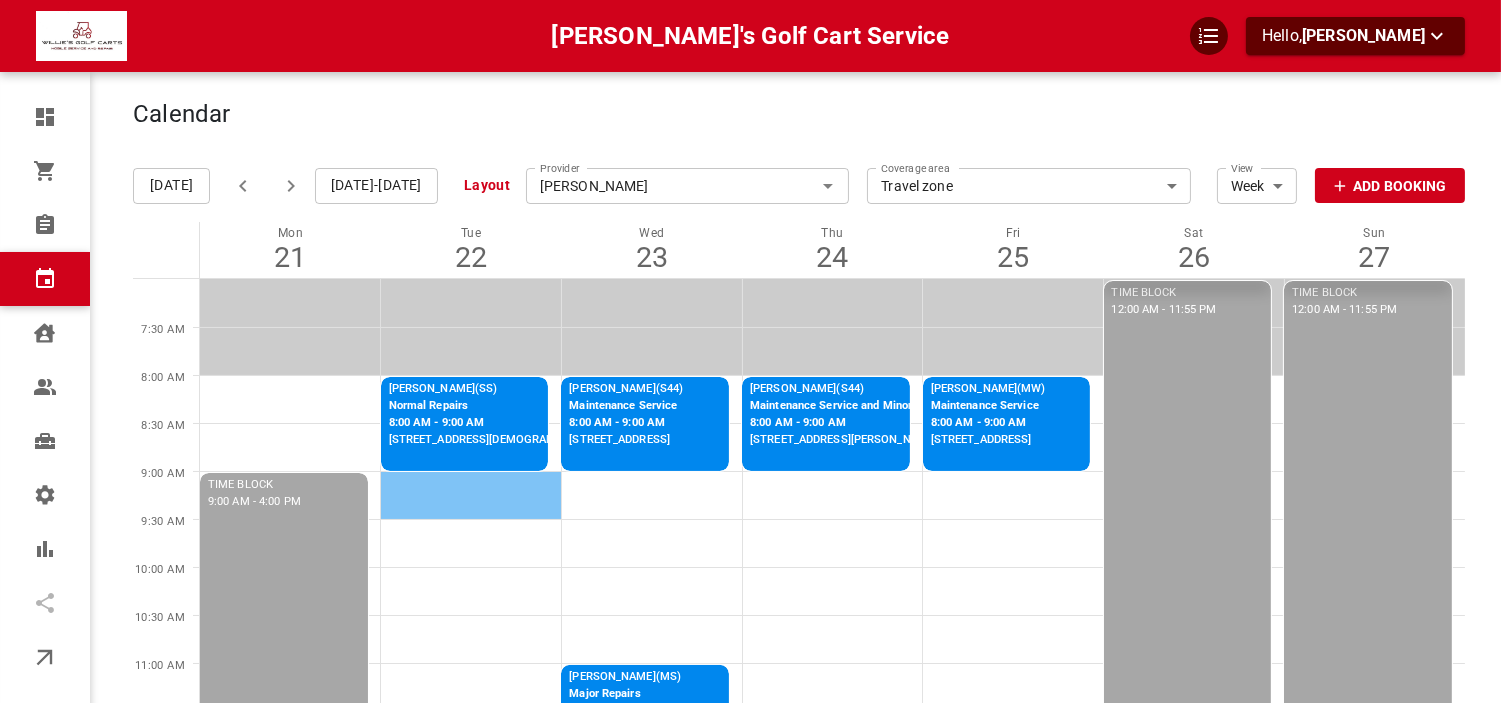 scroll, scrollTop: 0, scrollLeft: 0, axis: both 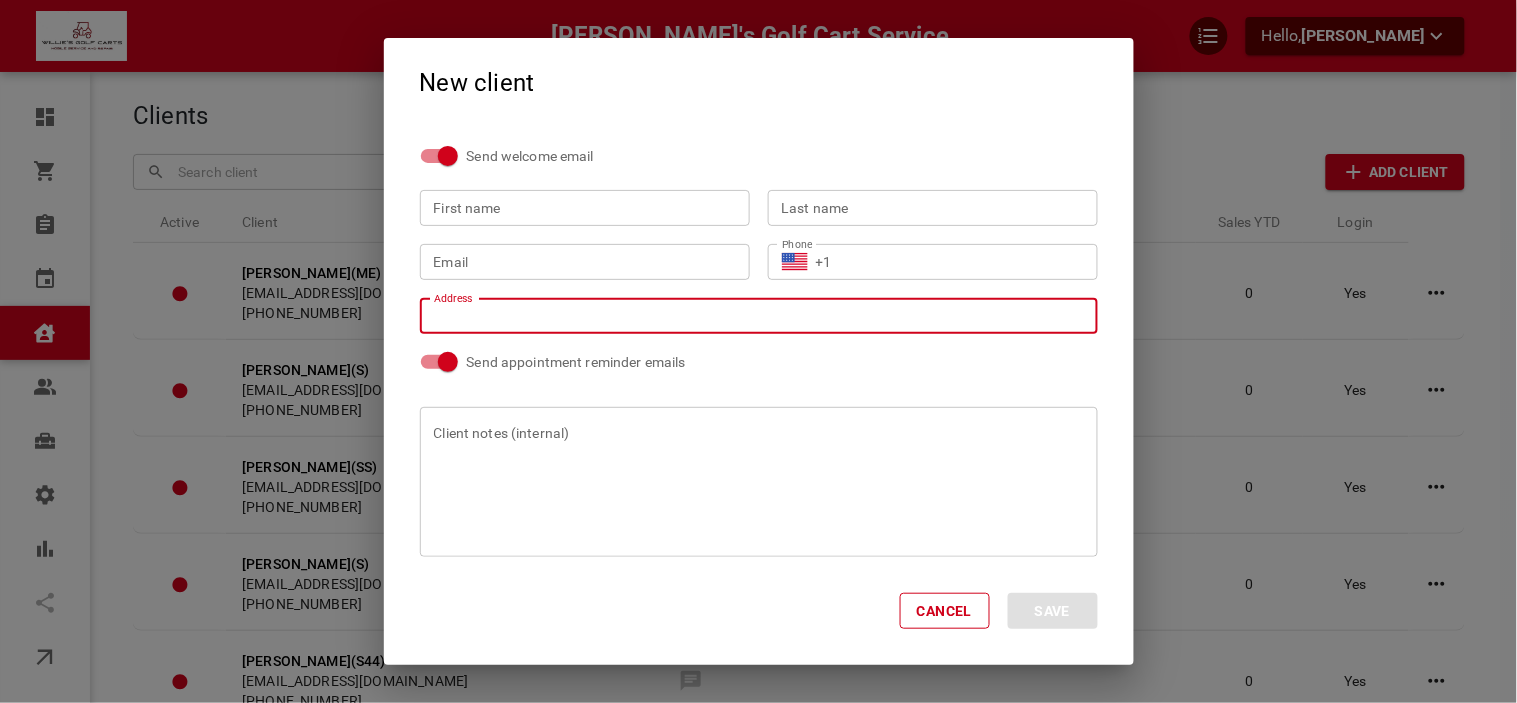click on "Address Address" at bounding box center (758, 315) 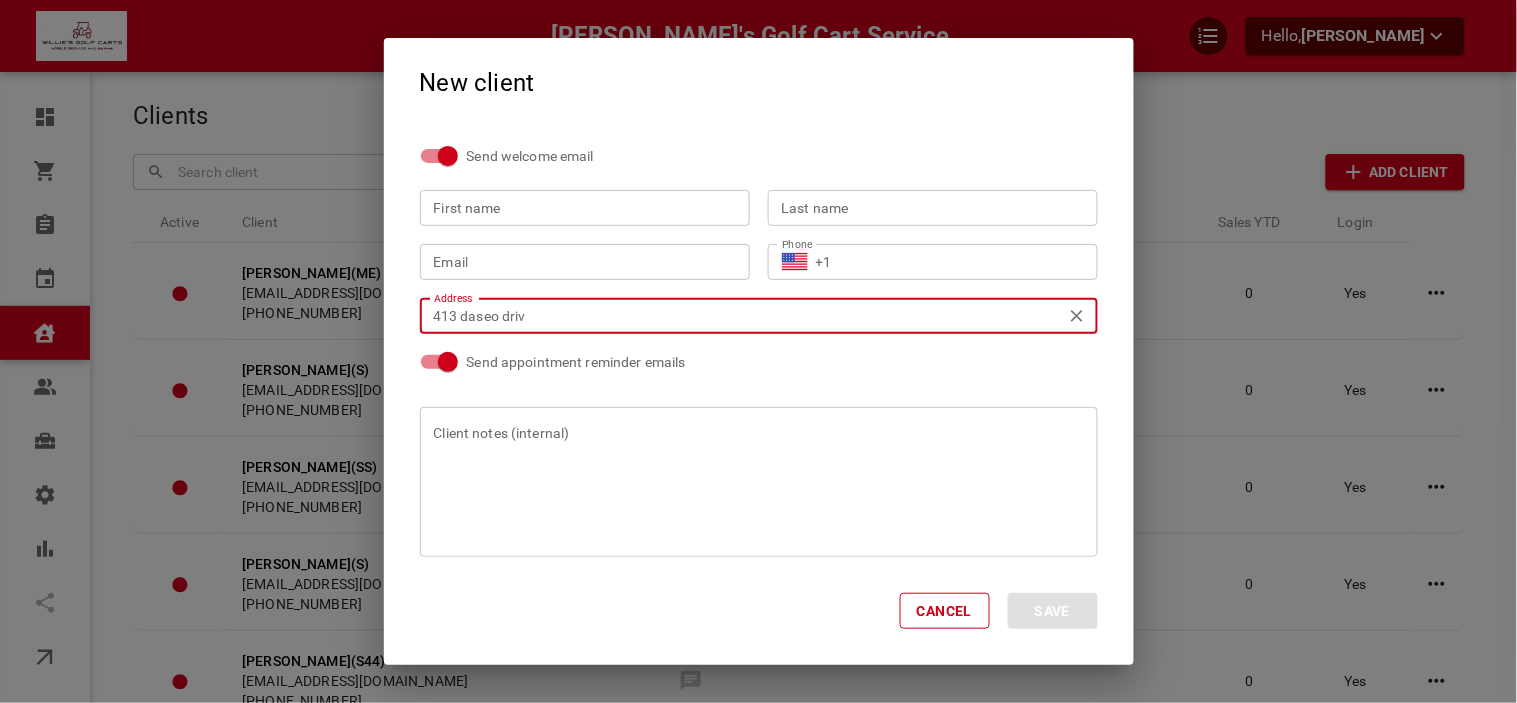 type on "[STREET_ADDRESS]" 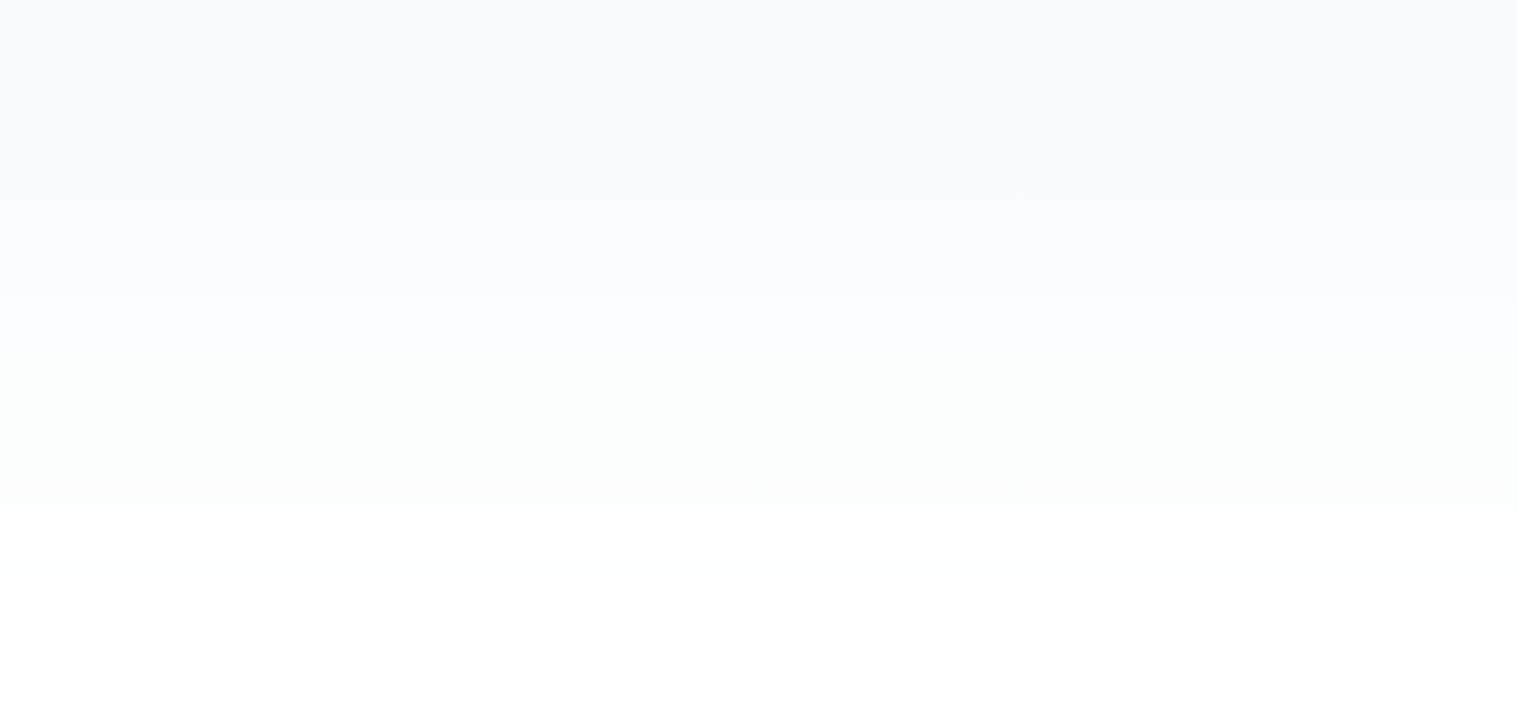 scroll, scrollTop: 0, scrollLeft: 0, axis: both 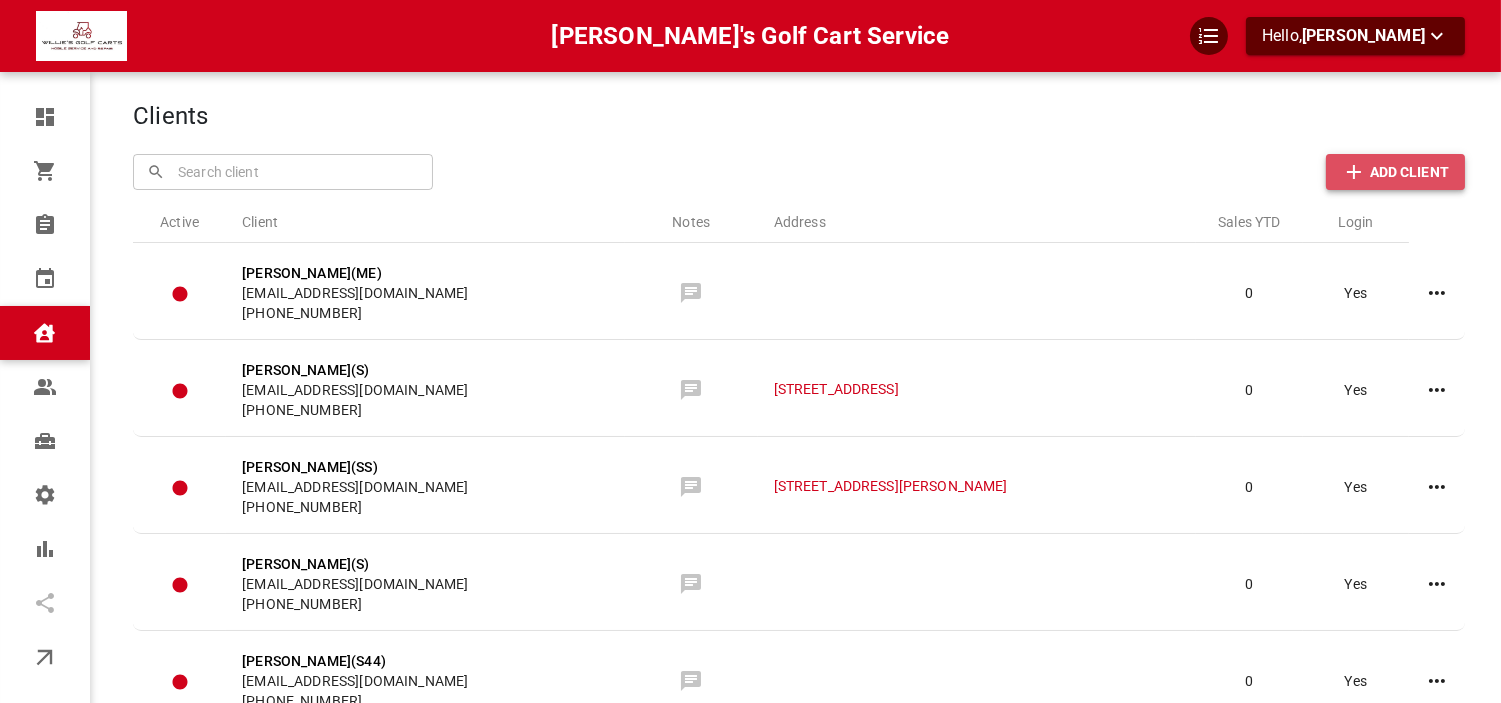 click on "Add Client" at bounding box center [1409, 172] 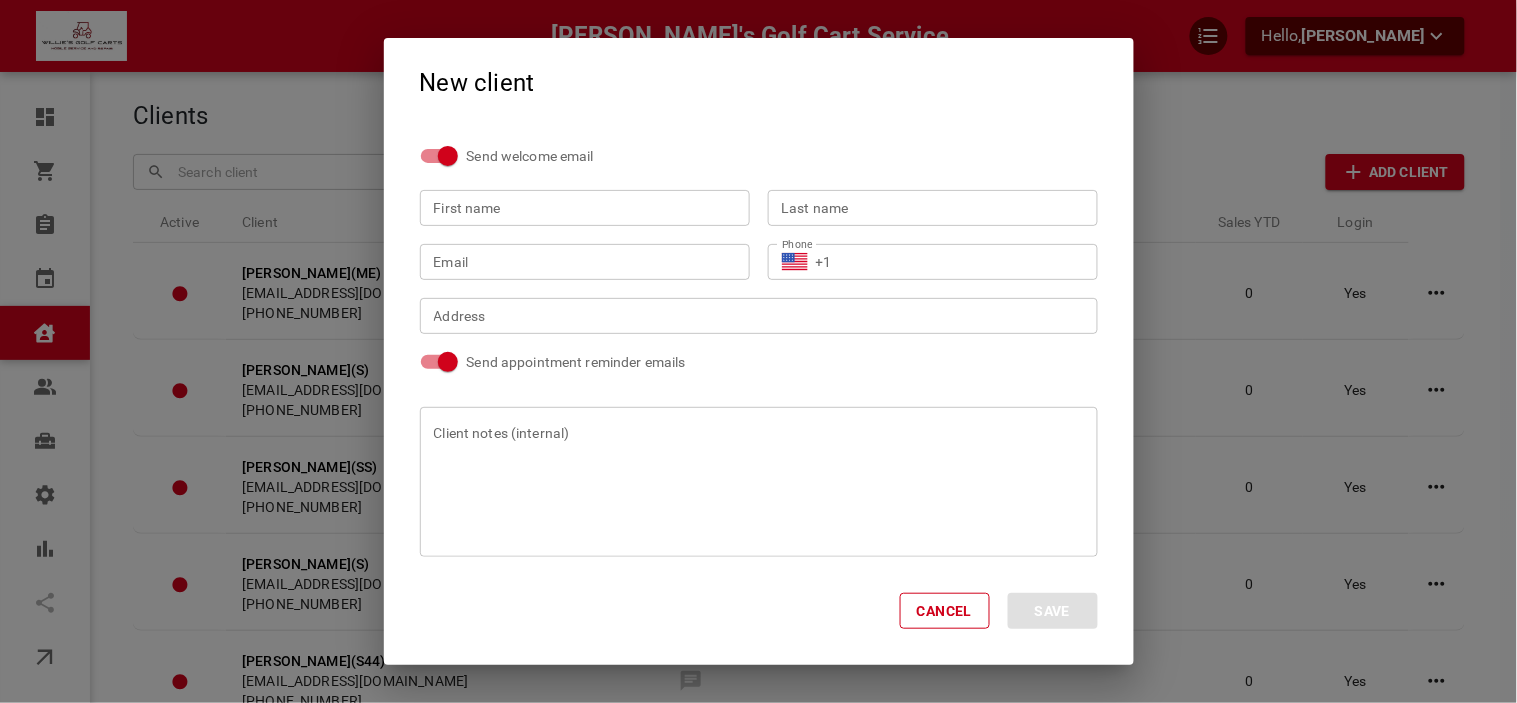 click on "Address Address" at bounding box center (758, 315) 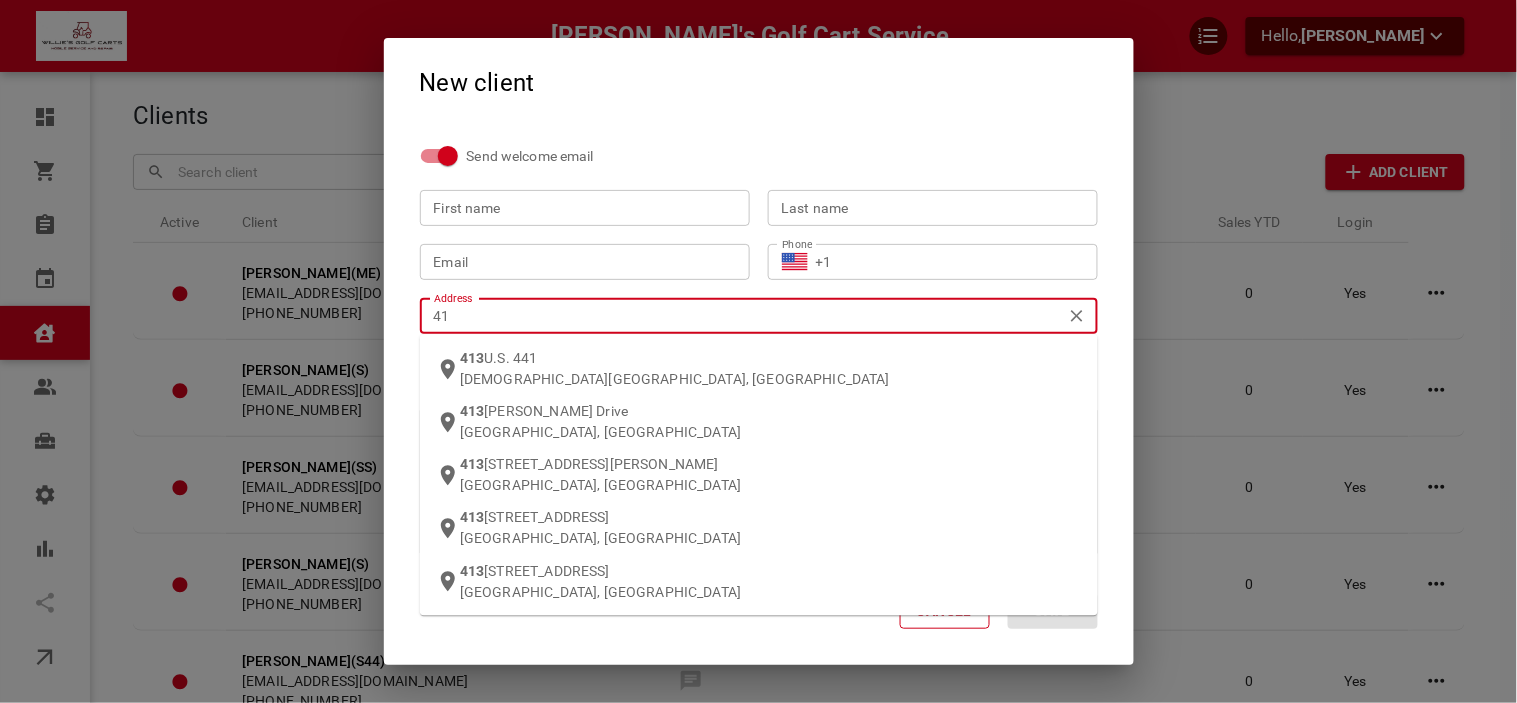 type on "4" 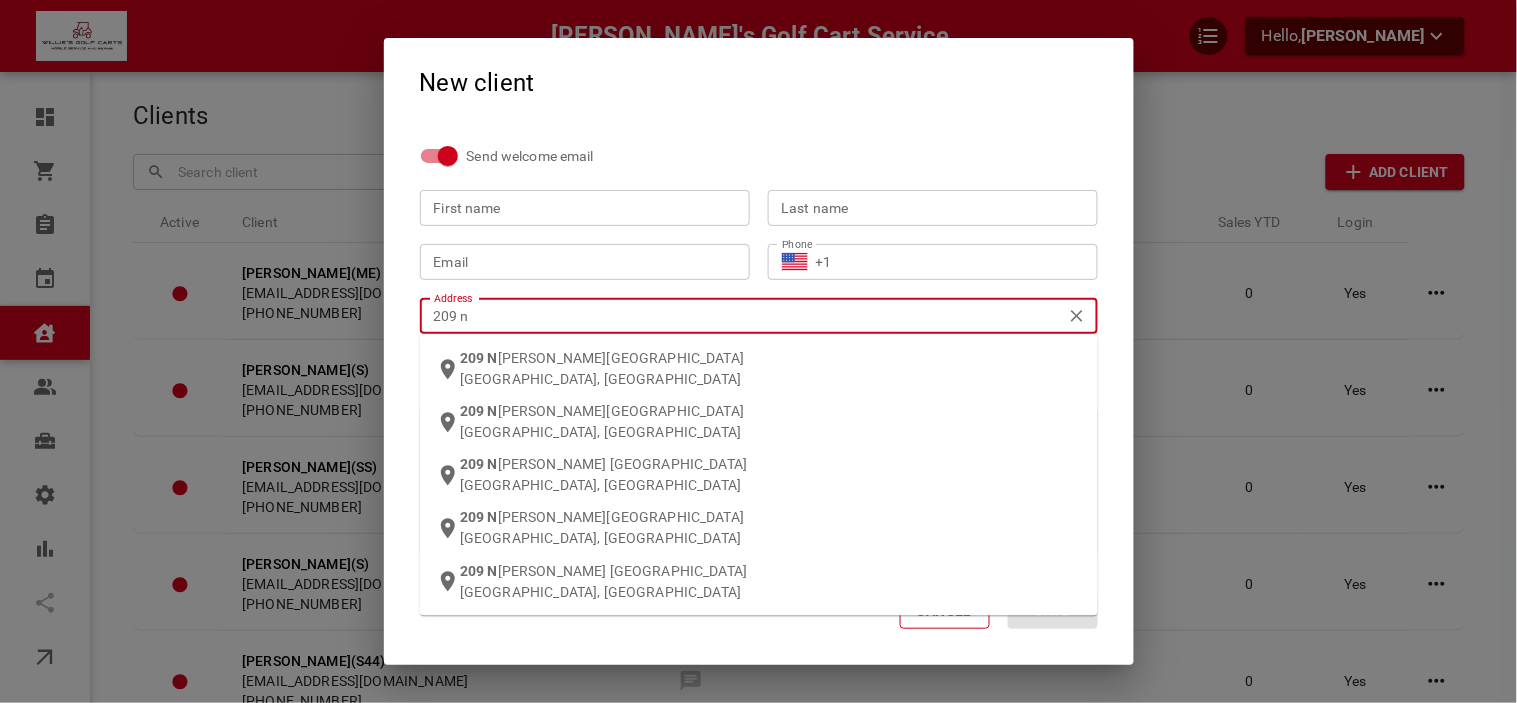 type on "209 n d" 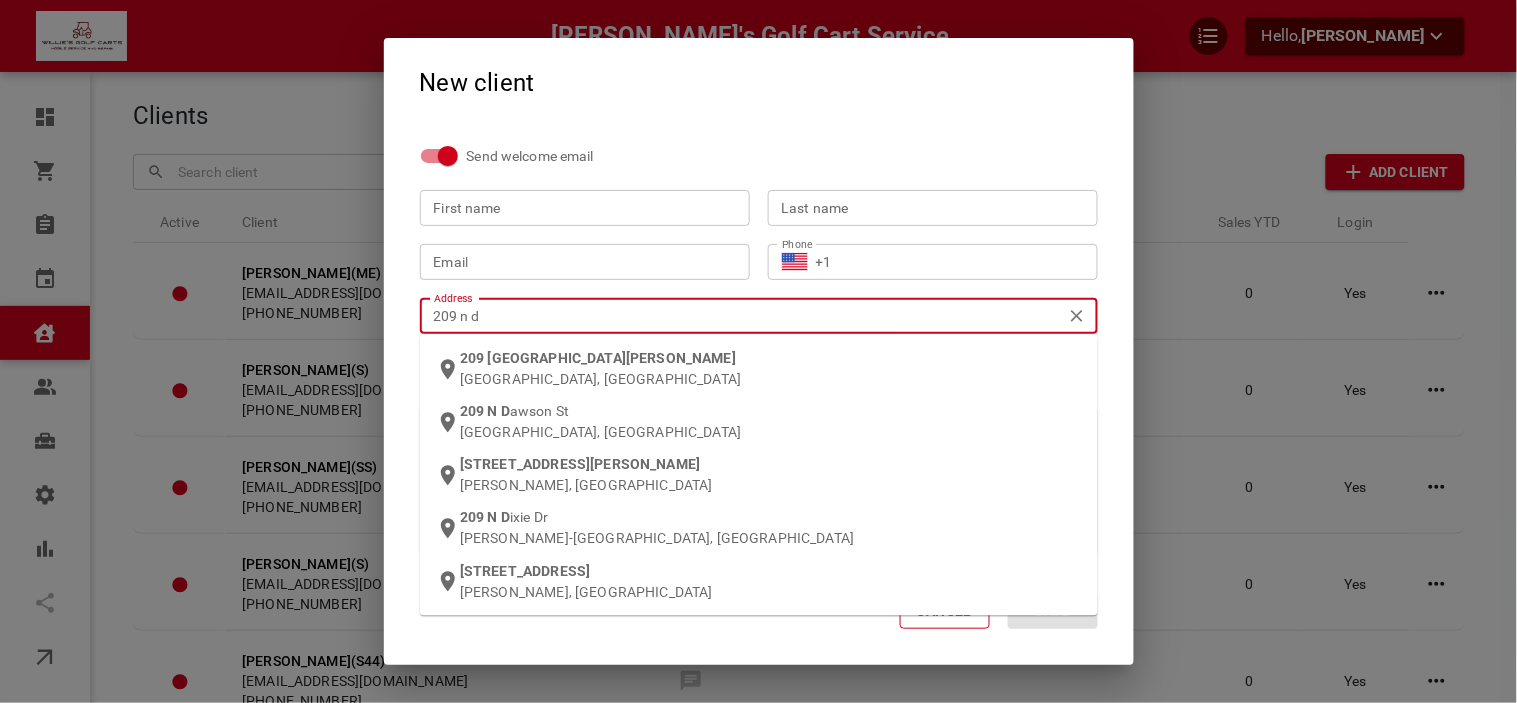 click on "209   North Dixie Avenue Fruitland Park, FL" at bounding box center (771, 368) 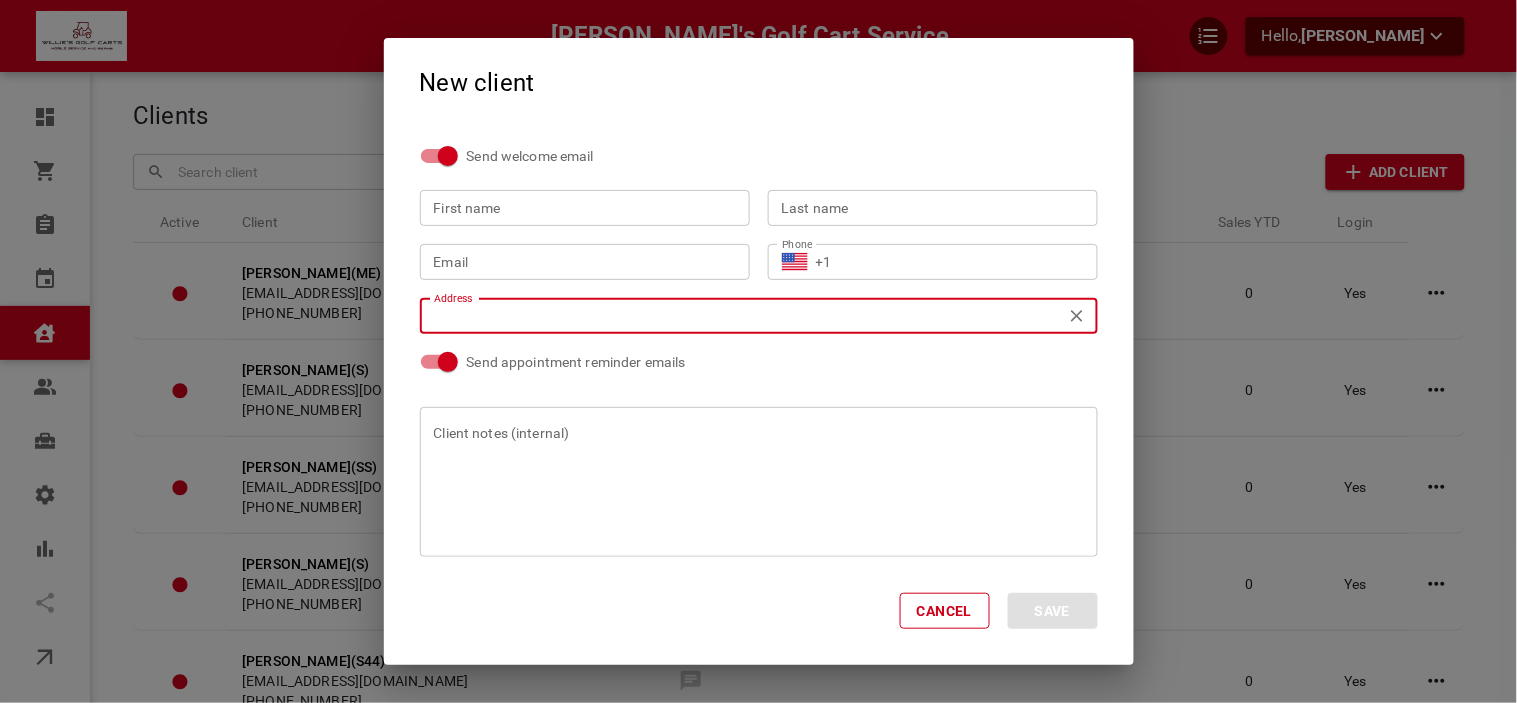 click on "First name" at bounding box center (585, 208) 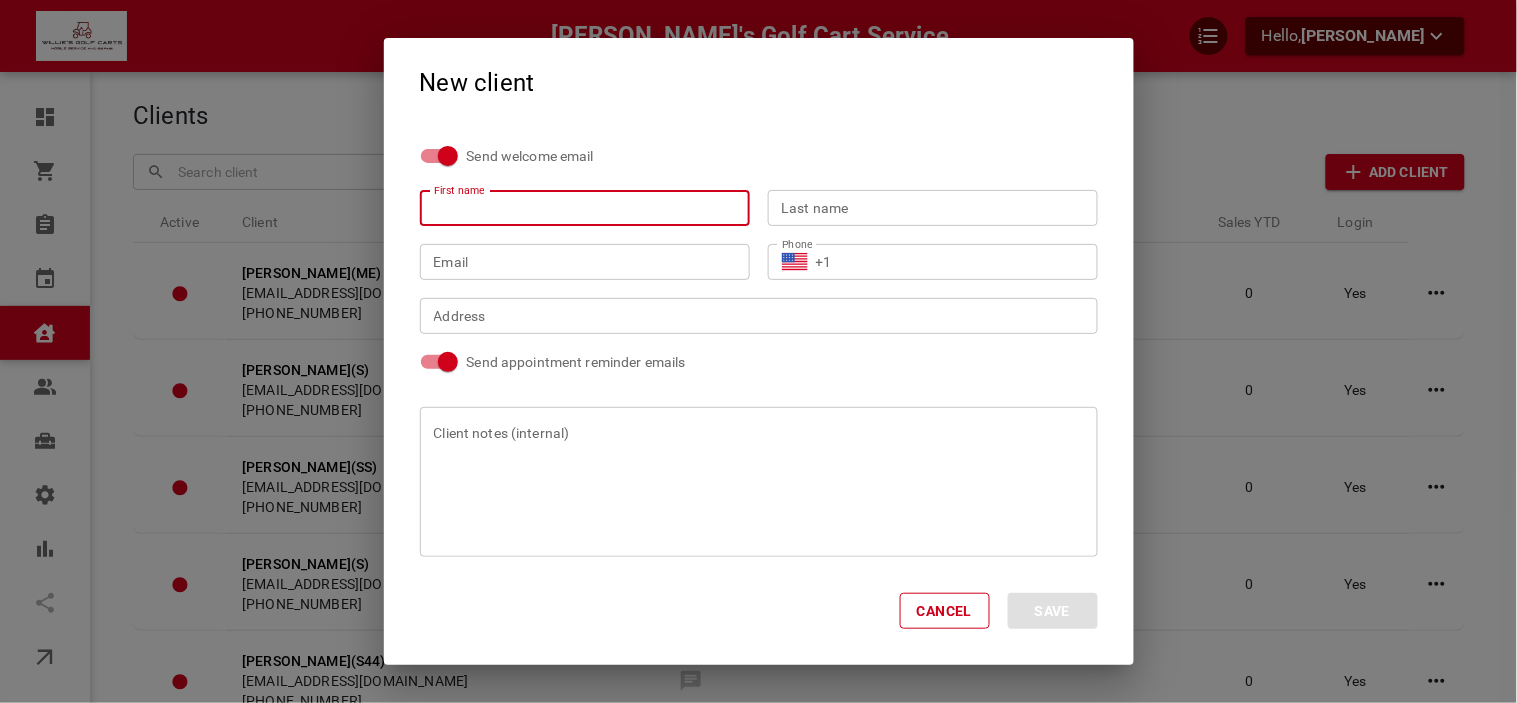 type on "[STREET_ADDRESS][PERSON_NAME]" 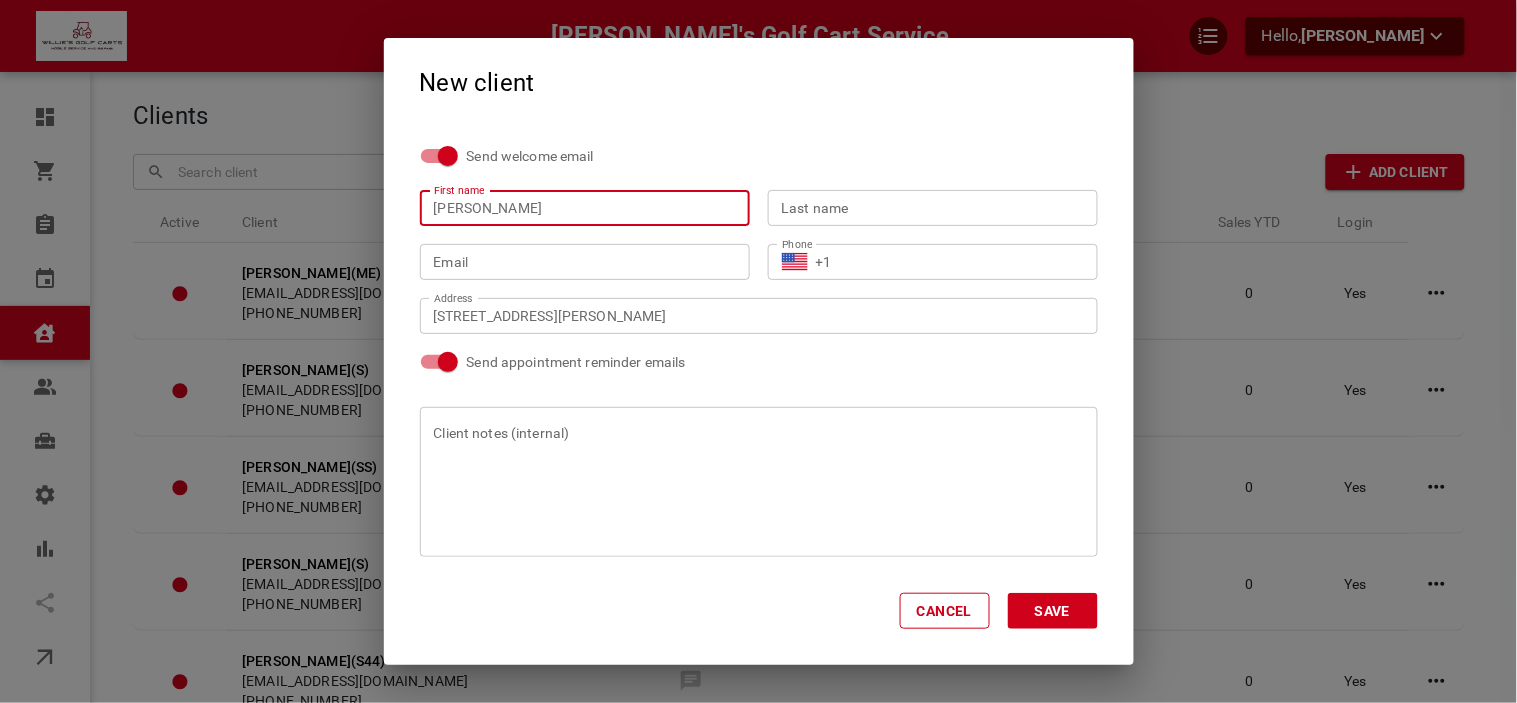 type on "Loretta" 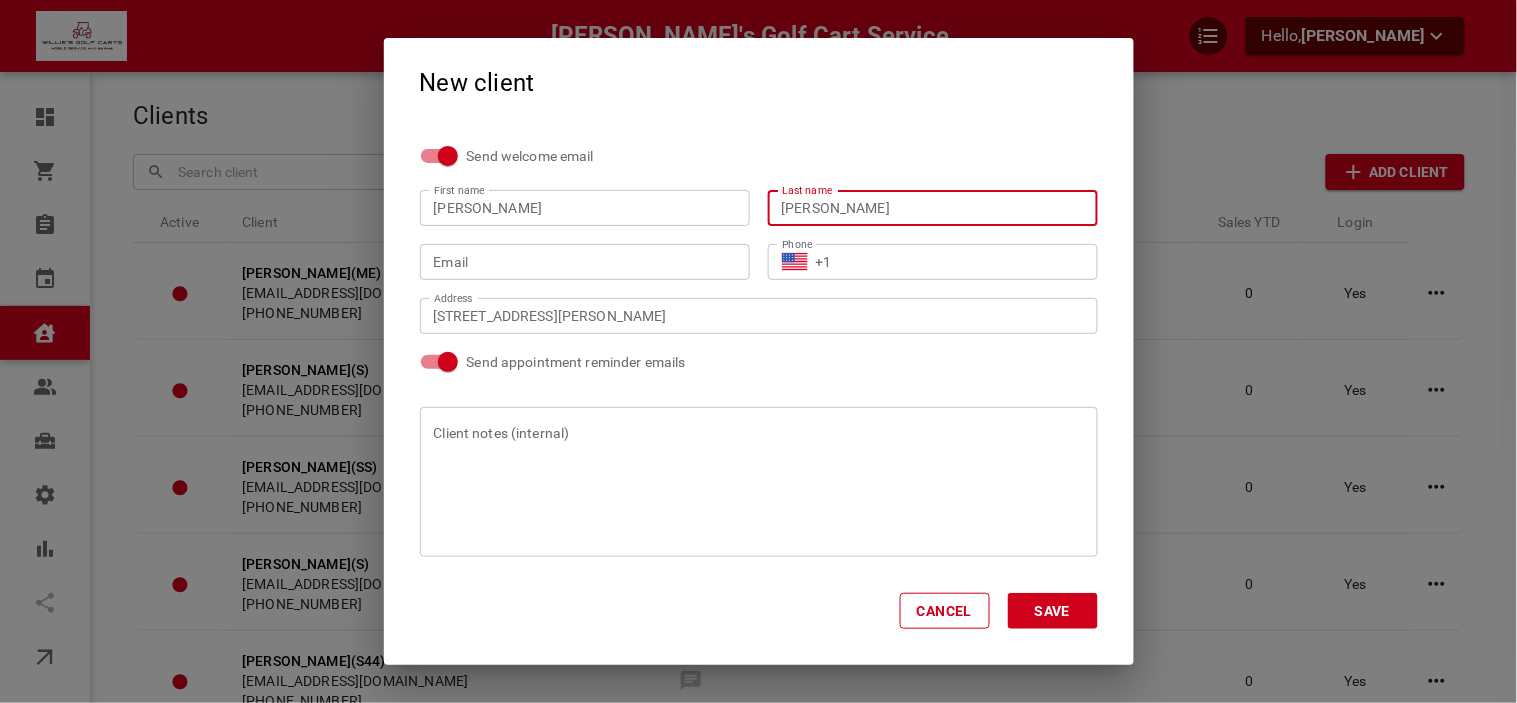 type on "DIaco" 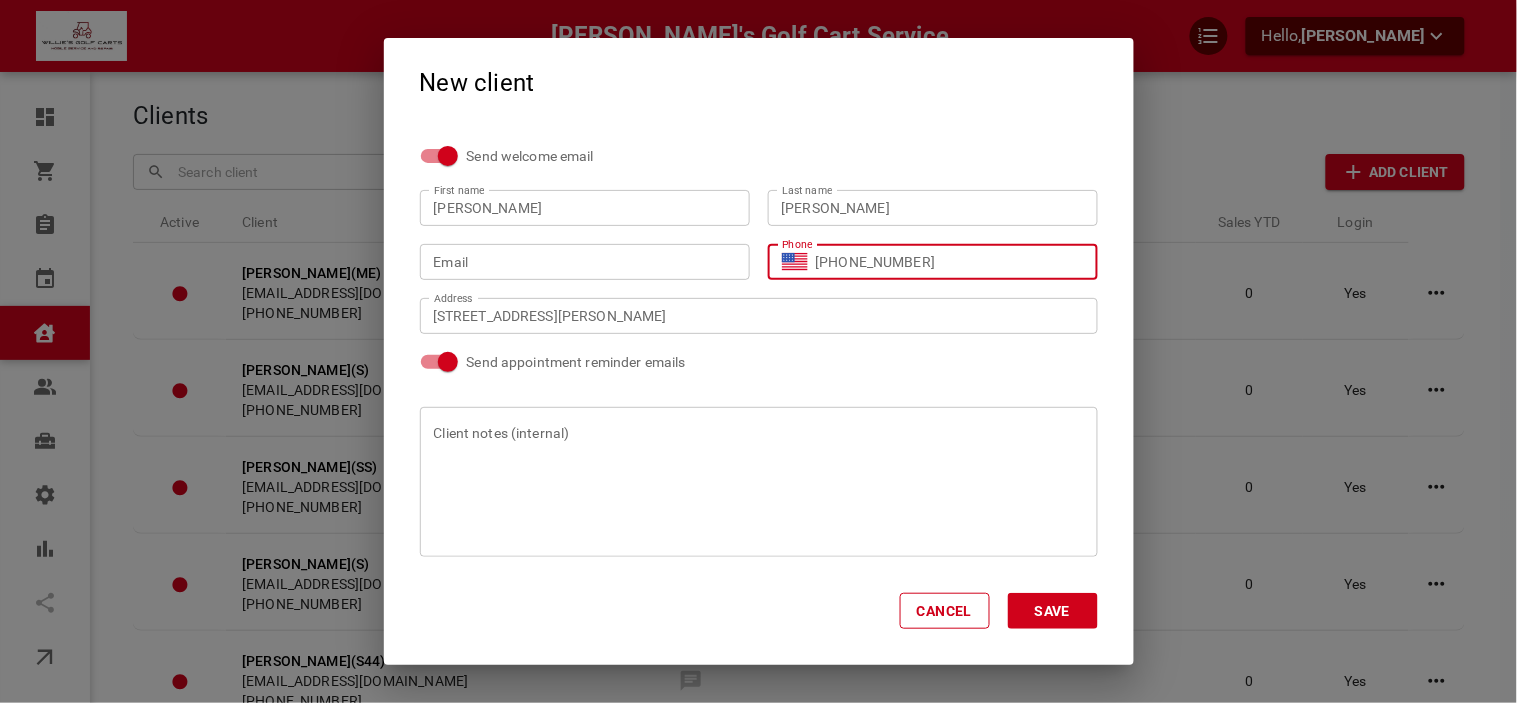 type on "+1 (929) 291-1161" 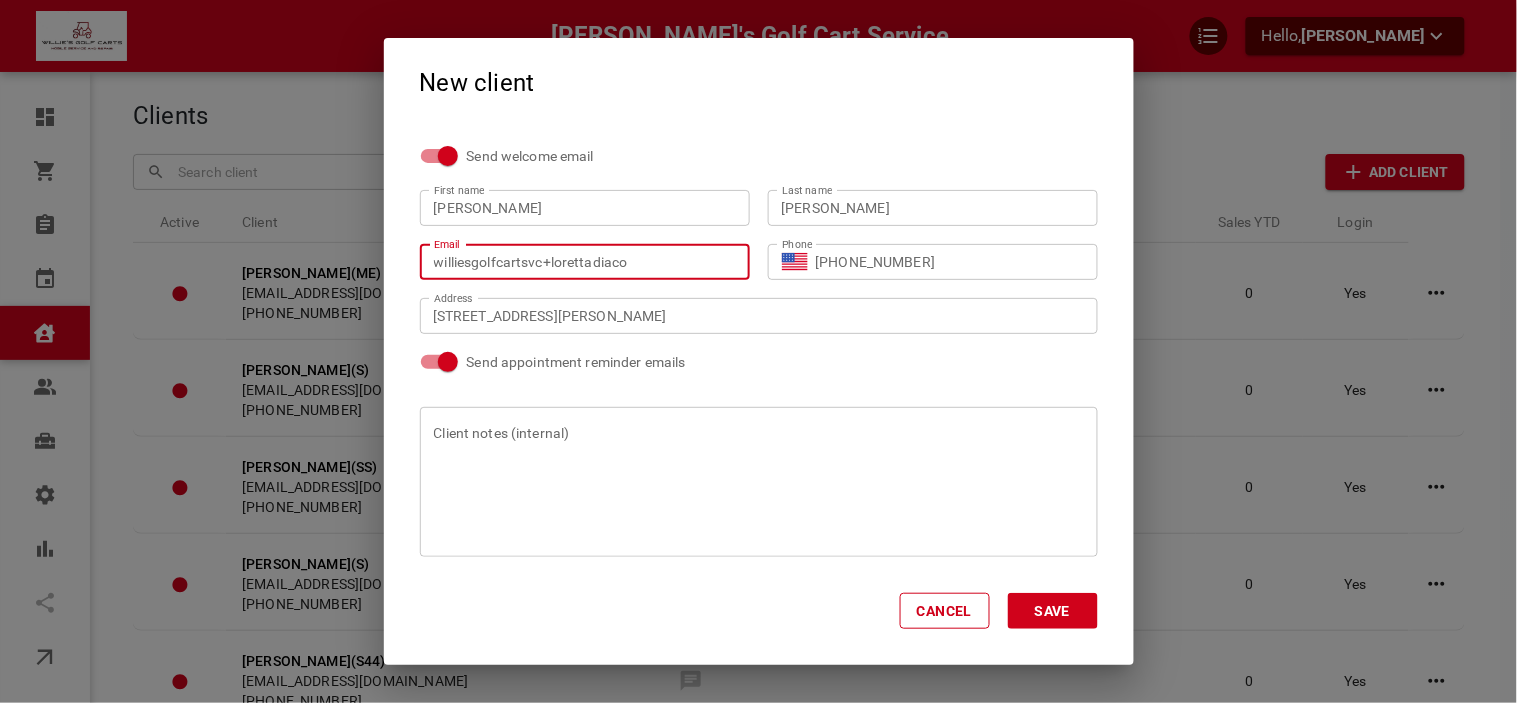 type on "williesgolfcartsvc+lorettadiaco" 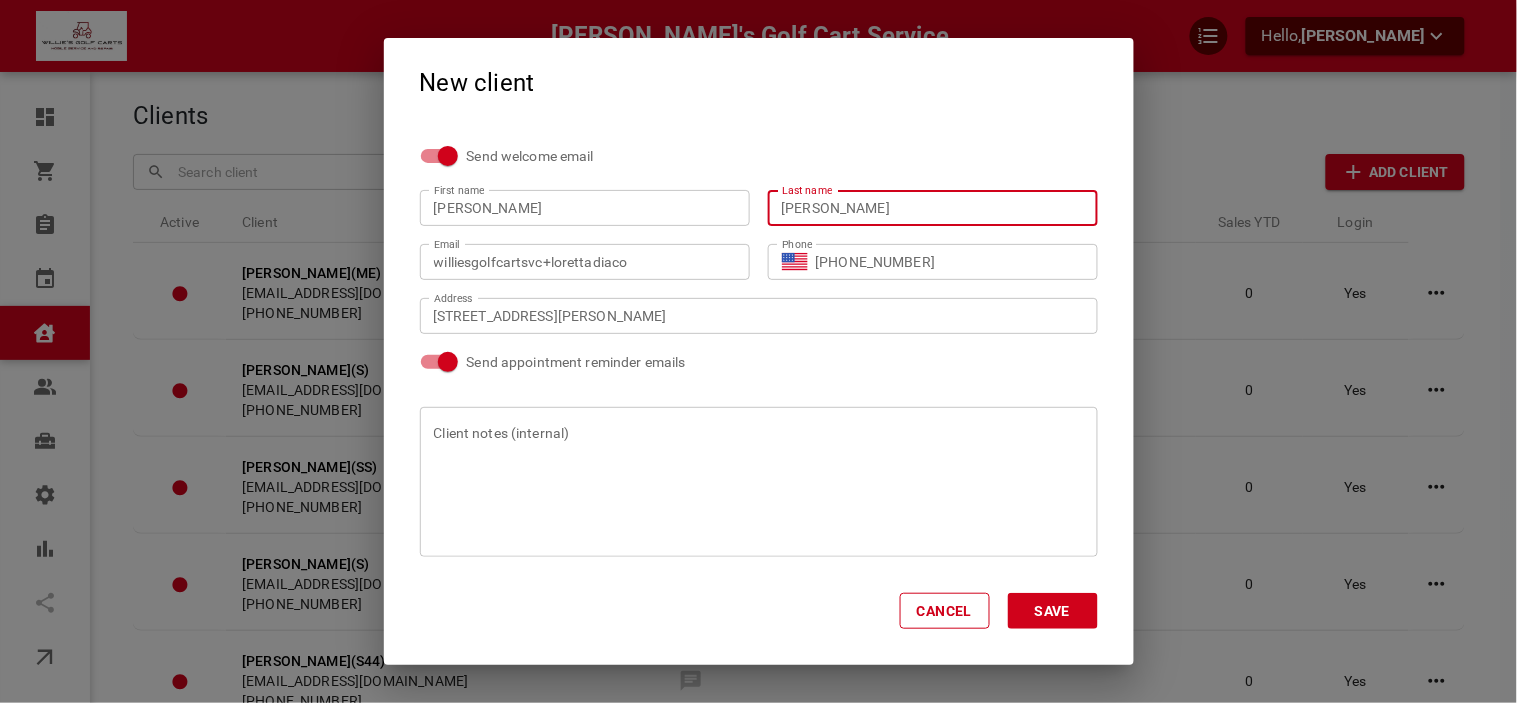 type on "Diaco" 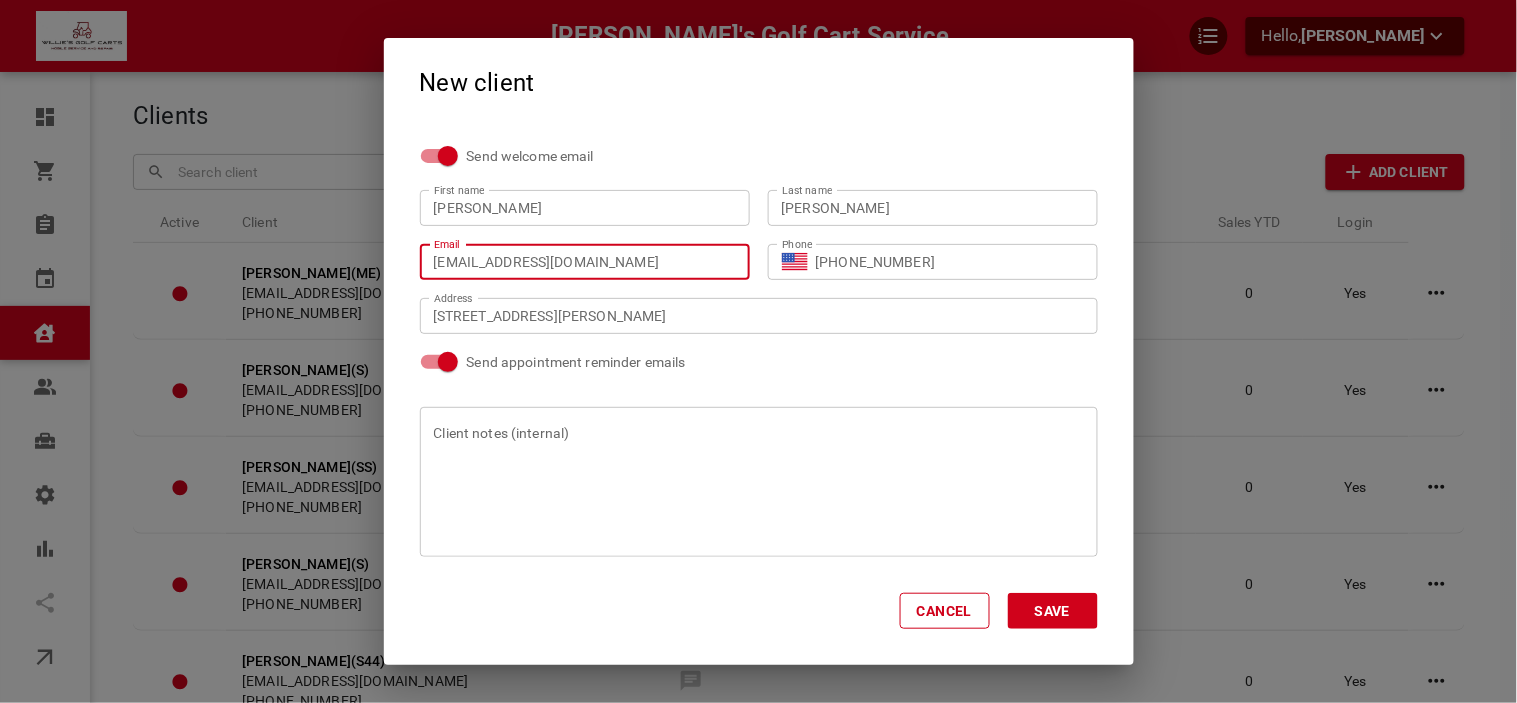 type on "[EMAIL_ADDRESS][DOMAIN_NAME]" 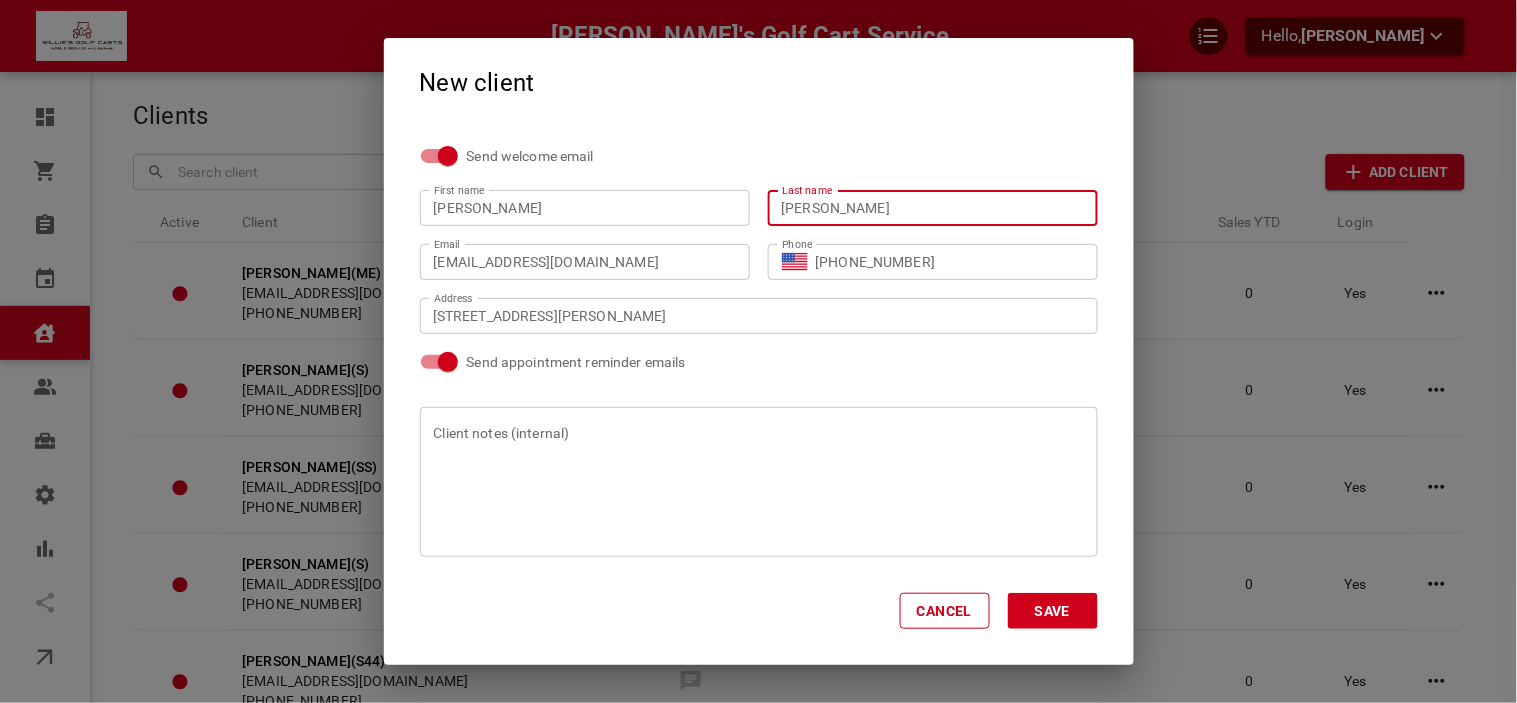 click 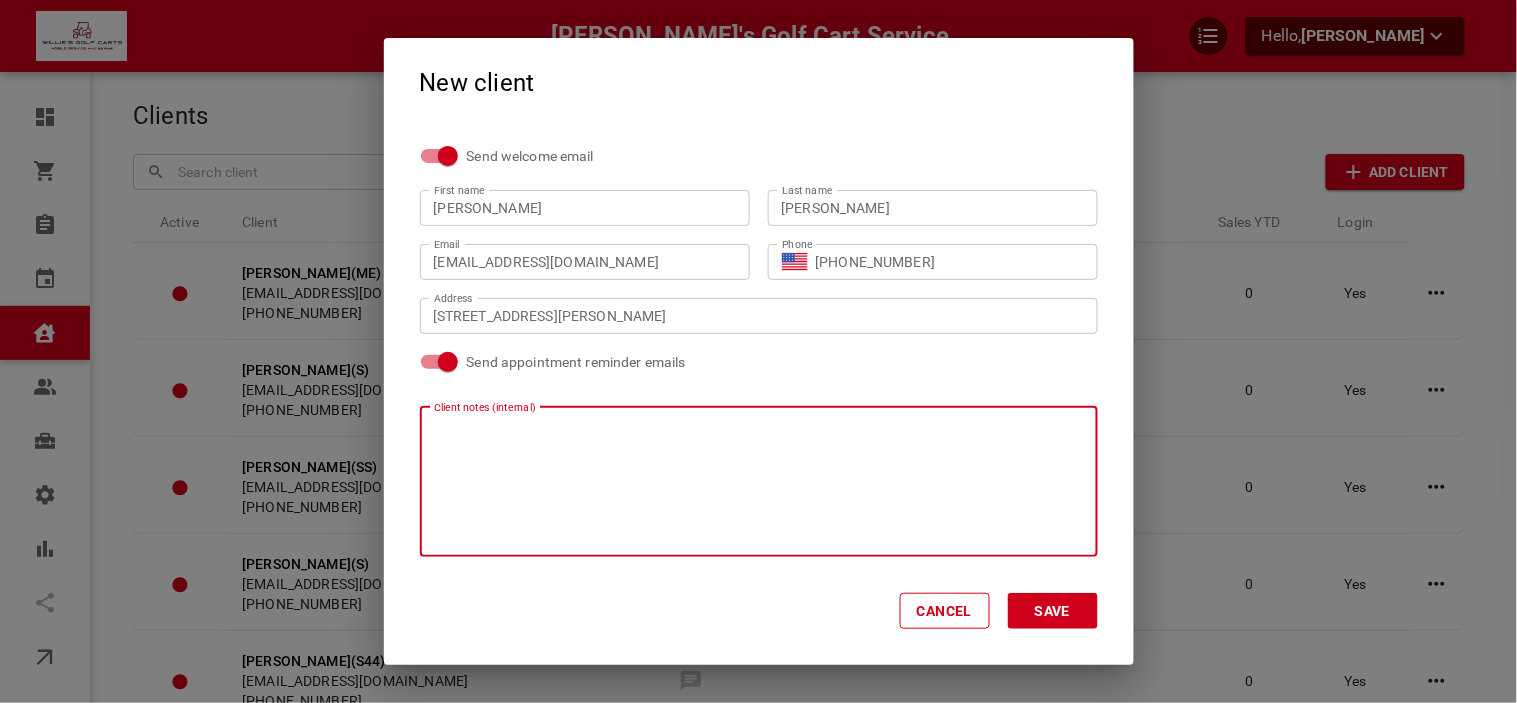 type 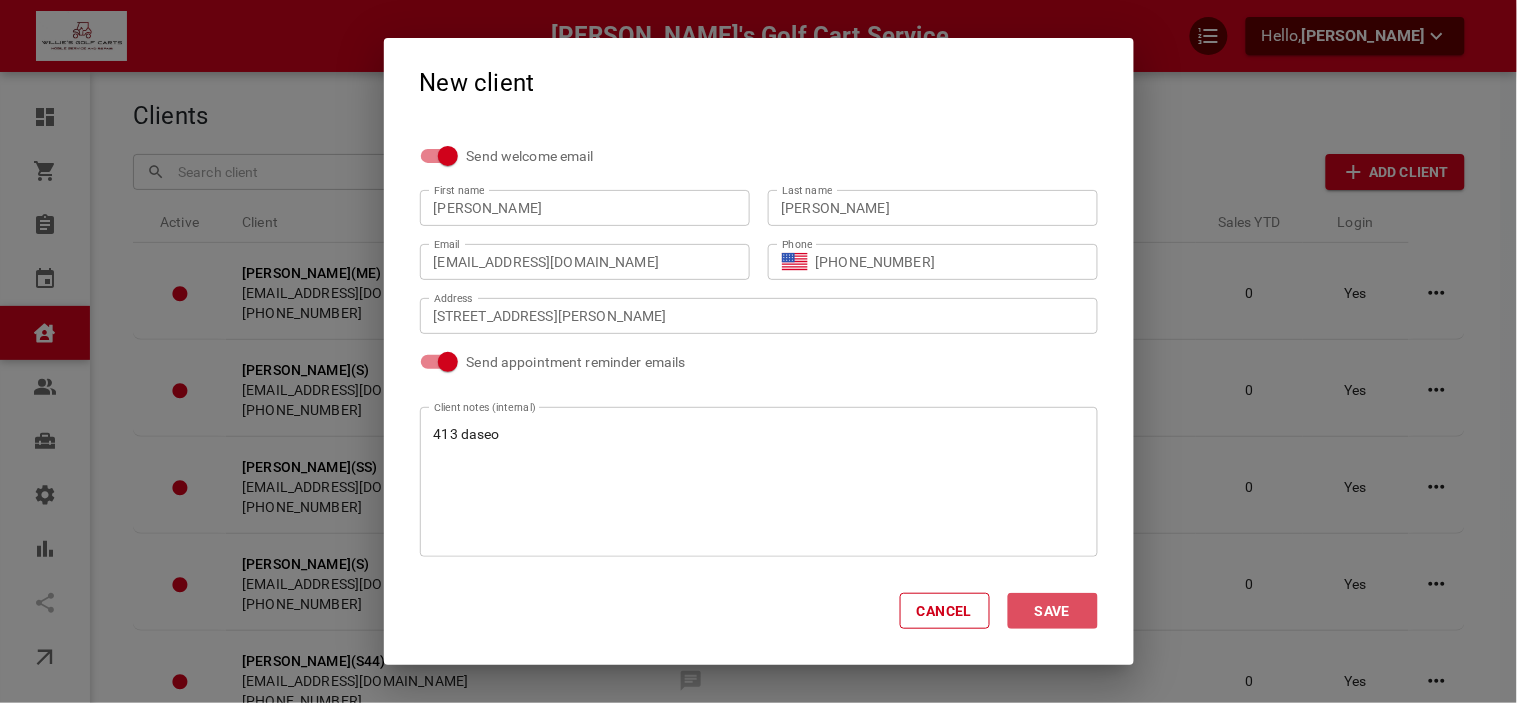 click on "Save" at bounding box center (1053, 611) 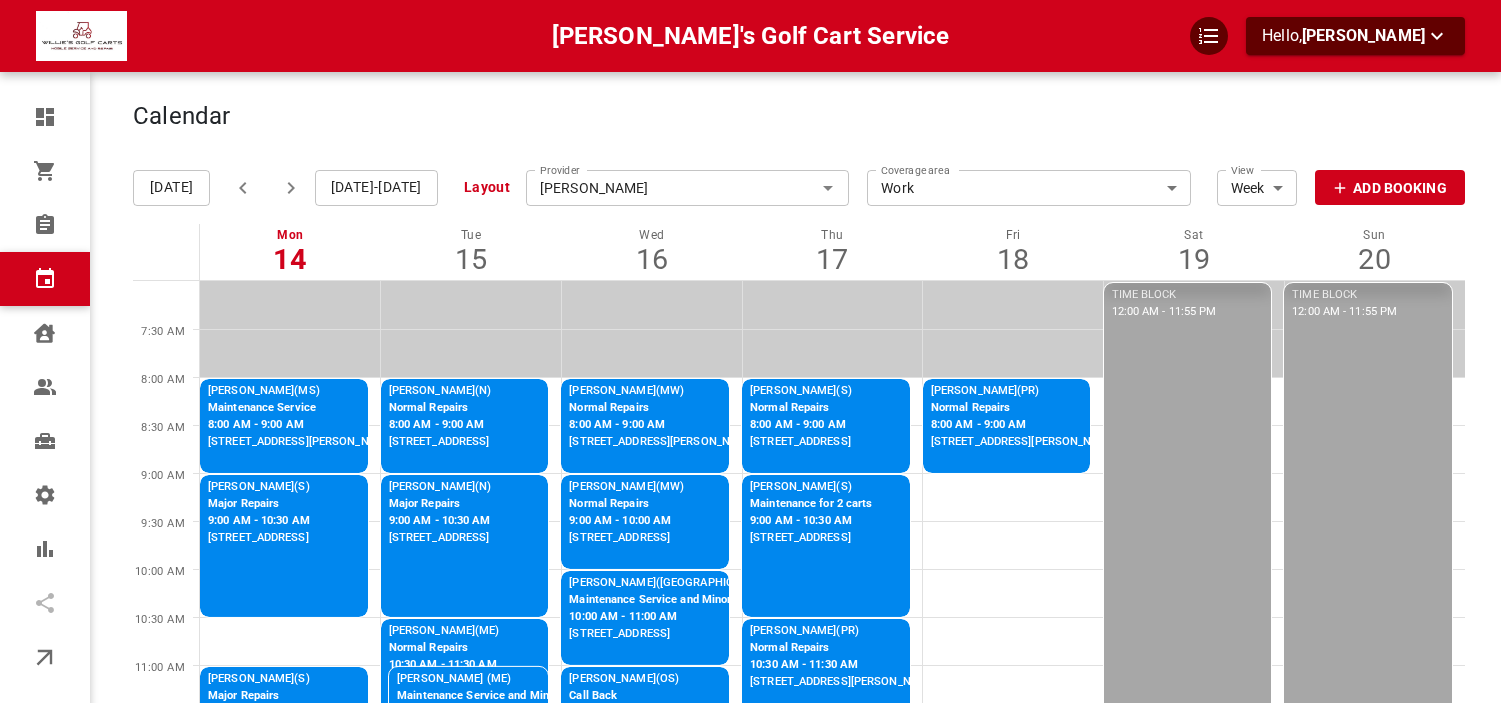 scroll, scrollTop: 111, scrollLeft: 0, axis: vertical 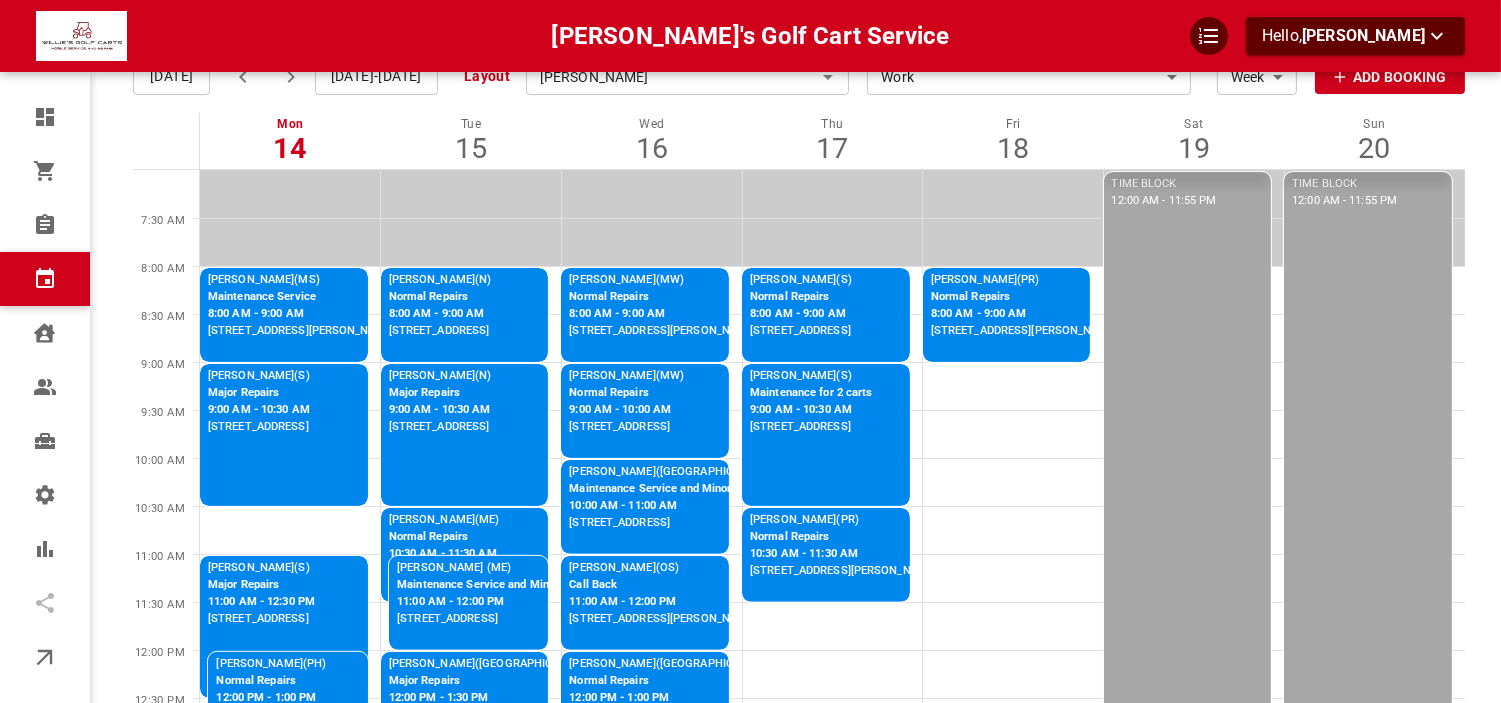 click at bounding box center (291, 77) 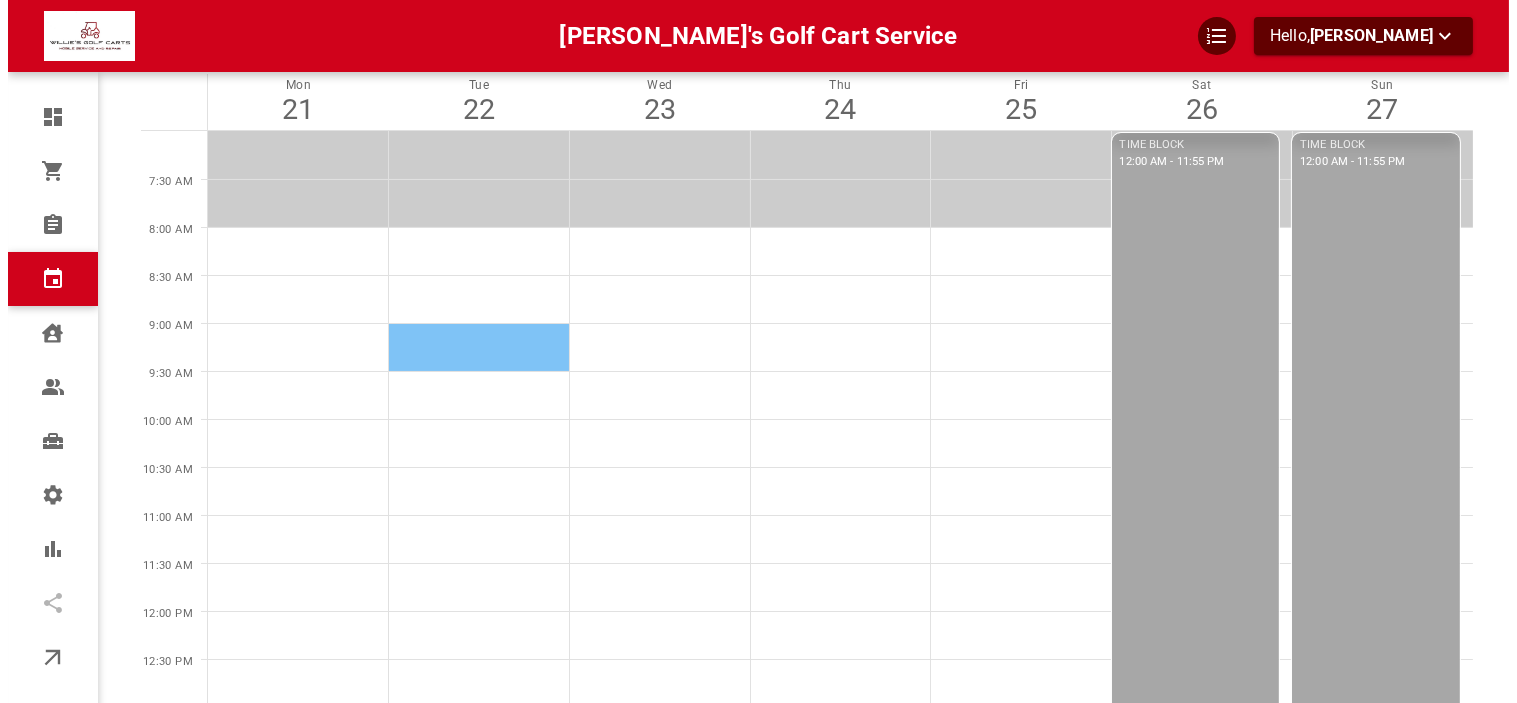scroll, scrollTop: 111, scrollLeft: 0, axis: vertical 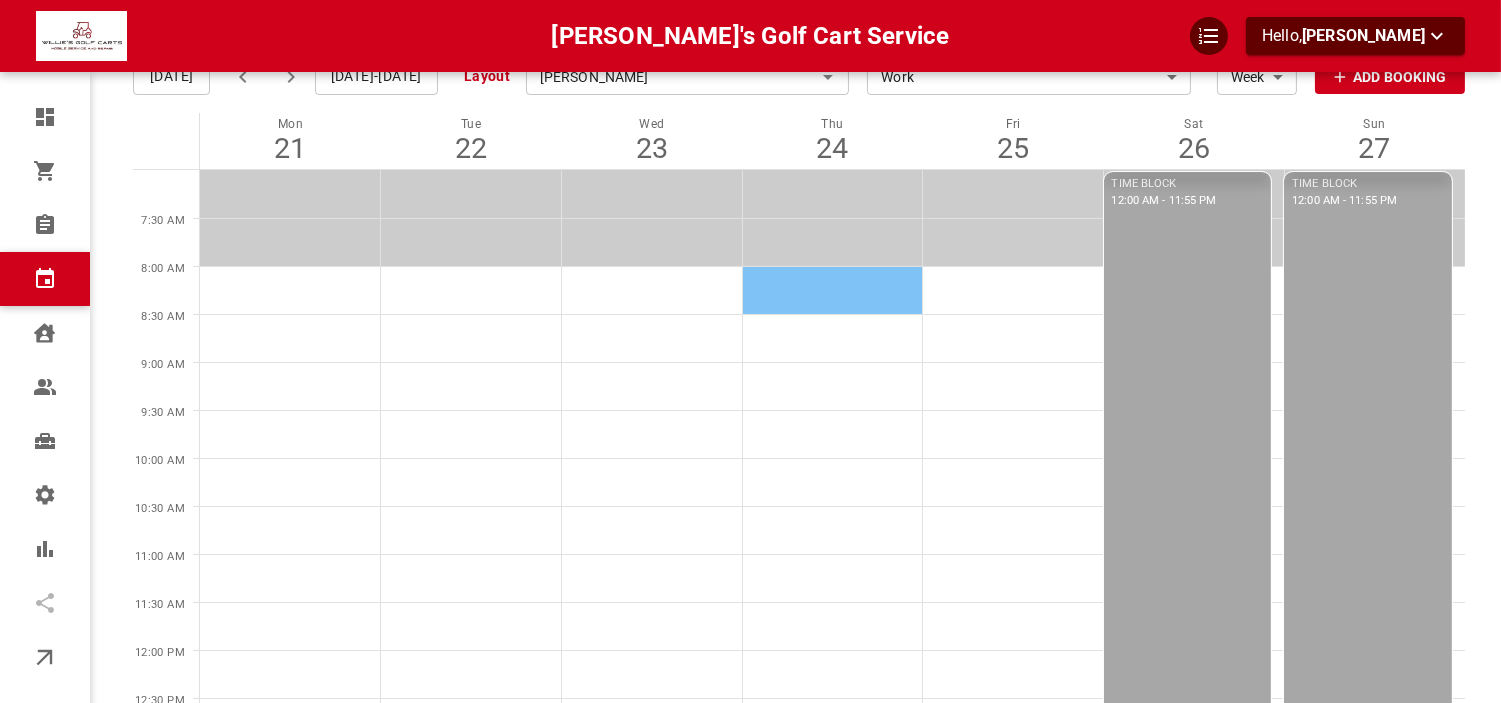 click at bounding box center (832, 290) 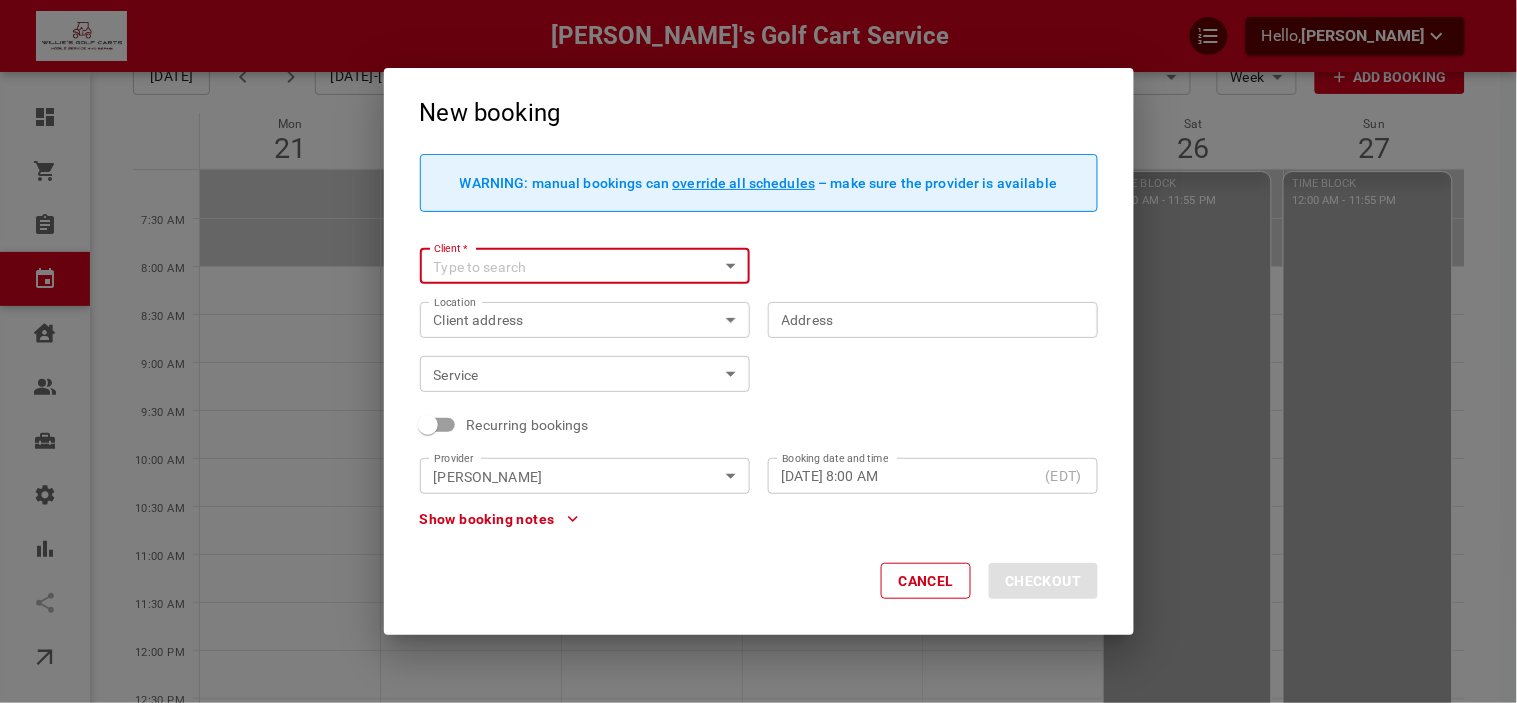 click on "Show booking notes" at bounding box center (499, 519) 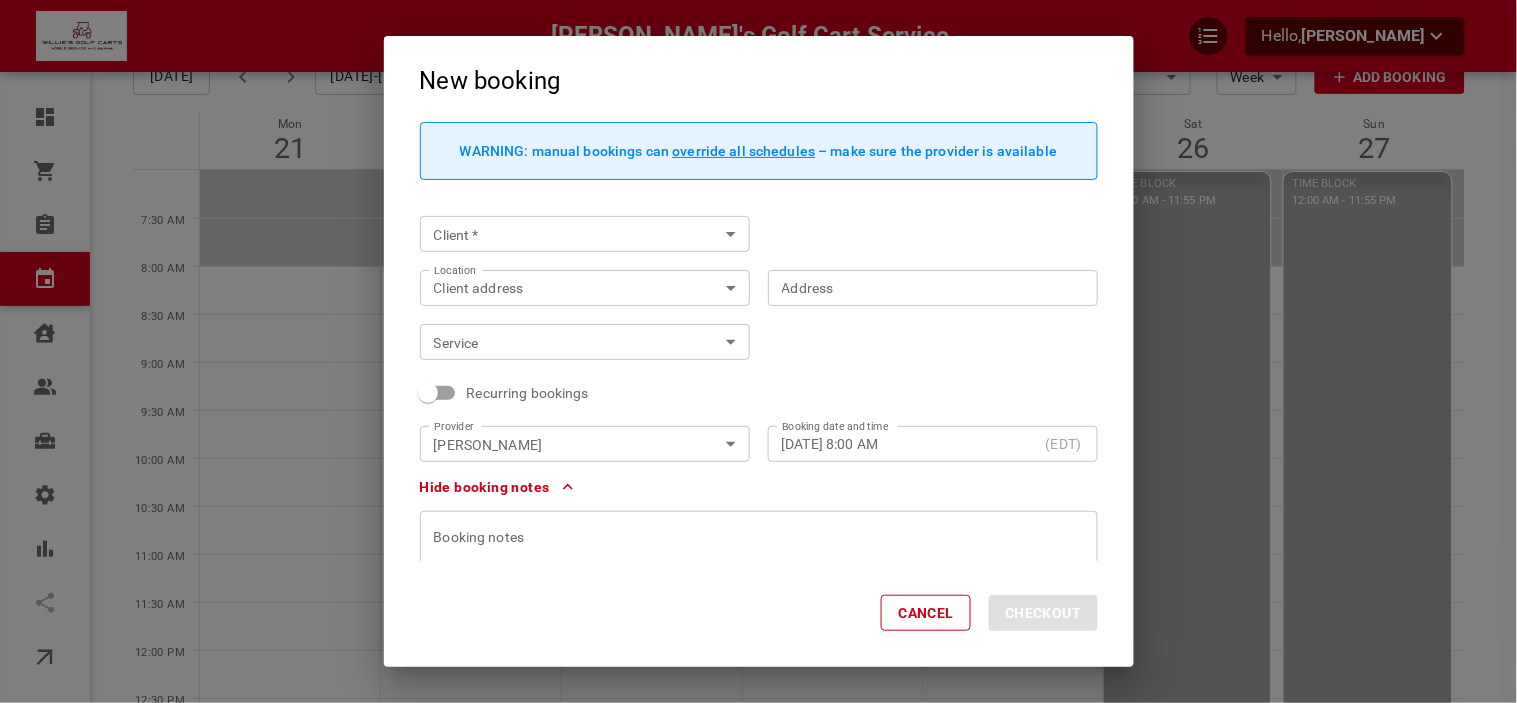 click at bounding box center (759, 586) 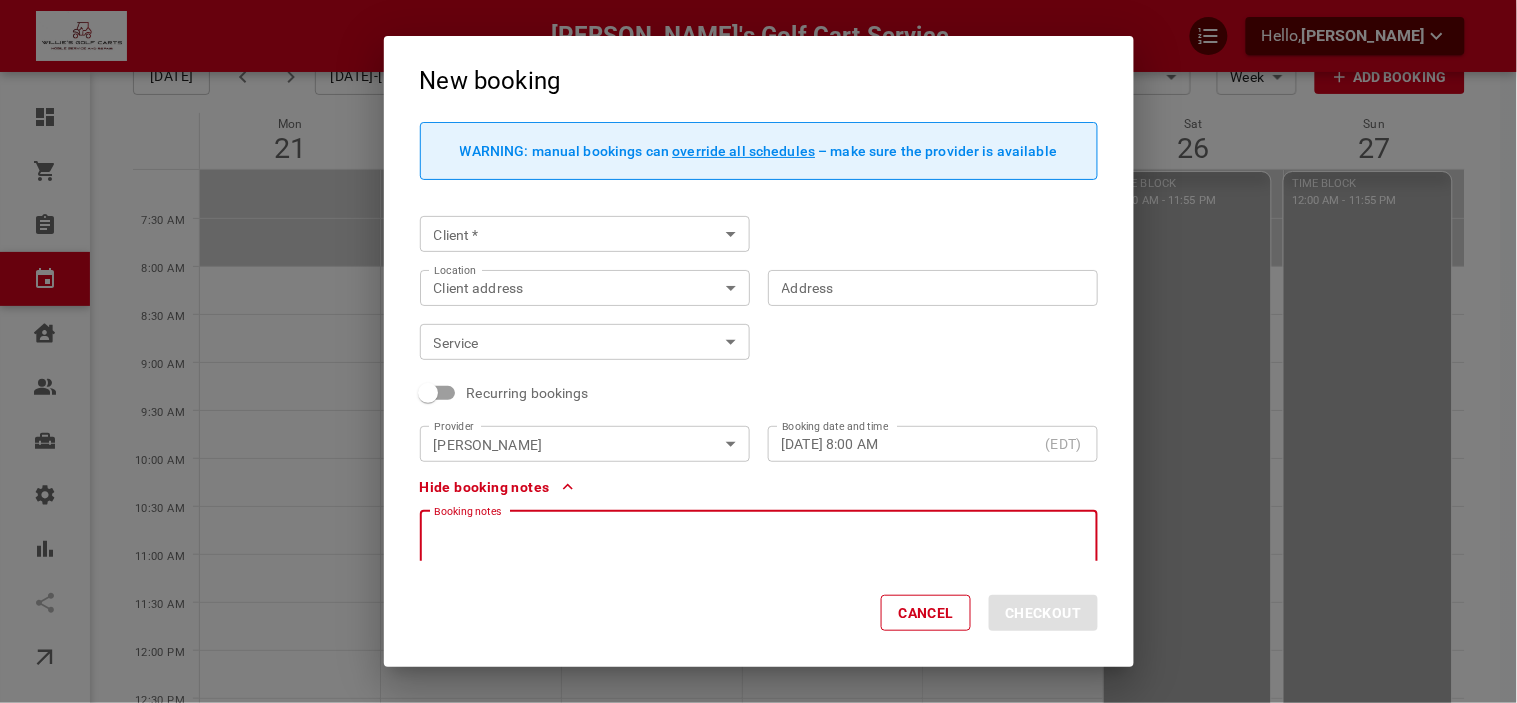 type 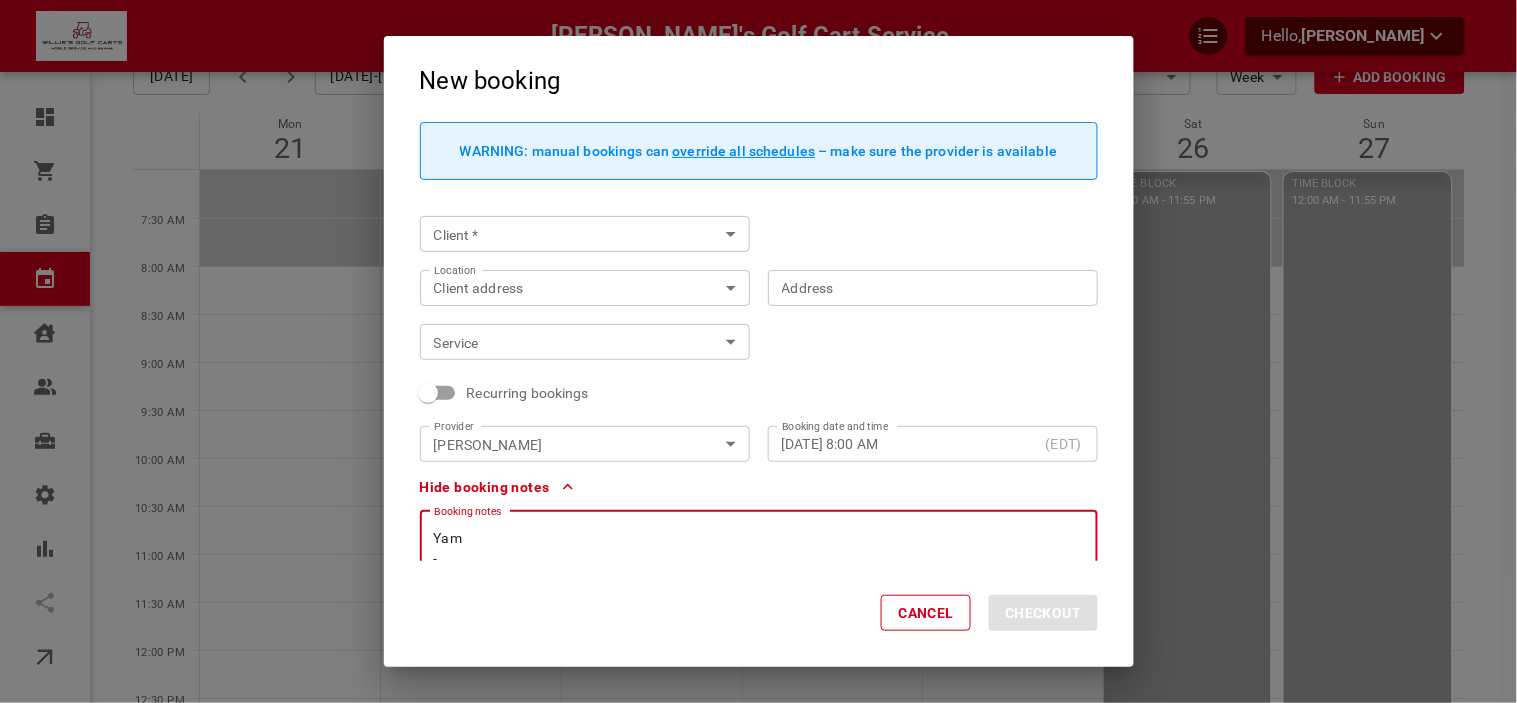 scroll, scrollTop: 5, scrollLeft: 0, axis: vertical 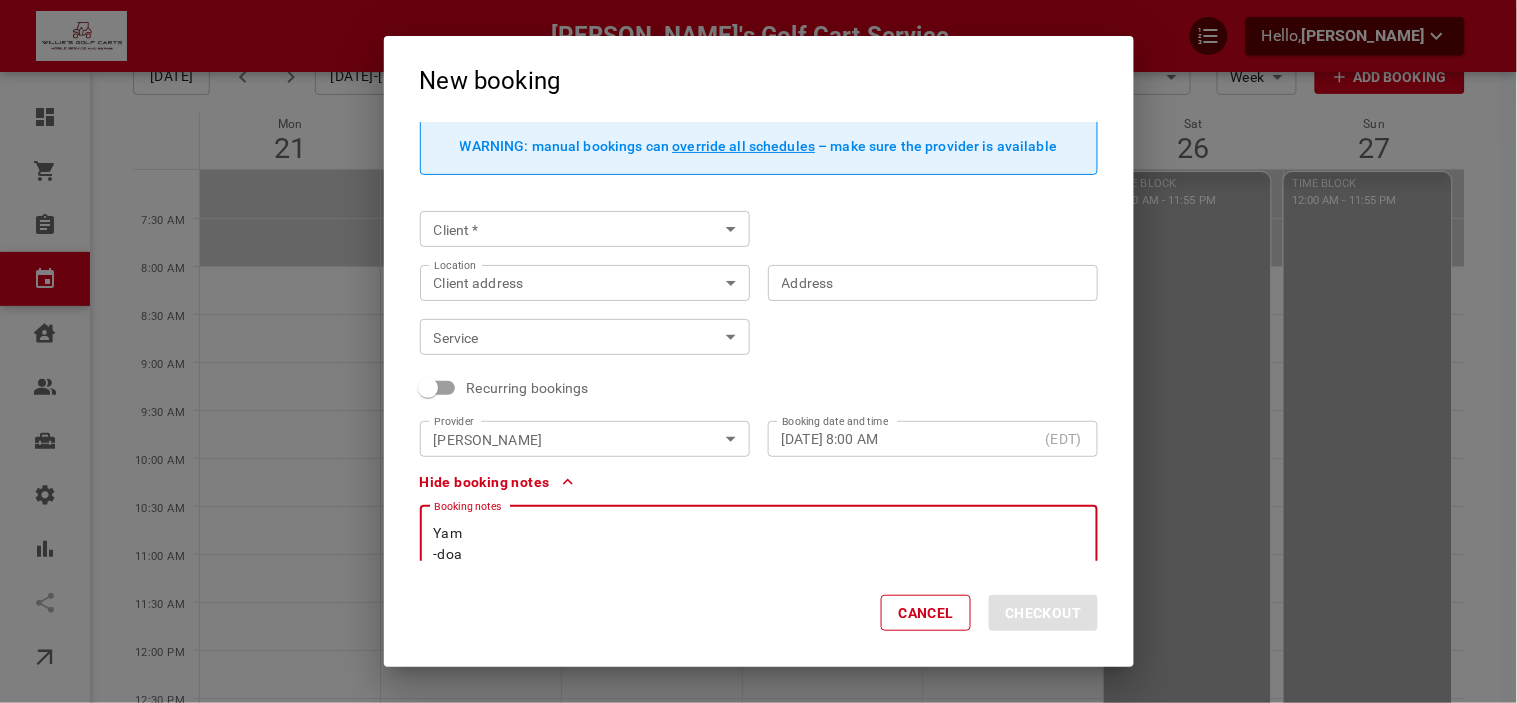click on "Client   *" at bounding box center (568, 229) 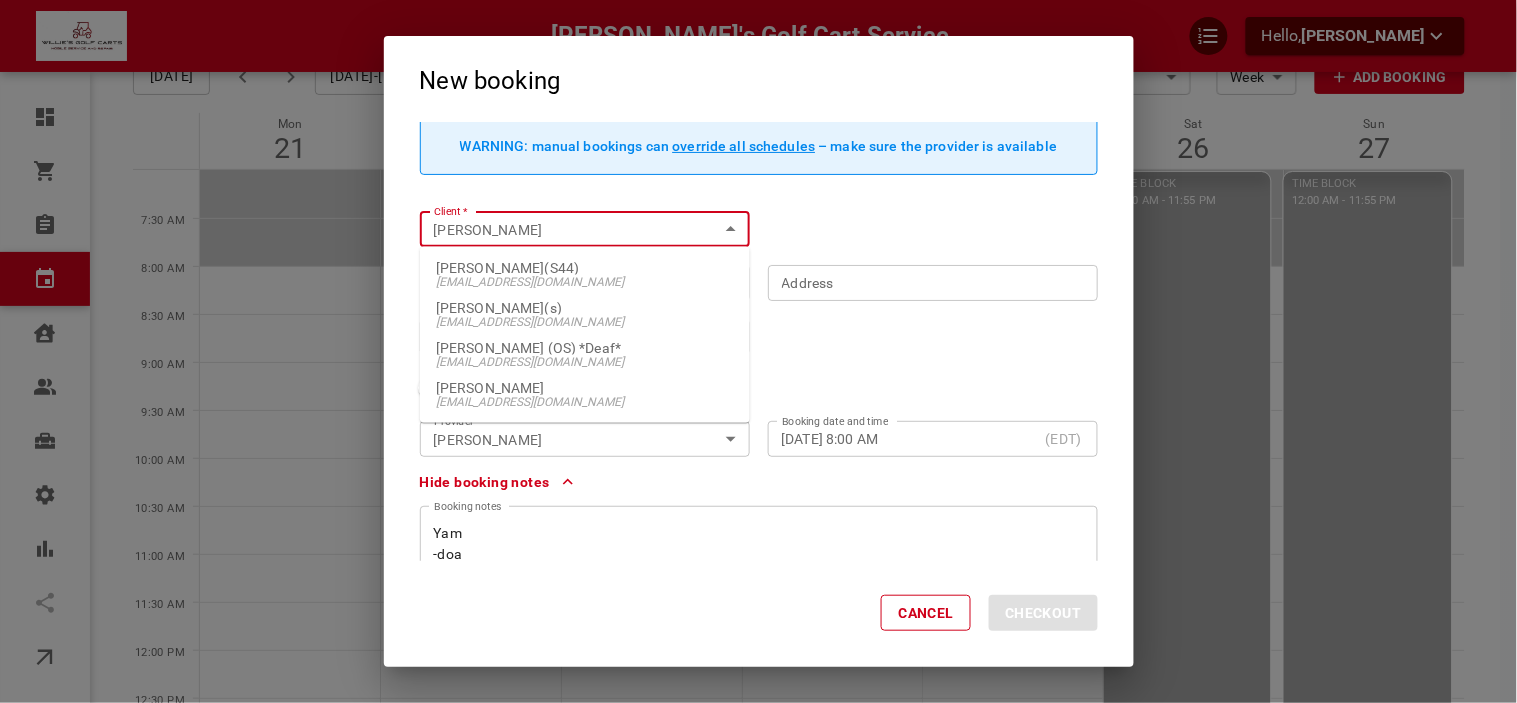 click on "[PERSON_NAME]" at bounding box center [585, 388] 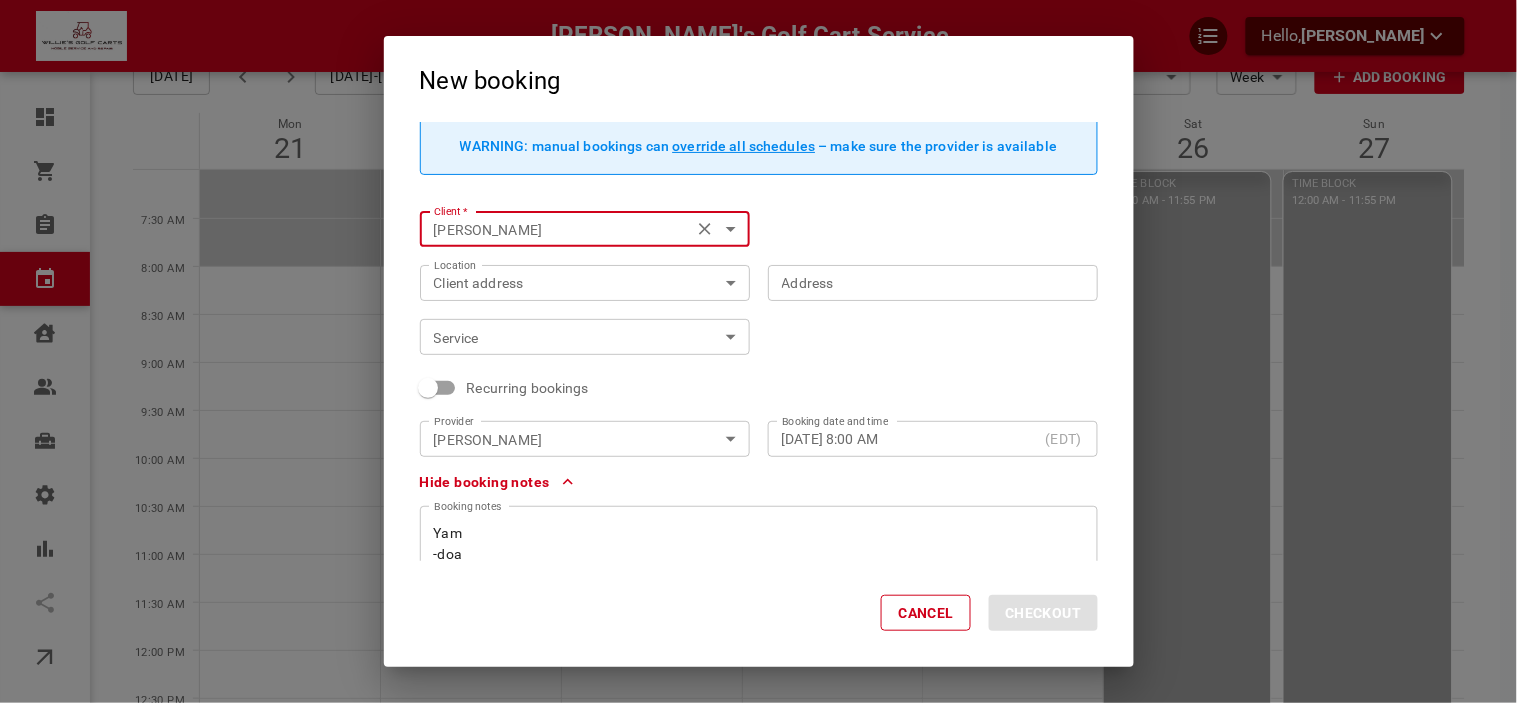 type on "[PERSON_NAME]" 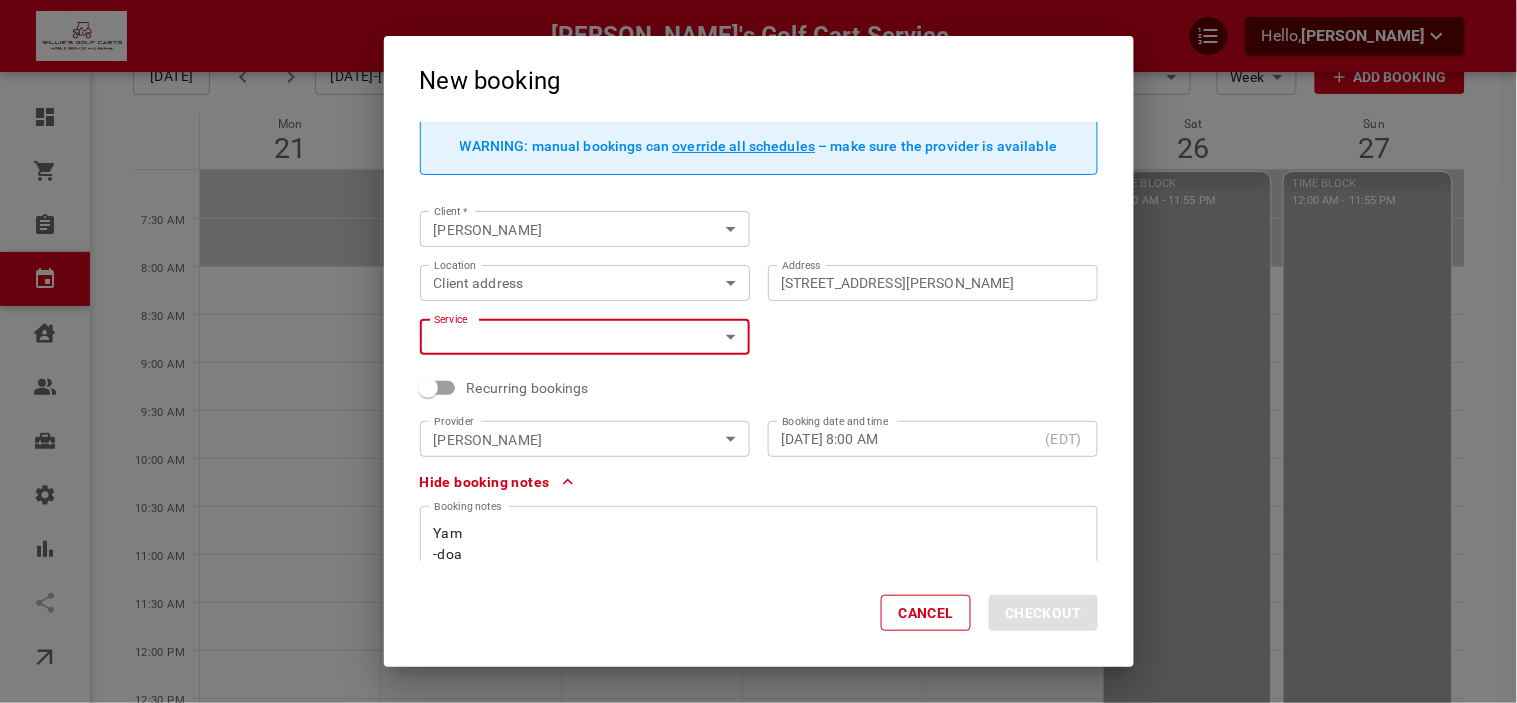 click on "[PERSON_NAME]'s Golf Cart Service Hello,  [PERSON_NAME] Dashboard Orders Bookings Calendar Clients Users Services Settings Reports Integrations Online booking Calendar Add Booking [DATE] [DATE]-[DATE] Layout Provider [PERSON_NAME] Provider Coverage area Work f4581d9b-c488-4764-8d52-264f0a687802 Coverage area View Week Week View Add Booking Mon 21 Tue 22 Wed 23 Thu 24 Fri 25 Sat 26 Sun 27 7:30 AM 8:00 AM 8:30 AM 9:00 AM 9:30 AM 10:00 AM 10:30 AM 11:00 AM 11:30 AM 12:00 PM 12:30 PM 1:00 PM 1:30 PM 2:00 PM 2:30 PM 3:00 PM 3:30 PM 4:00 PM 4:30 PM 5:00 PM 5:30 PM 6:00 PM 6:30 PM TIME BLOCK 1:00 PM - 4:00 PM TIME BLOCK 4:00 PM - 11:55 PM TIME BLOCK 1:00 PM - 4:00 PM TIME BLOCK 4:00 PM - 11:55 PM TIME BLOCK 1:00 PM - 4:00 PM TIME BLOCK 4:00 PM - 11:55 PM TIME BLOCK 1:00 PM - 4:00 PM TIME BLOCK 4:00 PM - 11:55 PM TIME BLOCK 1:00 PM - 4:00 PM TIME BLOCK 4:00 PM - 11:55 PM TIME BLOCK 12:00 AM - 11:55 PM TIME BLOCK 12:00 AM - 11:55 PM TIME BLOCK 1:00 PM - 4:00 PM TIME BLOCK 1:00 PM - 4:00 PM Profile My account New booking" at bounding box center [758, 668] 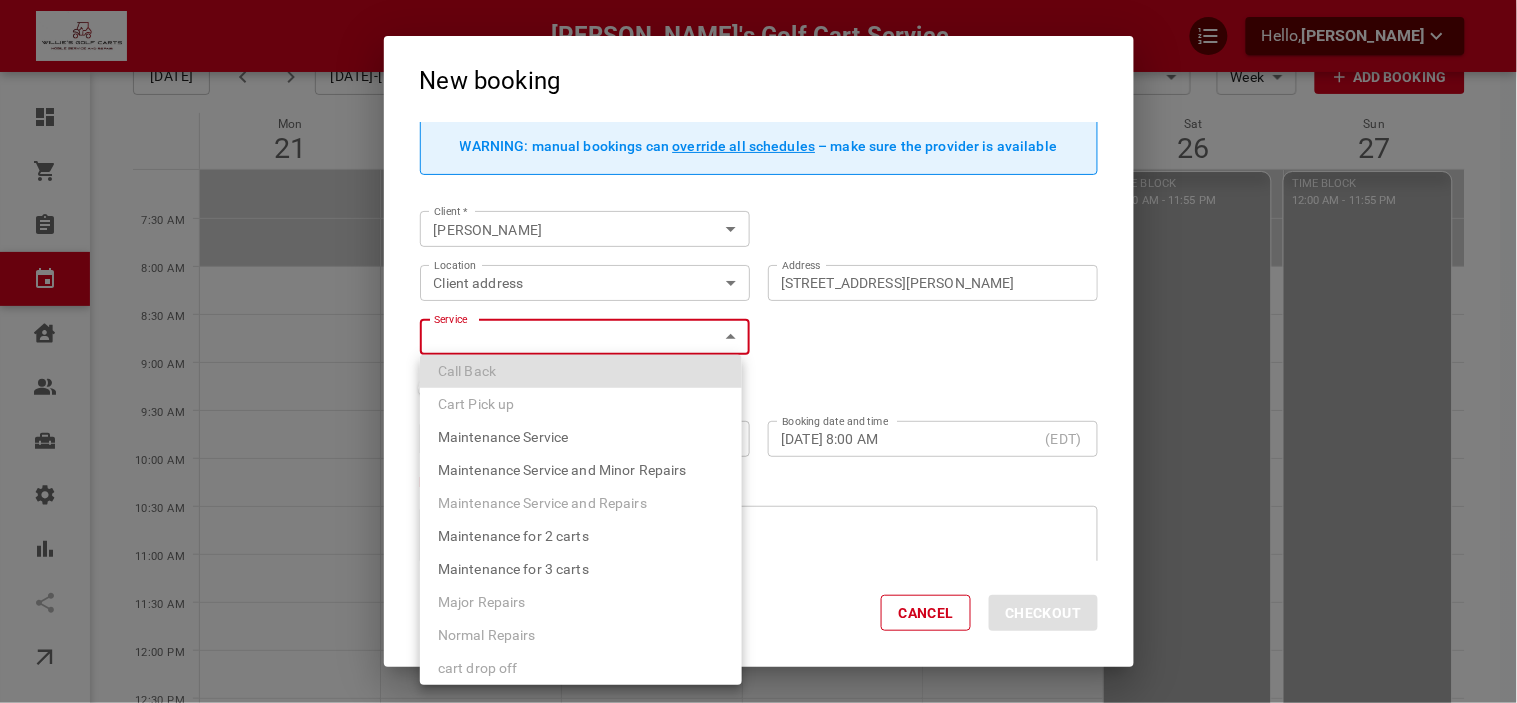 click on "Major Repairs" at bounding box center (482, 602) 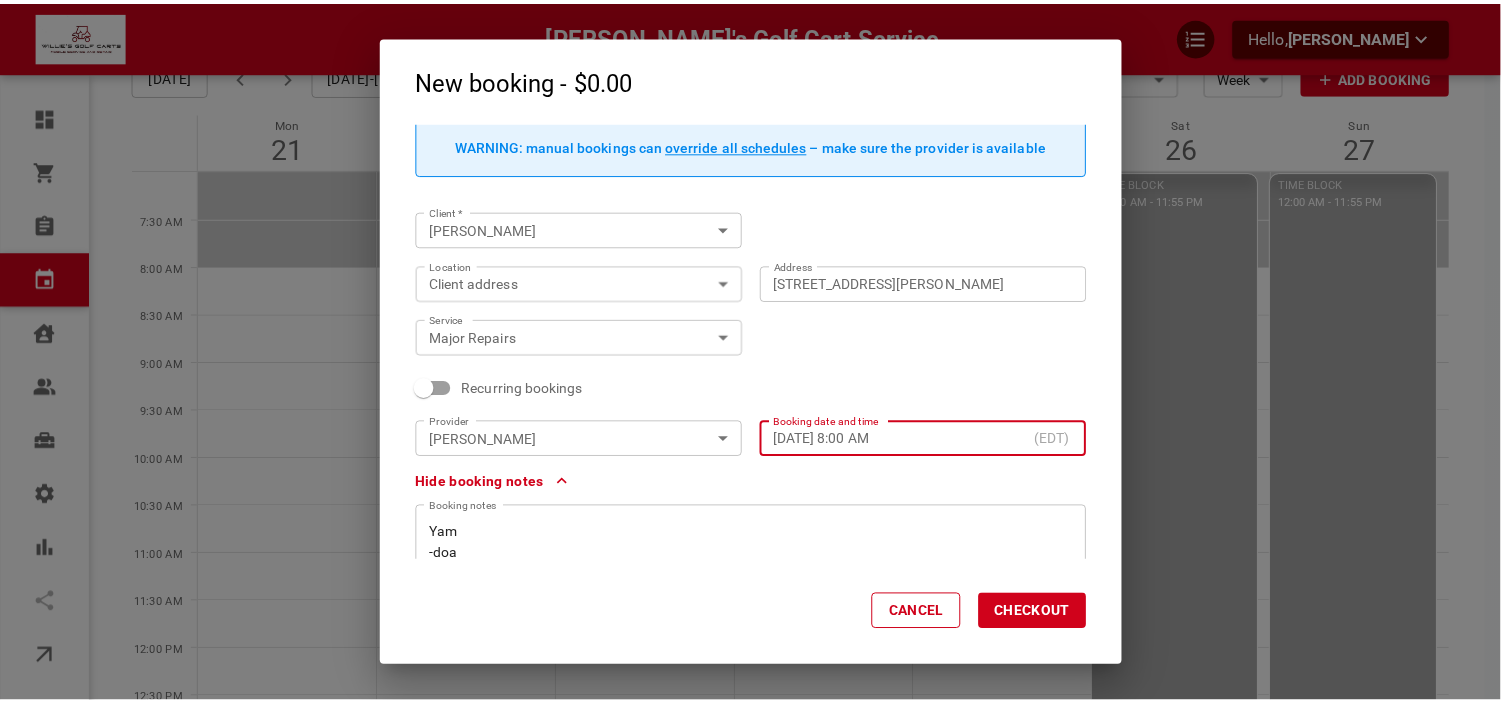 scroll, scrollTop: 102, scrollLeft: 0, axis: vertical 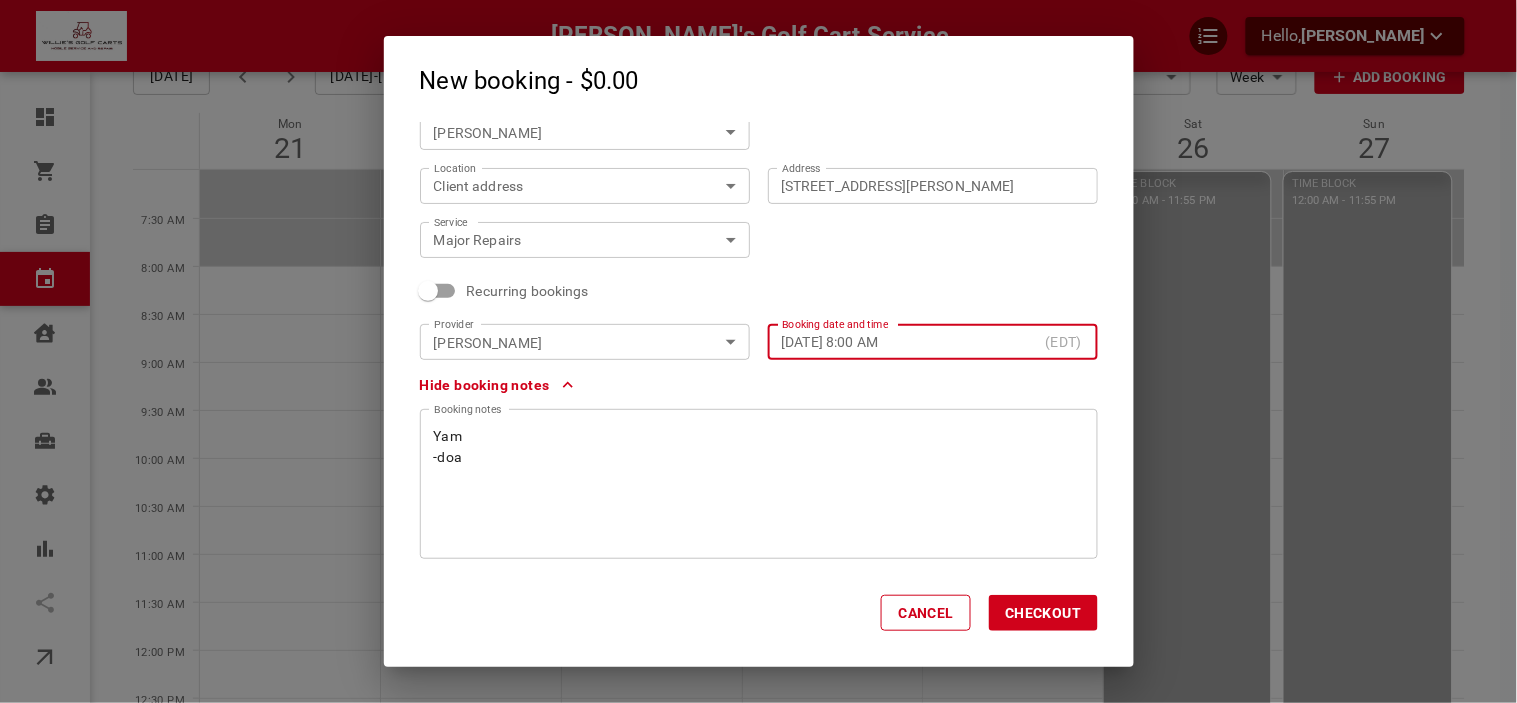 click on "Yam  -doa" at bounding box center (759, 484) 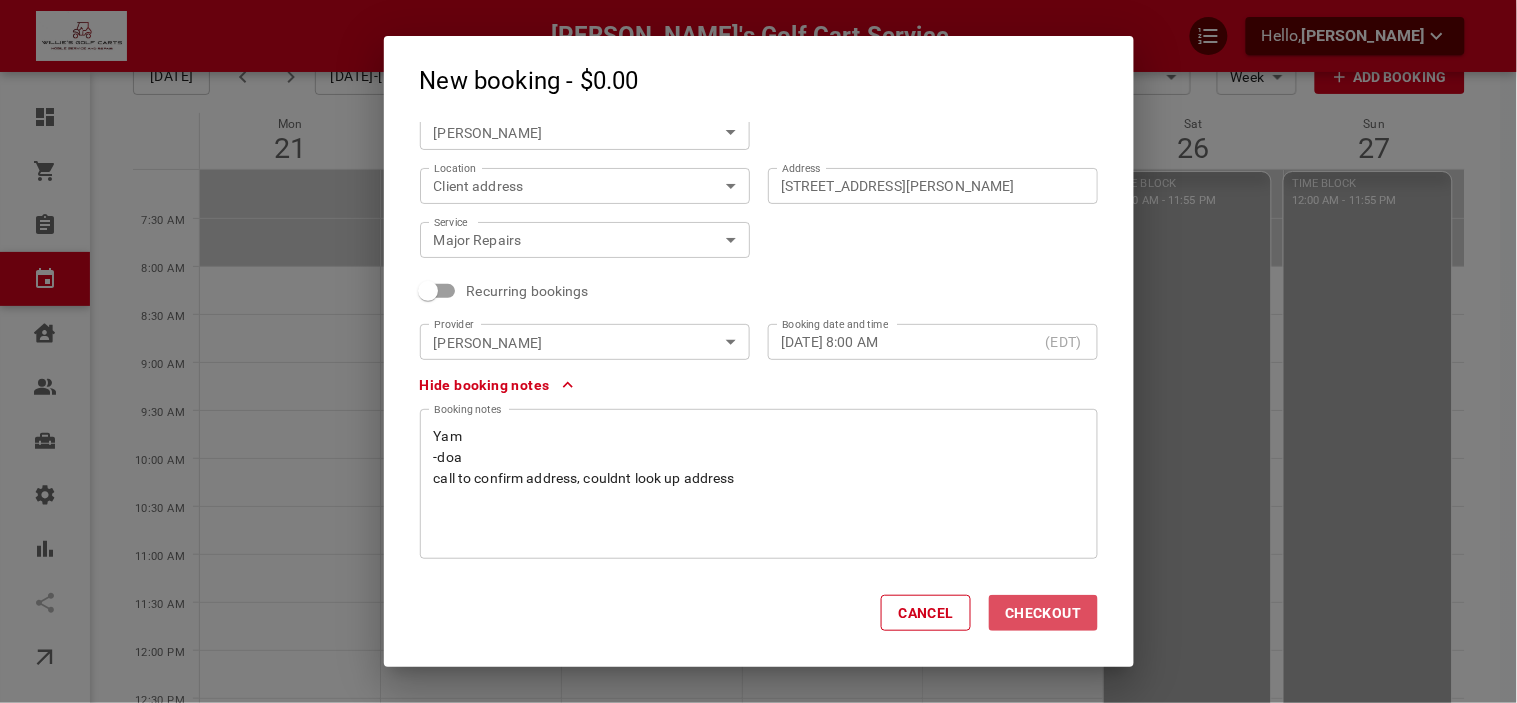 click on "Checkout" at bounding box center [1043, 613] 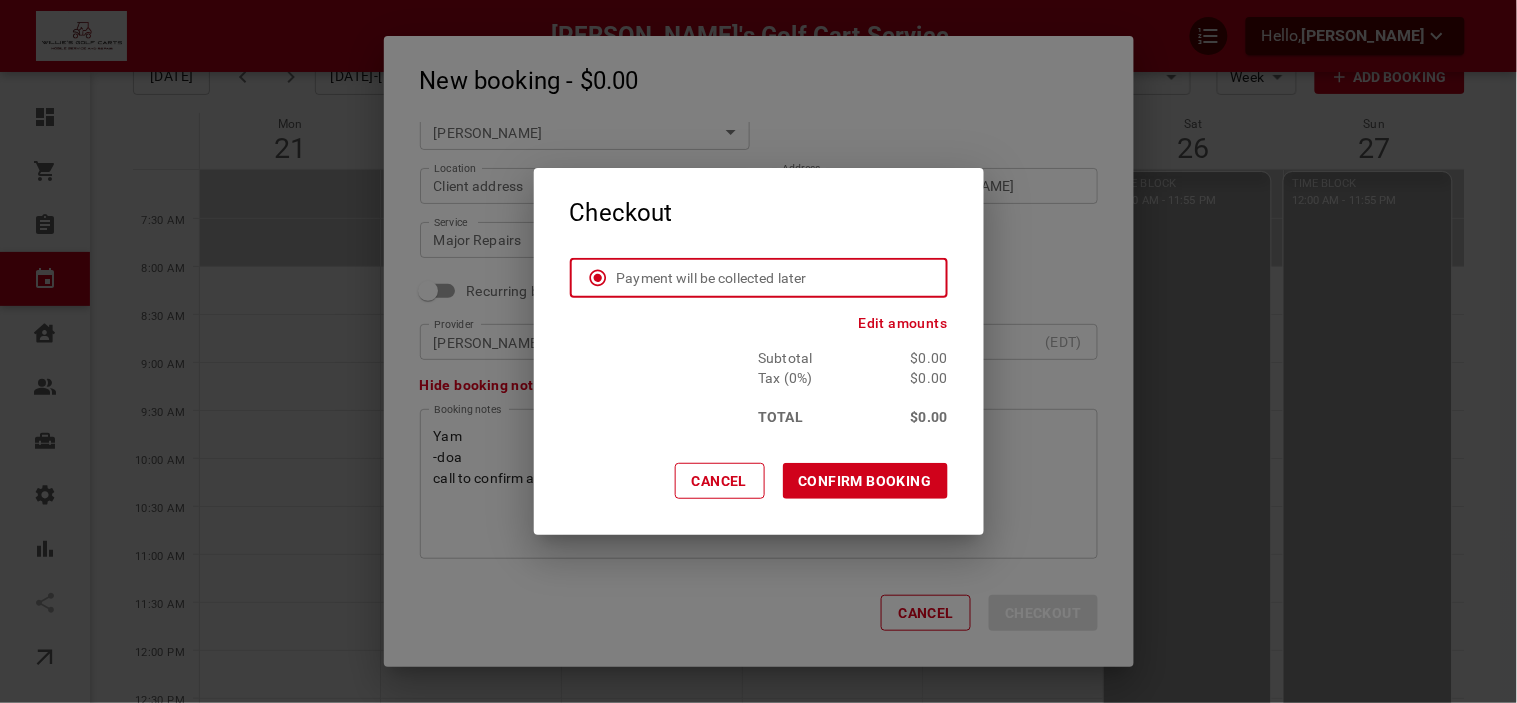 click on "CONFIRM BOOKING" at bounding box center [865, 481] 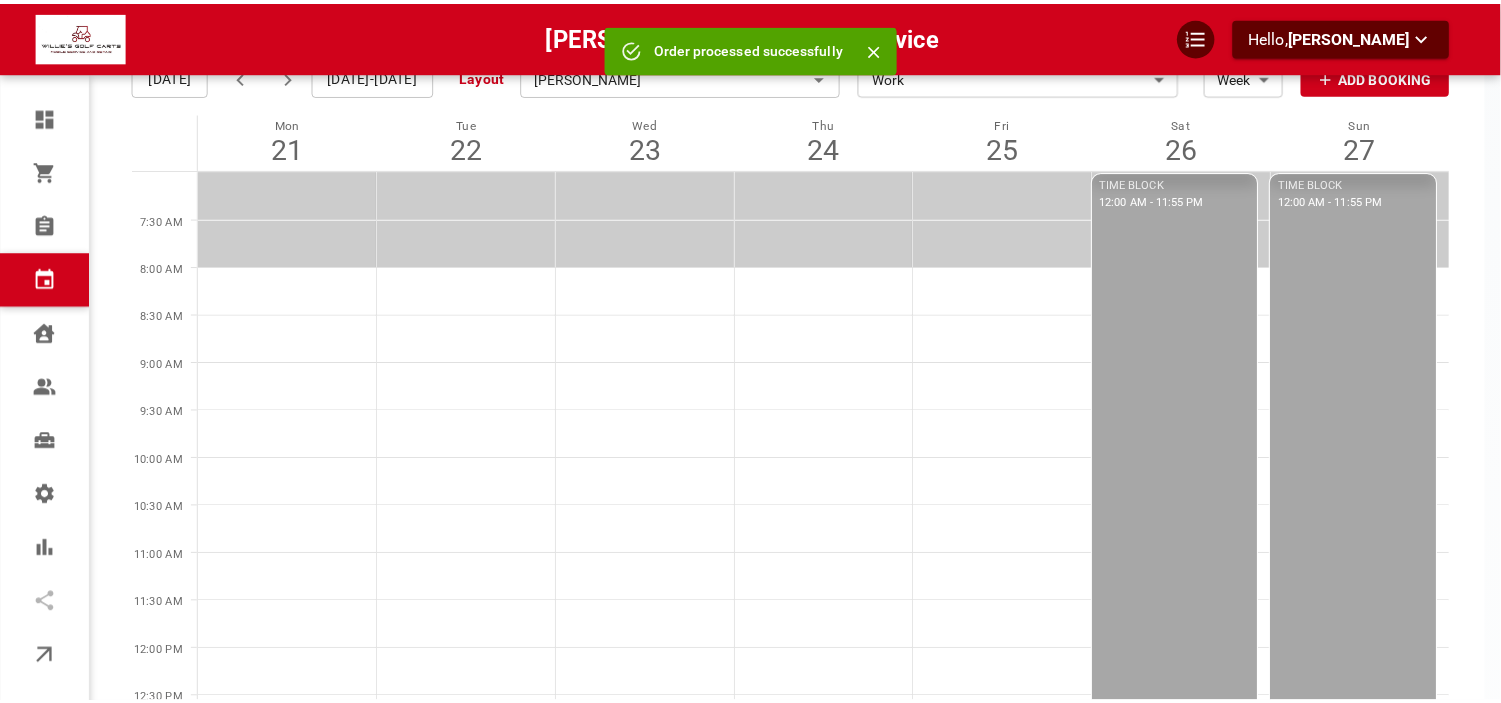 scroll, scrollTop: 0, scrollLeft: 0, axis: both 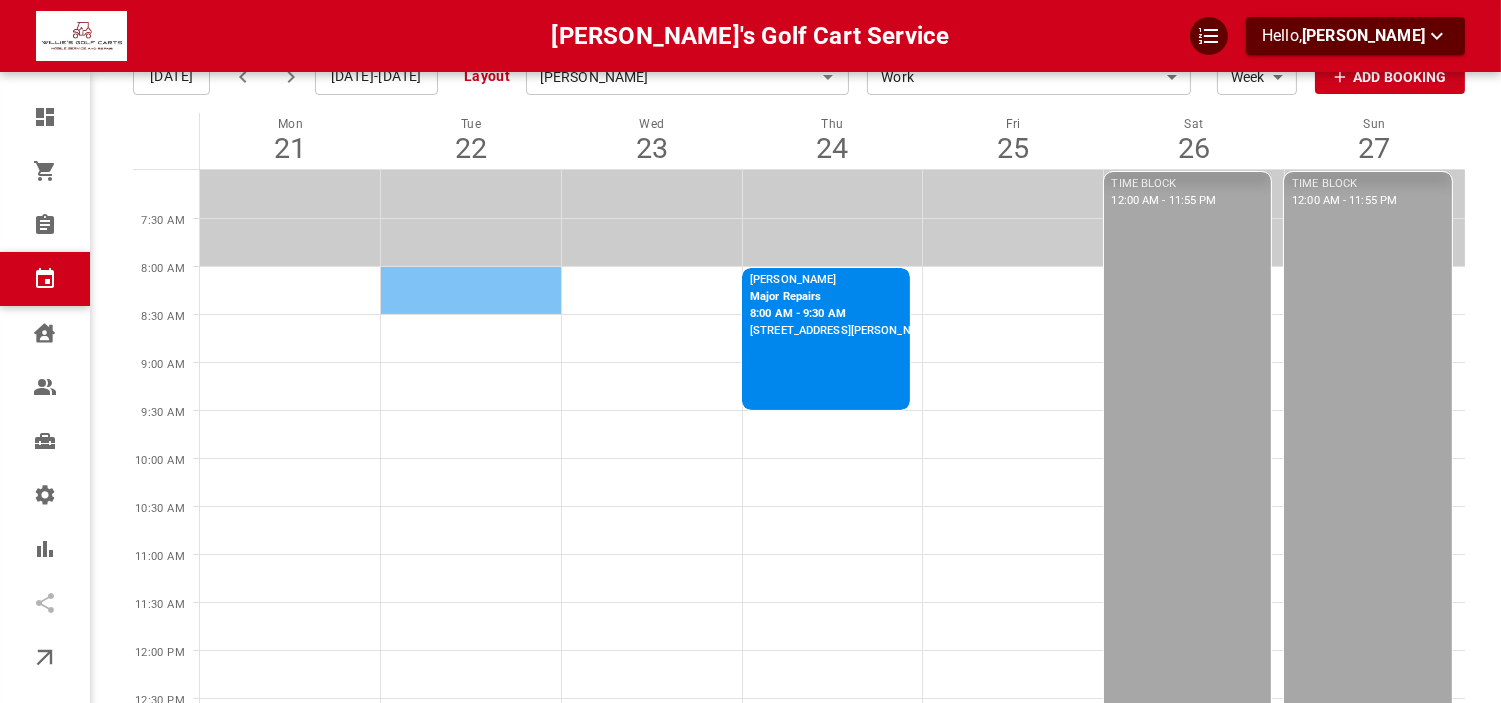 click at bounding box center [471, 290] 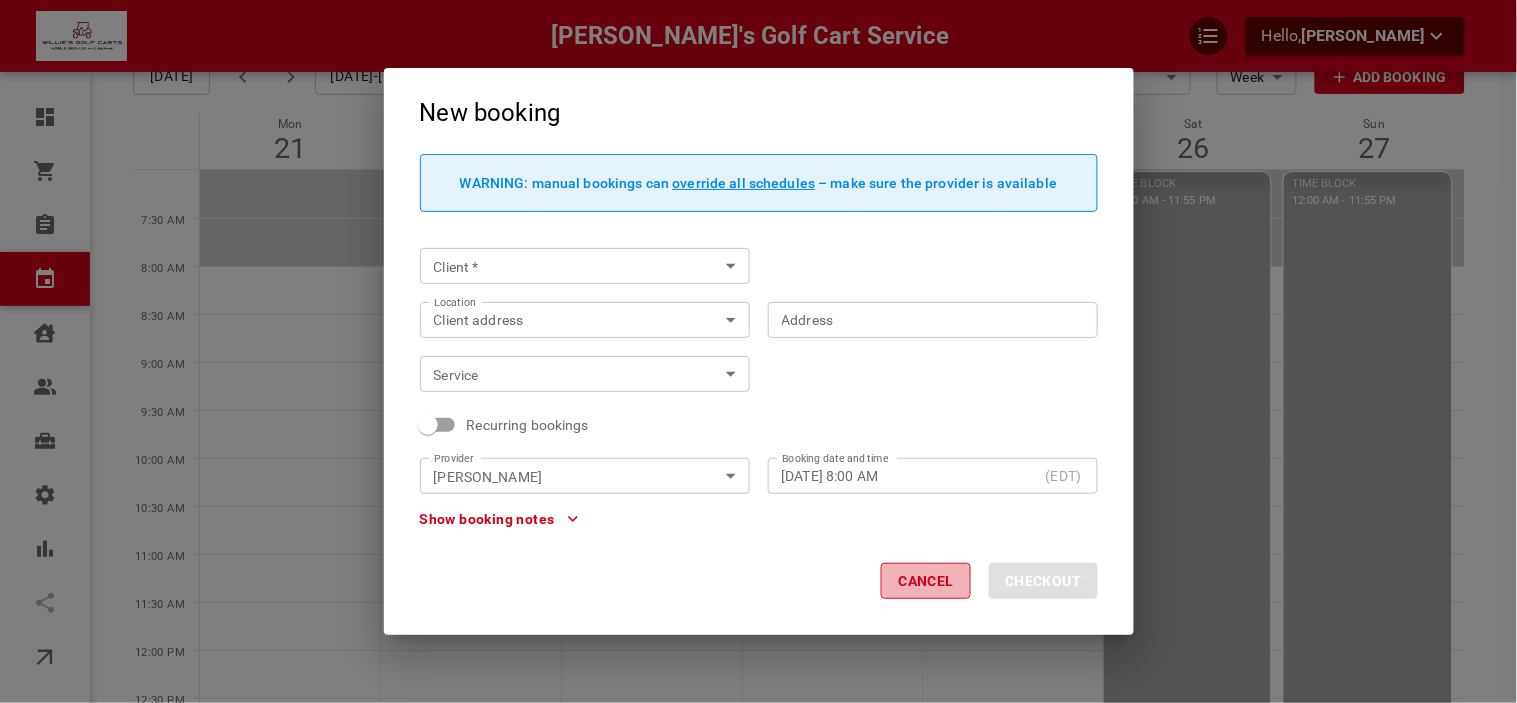 click on "Cancel" at bounding box center [926, 581] 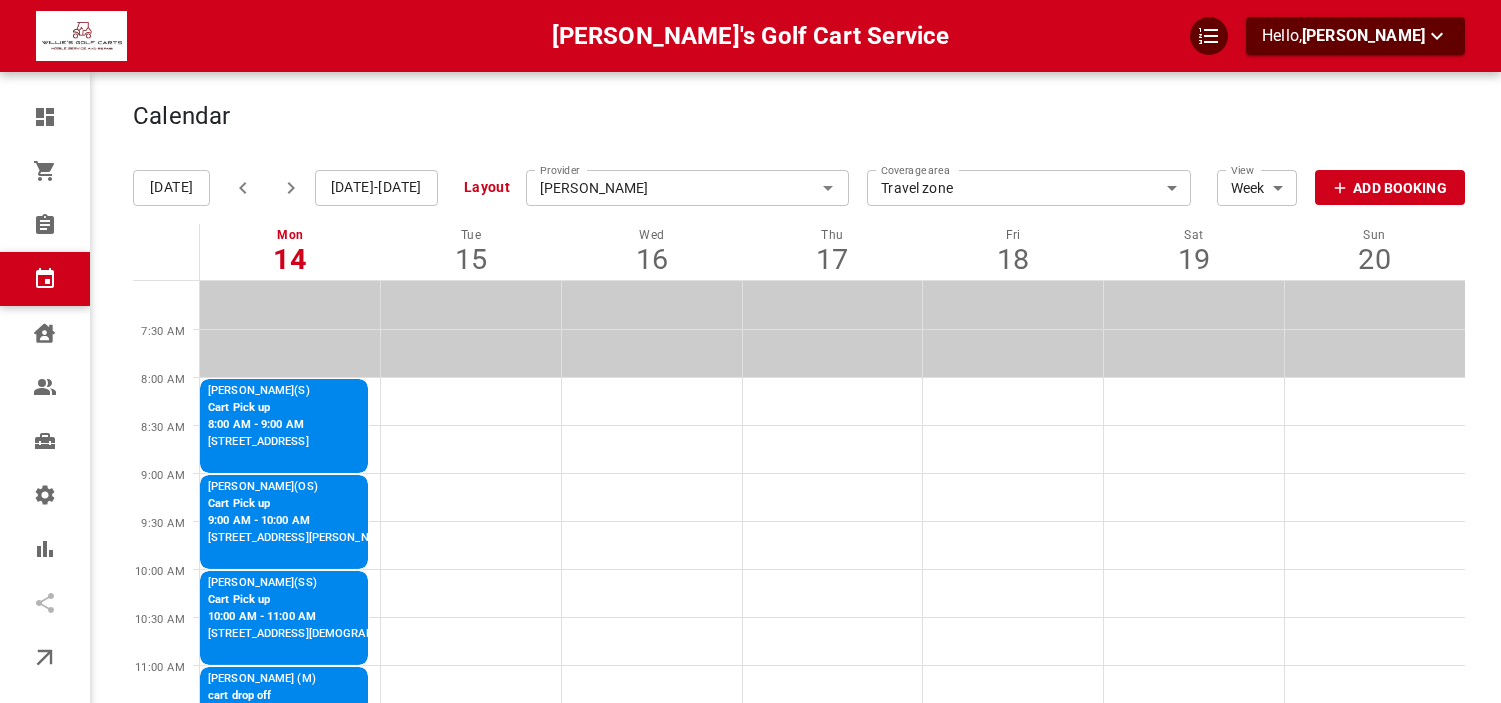 scroll, scrollTop: 0, scrollLeft: 0, axis: both 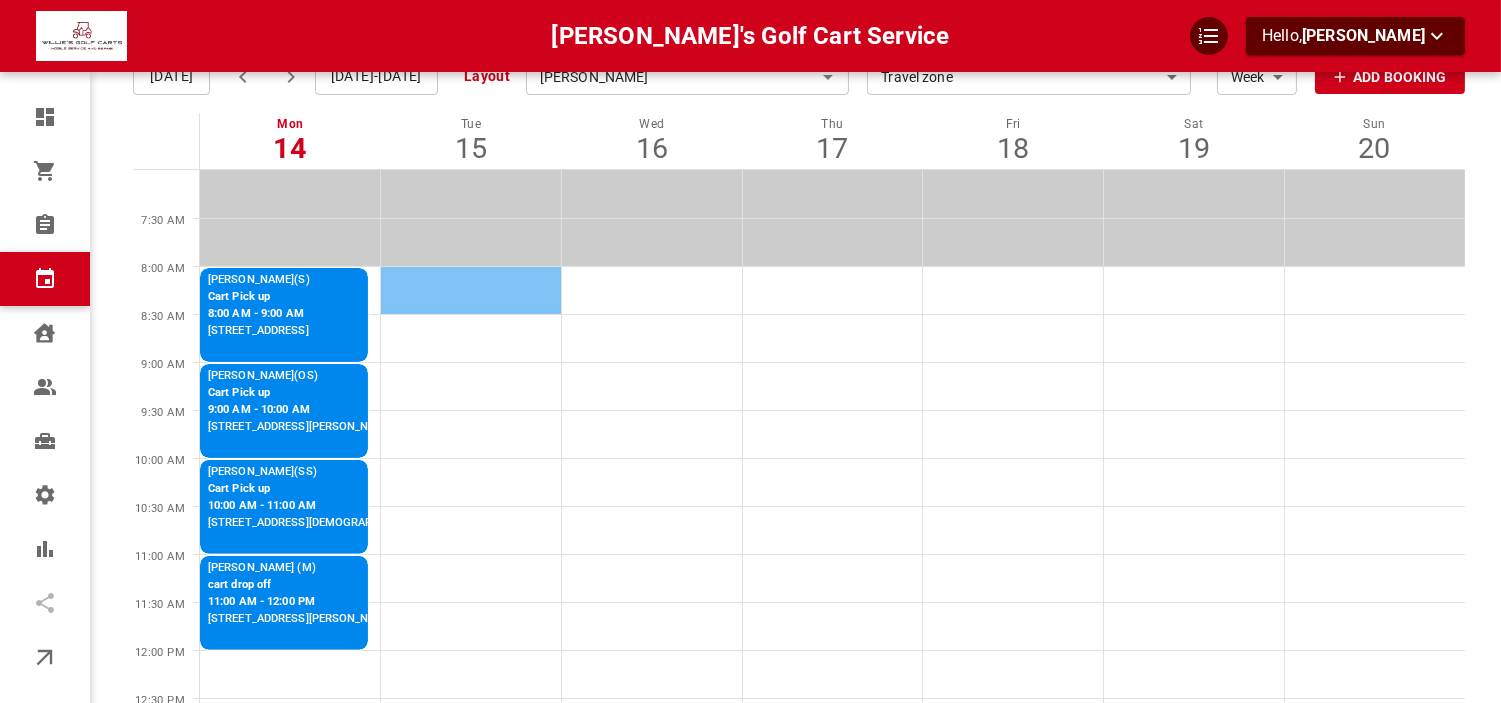 click at bounding box center [471, 290] 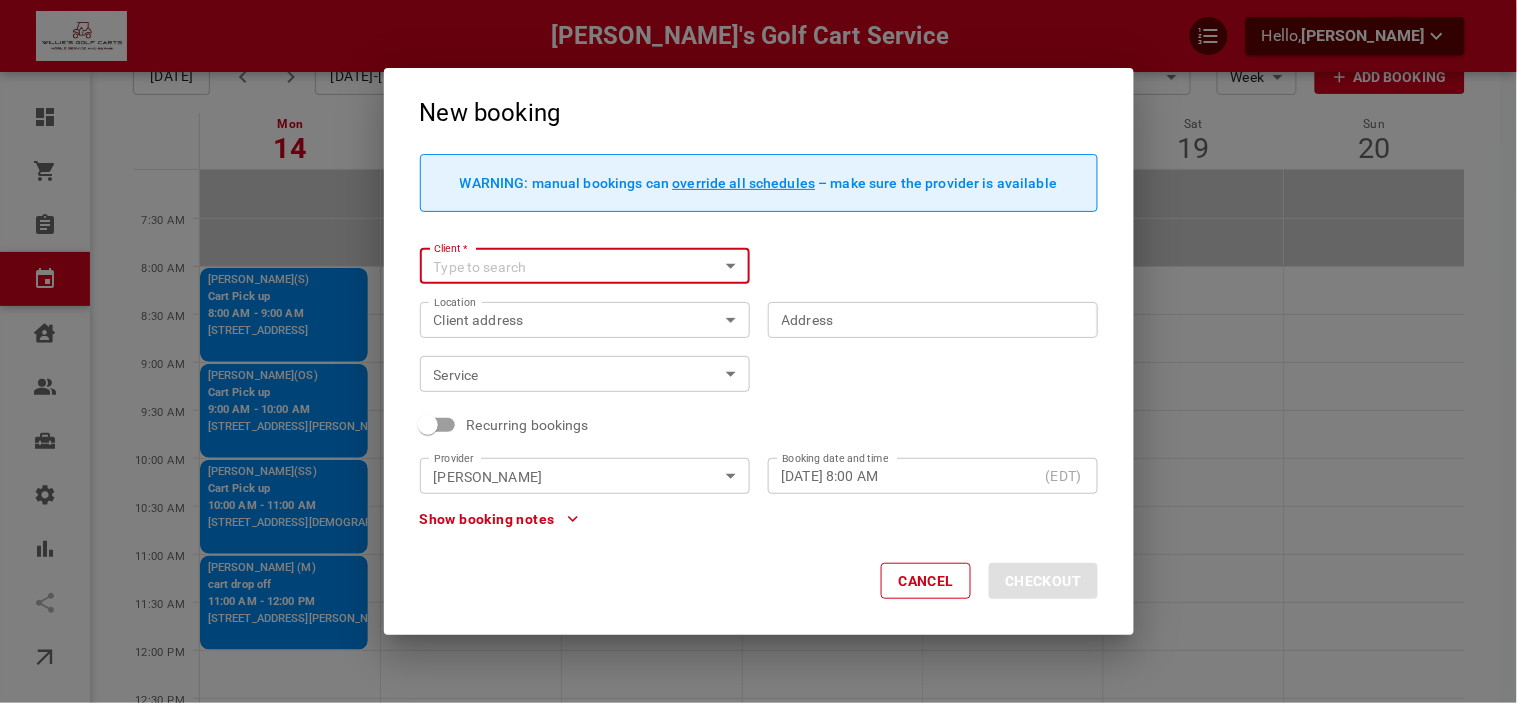 click on "Client   *" at bounding box center (568, 266) 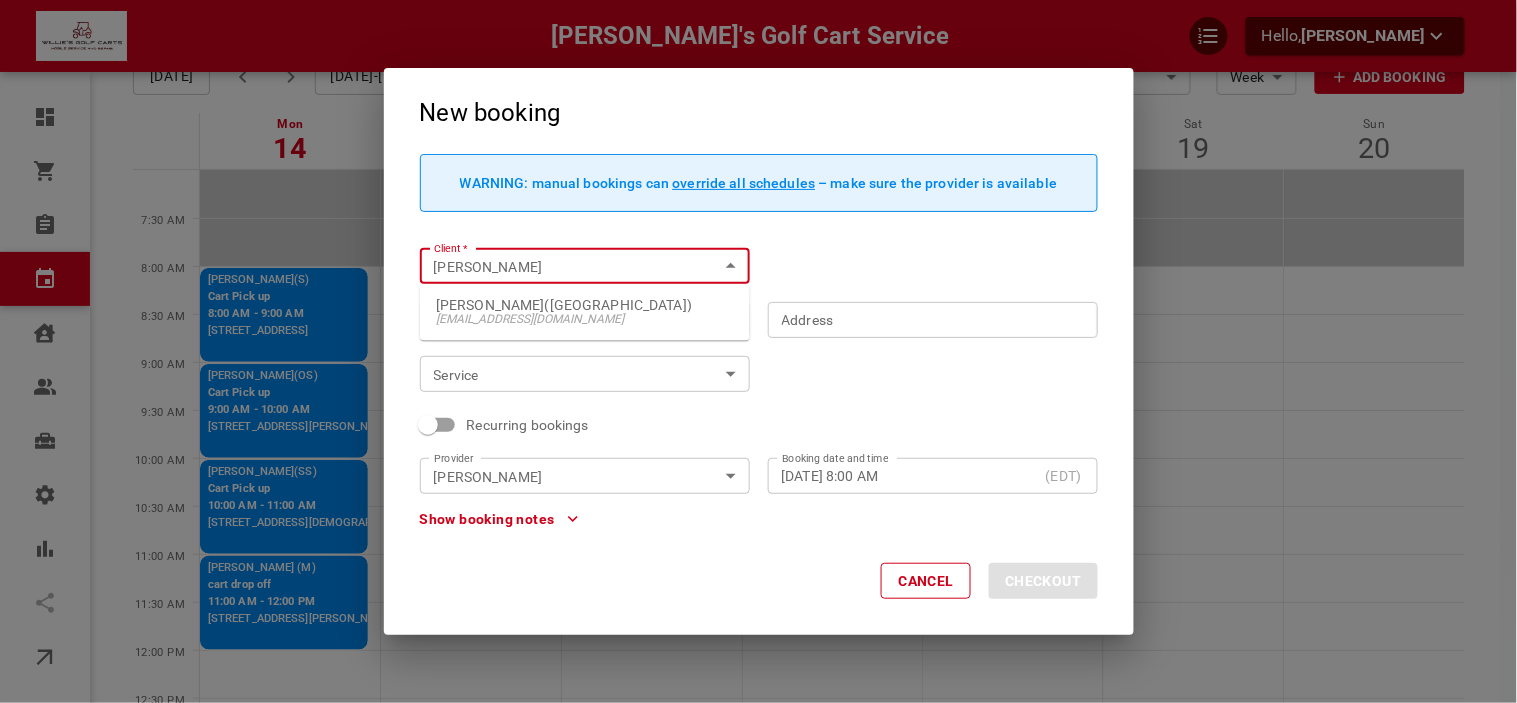 click on "James Bell(MN)" at bounding box center (585, 306) 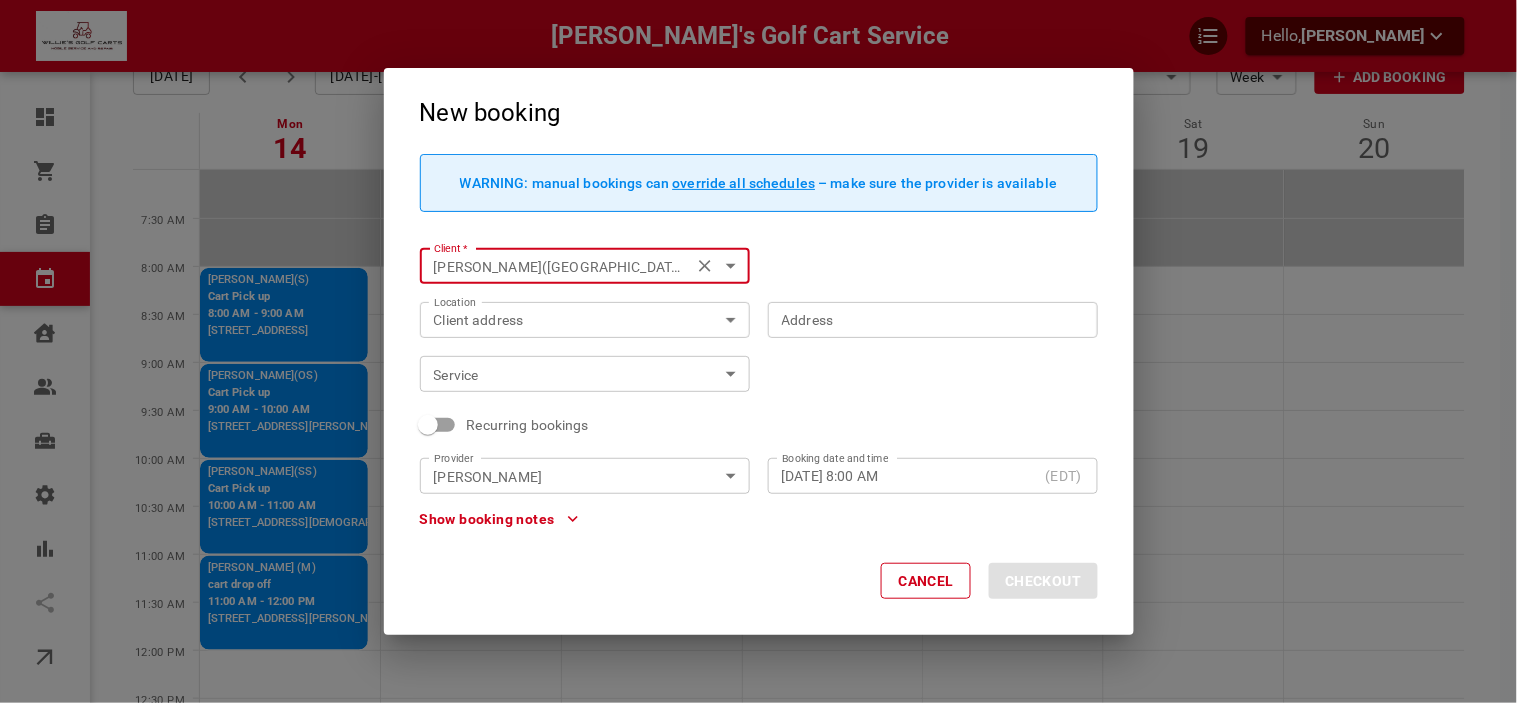 type on "James Bell(MN)" 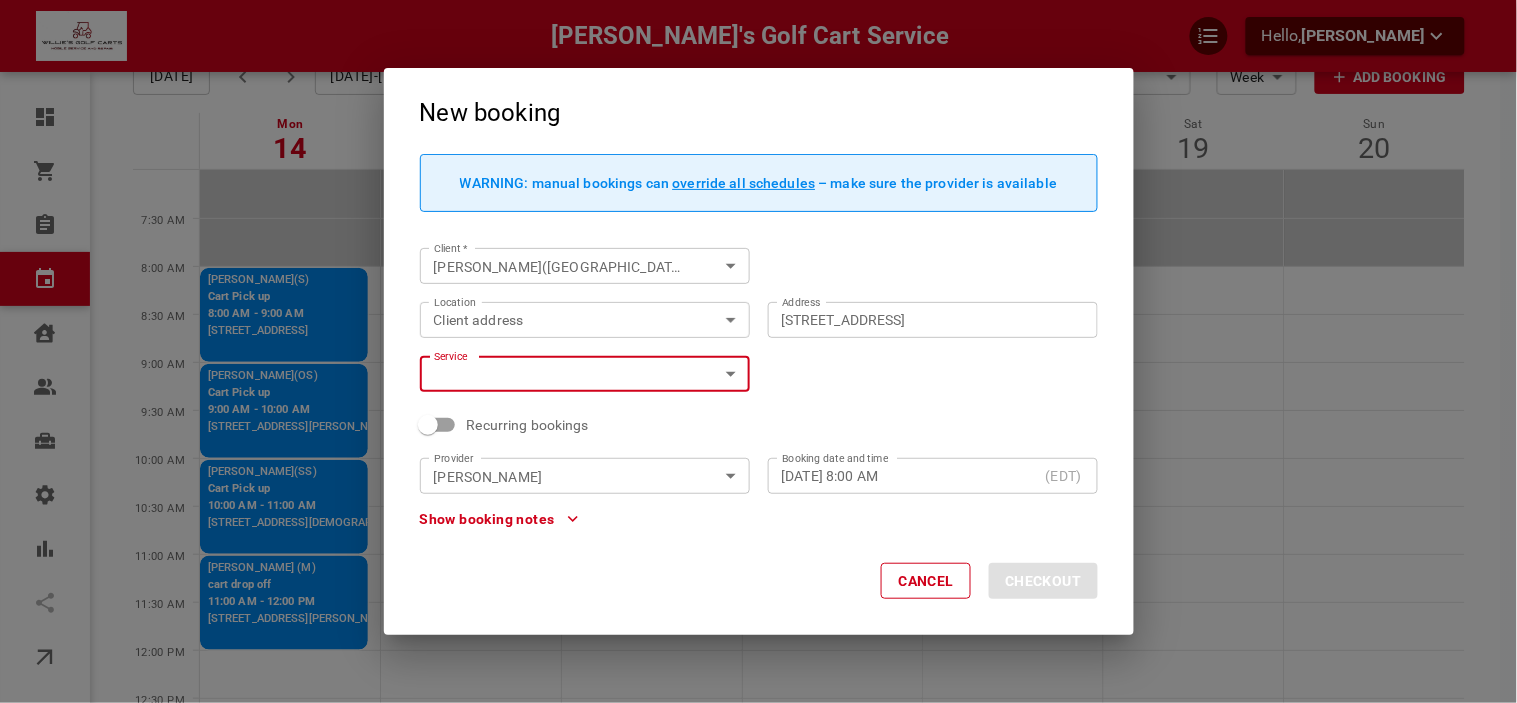 click on "Willie's Golf Cart Service Hello,  Kaily Adams Dashboard Orders Bookings Calendar Clients Users Services Settings Reports Integrations Online booking Calendar Add Booking Today Jul 14-20, 2025 Layout Provider Neil McDonald Provider Coverage area Travel zone 5264826f-5589-472b-ac4b-d1cb18544740 Coverage area View Week Week View Add Booking Mon 14 Tue 15 Wed 16 Thu 17 Fri 18 Sat 19 Sun 20 7:30 AM 8:00 AM 8:30 AM 9:00 AM 9:30 AM 10:00 AM 10:30 AM 11:00 AM 11:30 AM 12:00 PM 12:30 PM 1:00 PM 1:30 PM 2:00 PM 2:30 PM 3:00 PM 3:30 PM 4:00 PM 4:30 PM 5:00 PM 5:30 PM 6:00 PM 6:30 PM   Bill Davidson(S) Cart Pick up 8:00 AM - 9:00 AM 4318 Valentine Ave, The Villages, FL 32163, USA   Richard Davis(OS) Cart Pick up 9:00 AM - 10:00 AM 1139 Rebecca Cir, Lady Lake, FL 32159, USA   Robert Stamm(SS) Cart Pick up 10:00 AM - 11:00 AM 820 Bolivar St, Lady Lake, FL 32159, USA   David Kucic (M) cart drop off 11:00 AM - 12:00 PM 1628 Homer Ave, The Villages, FL 32162, USA Profile My account New booking  WARNING: manual bookings can" at bounding box center (758, 668) 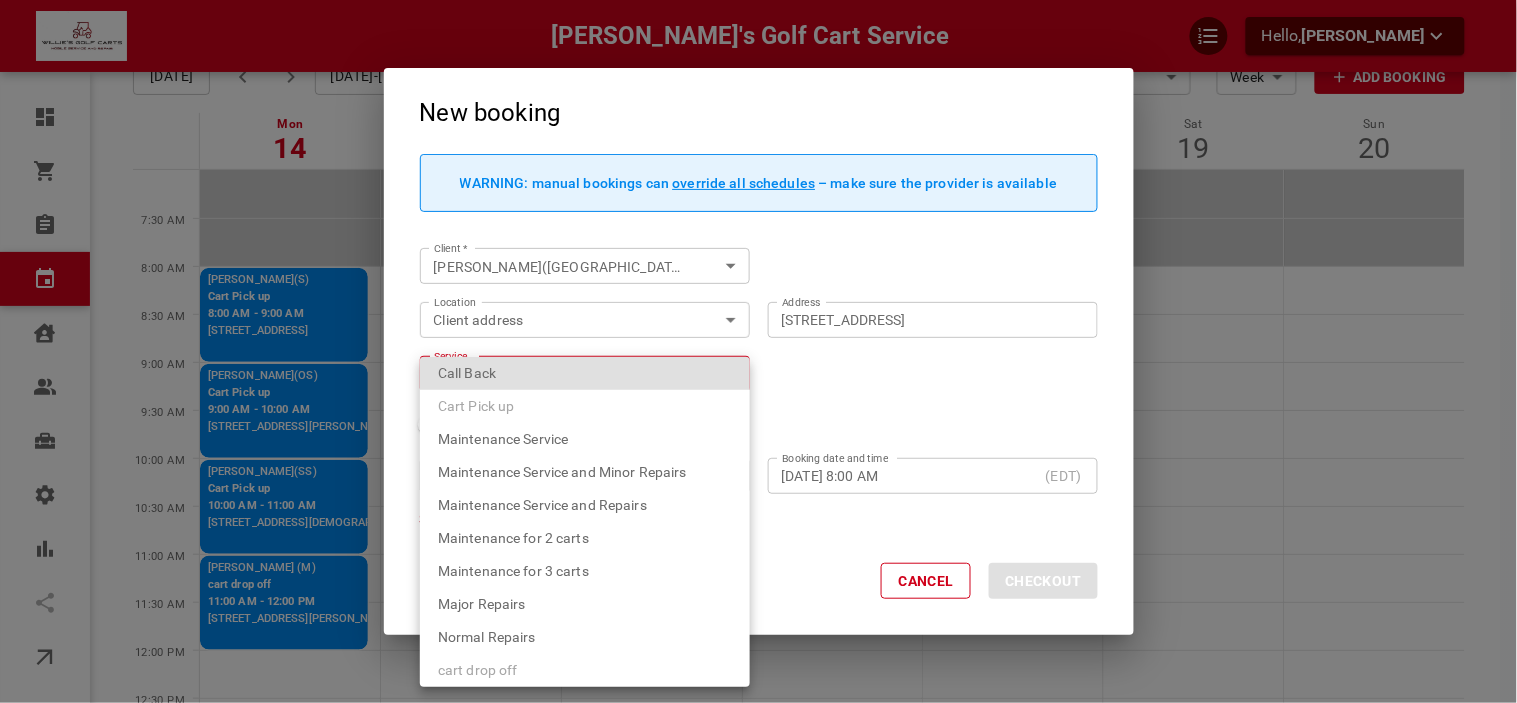 click on "Cart Pick up" at bounding box center [476, 406] 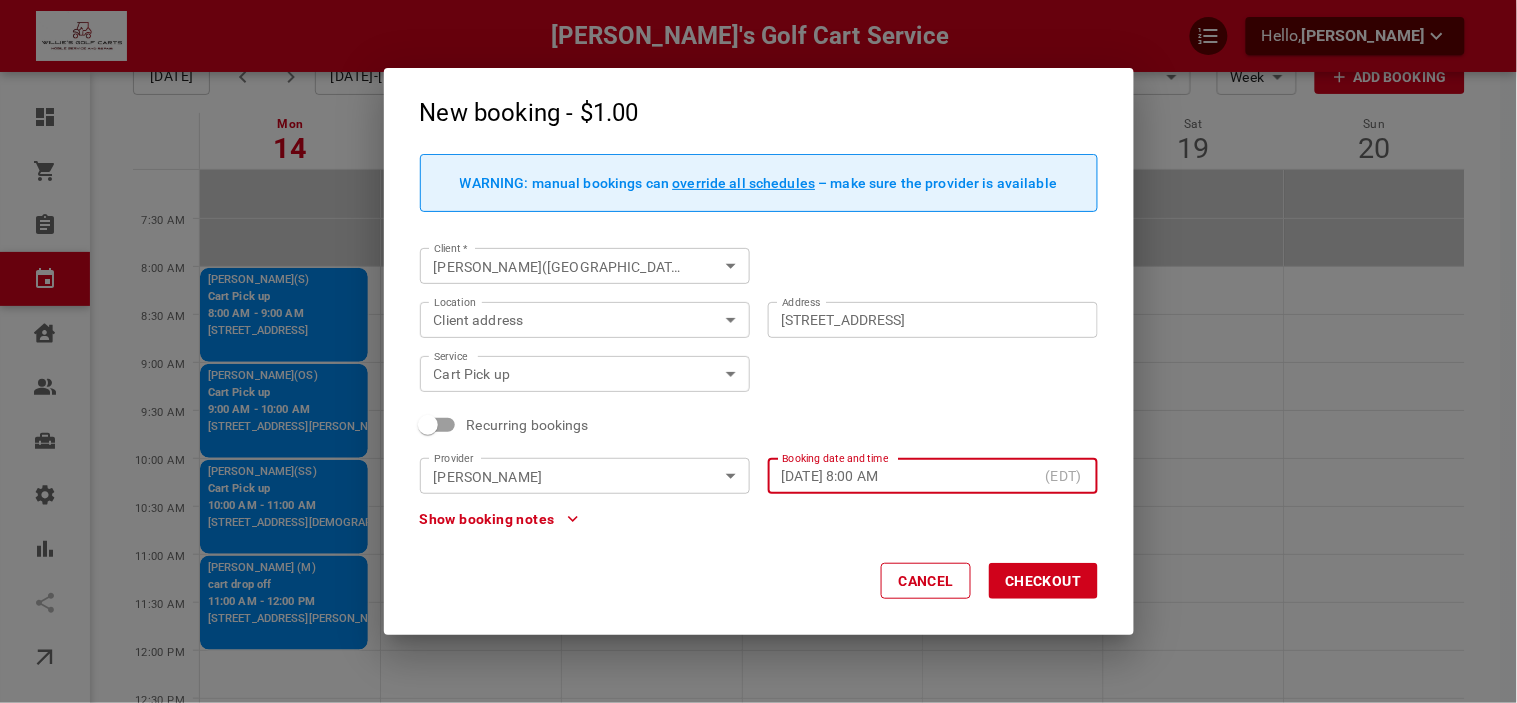 click 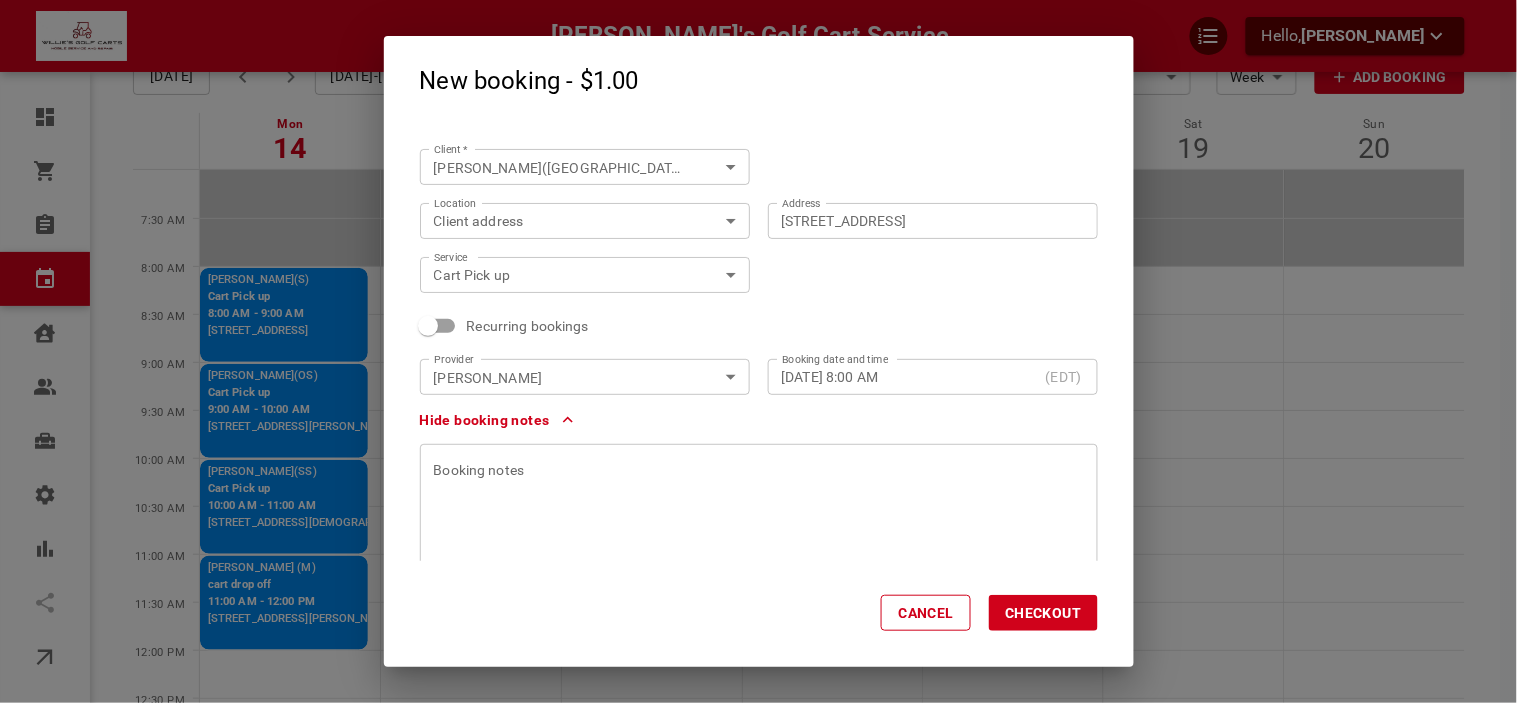 scroll, scrollTop: 102, scrollLeft: 0, axis: vertical 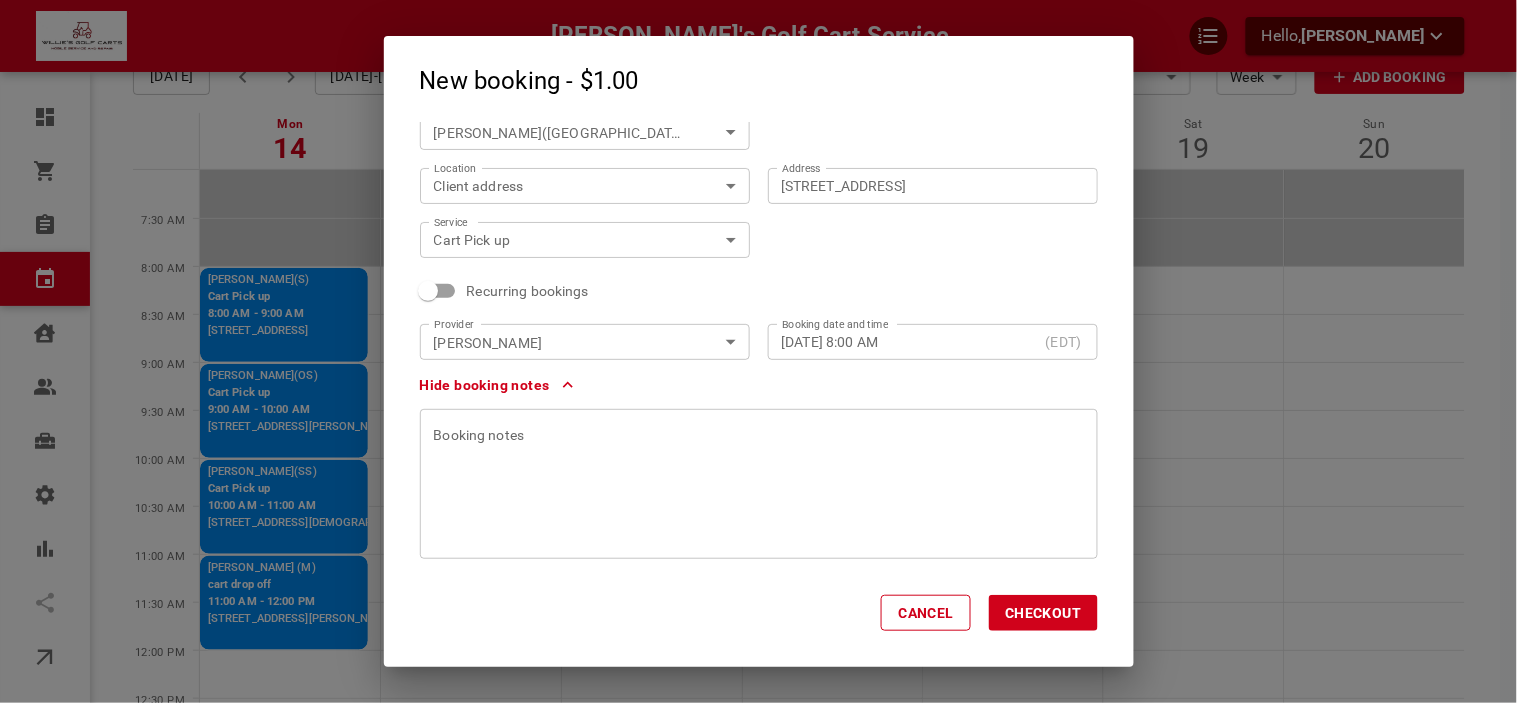 click at bounding box center (759, 484) 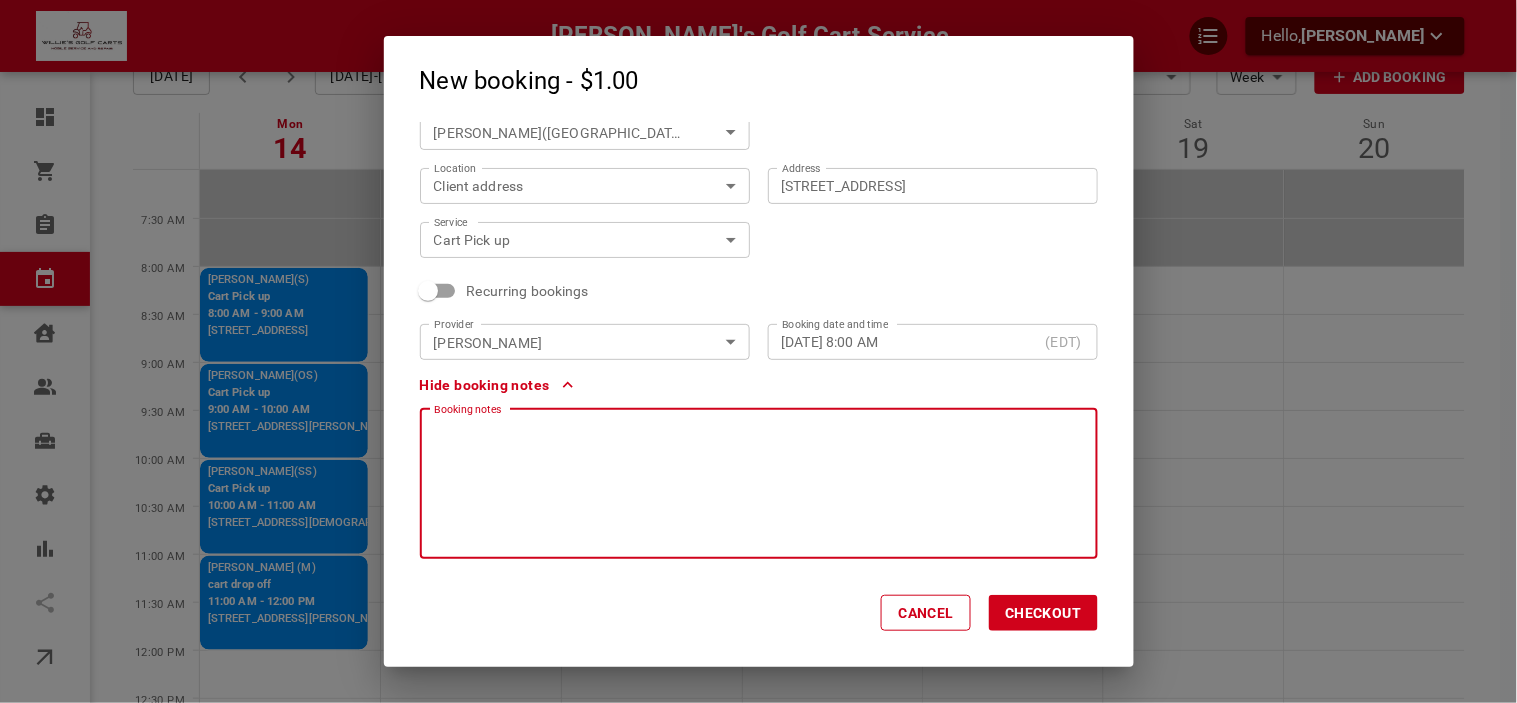 type 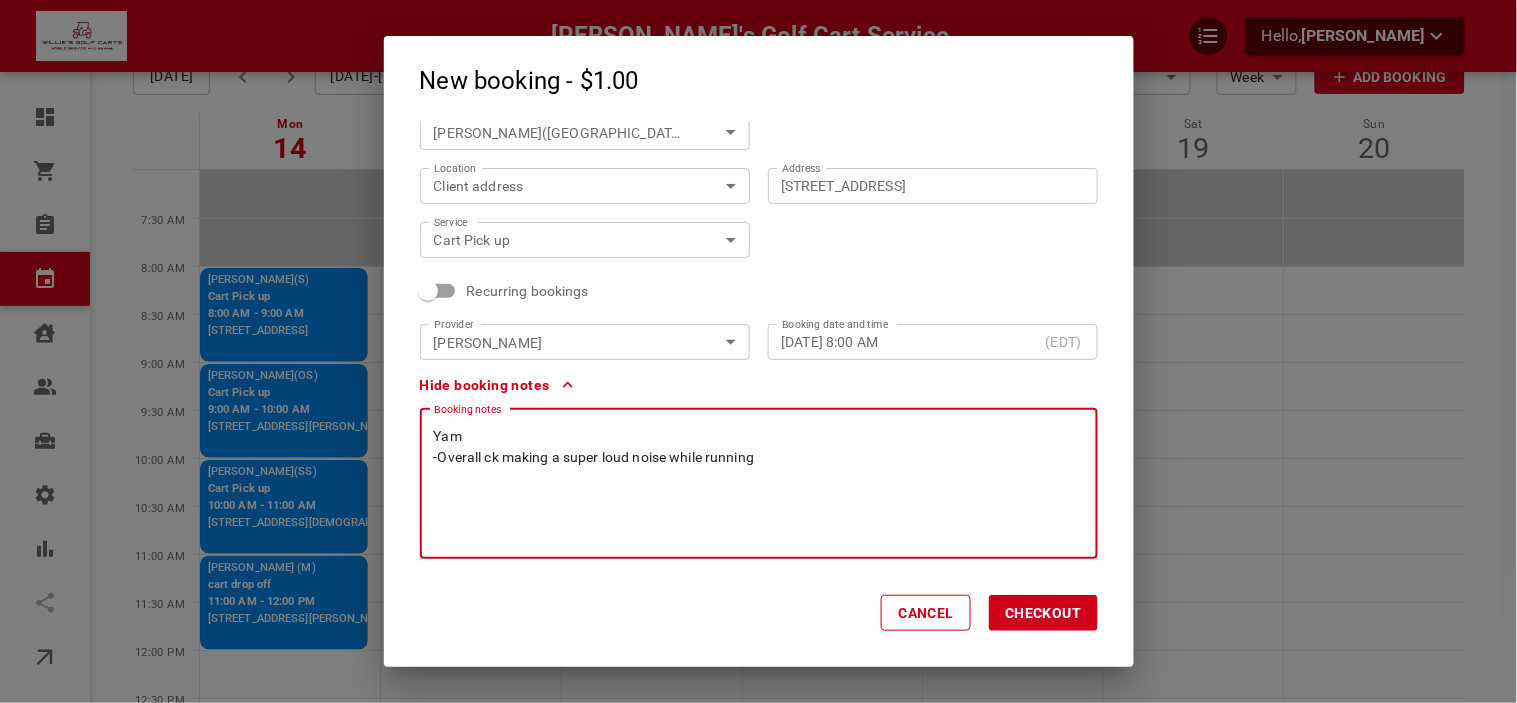 click on "Yam  -Overall ck making a super loud noise while running" at bounding box center (759, 484) 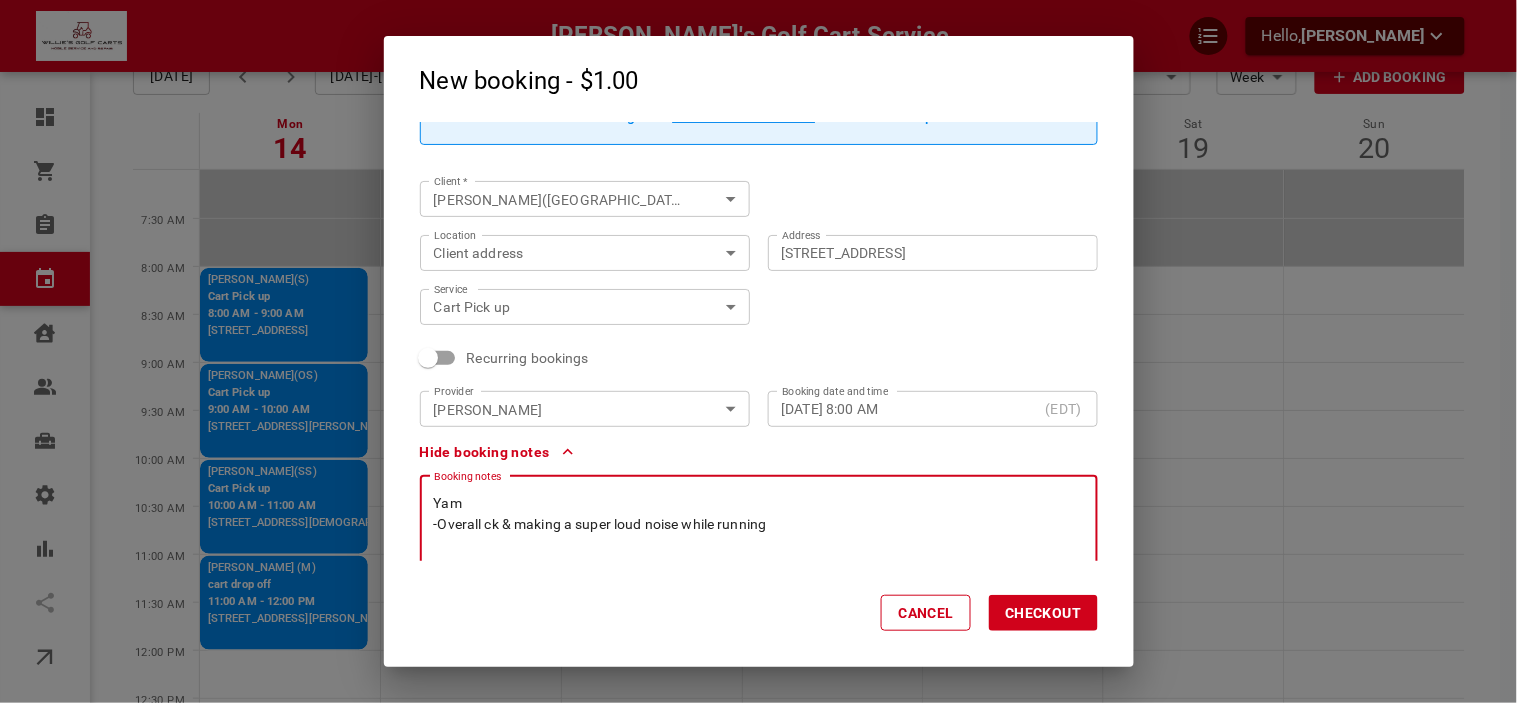 scroll, scrollTop: 0, scrollLeft: 0, axis: both 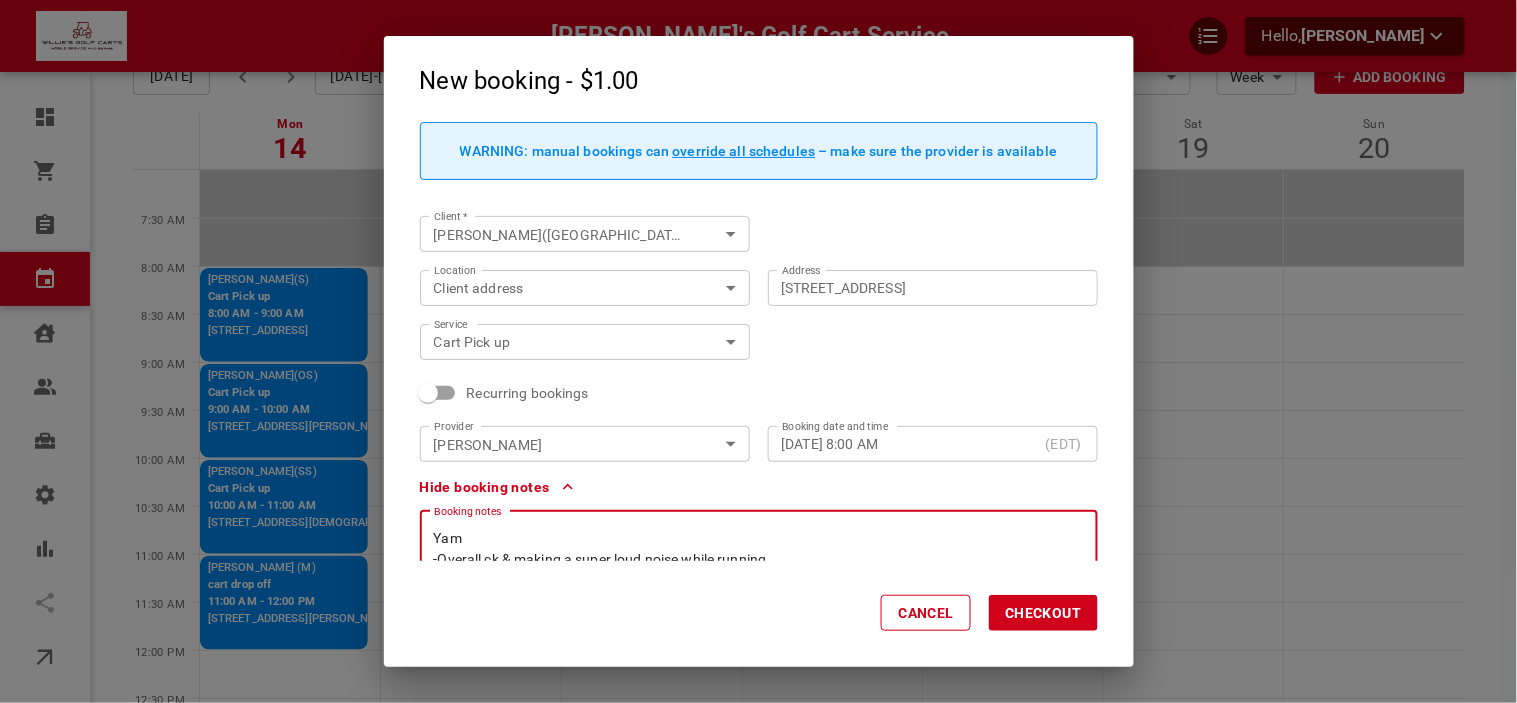 click on "Yam  -Overall ck & making a super loud noise while running" at bounding box center [759, 586] 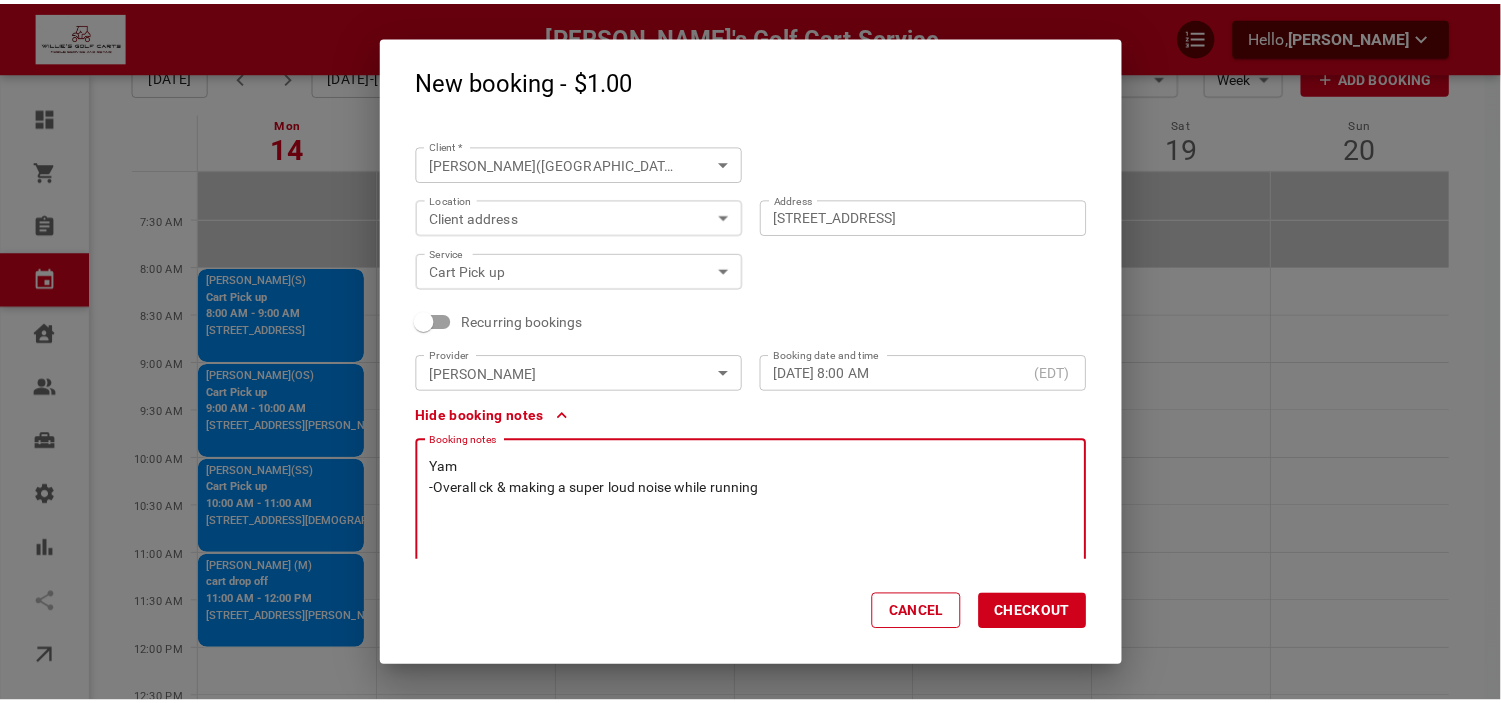 scroll, scrollTop: 102, scrollLeft: 0, axis: vertical 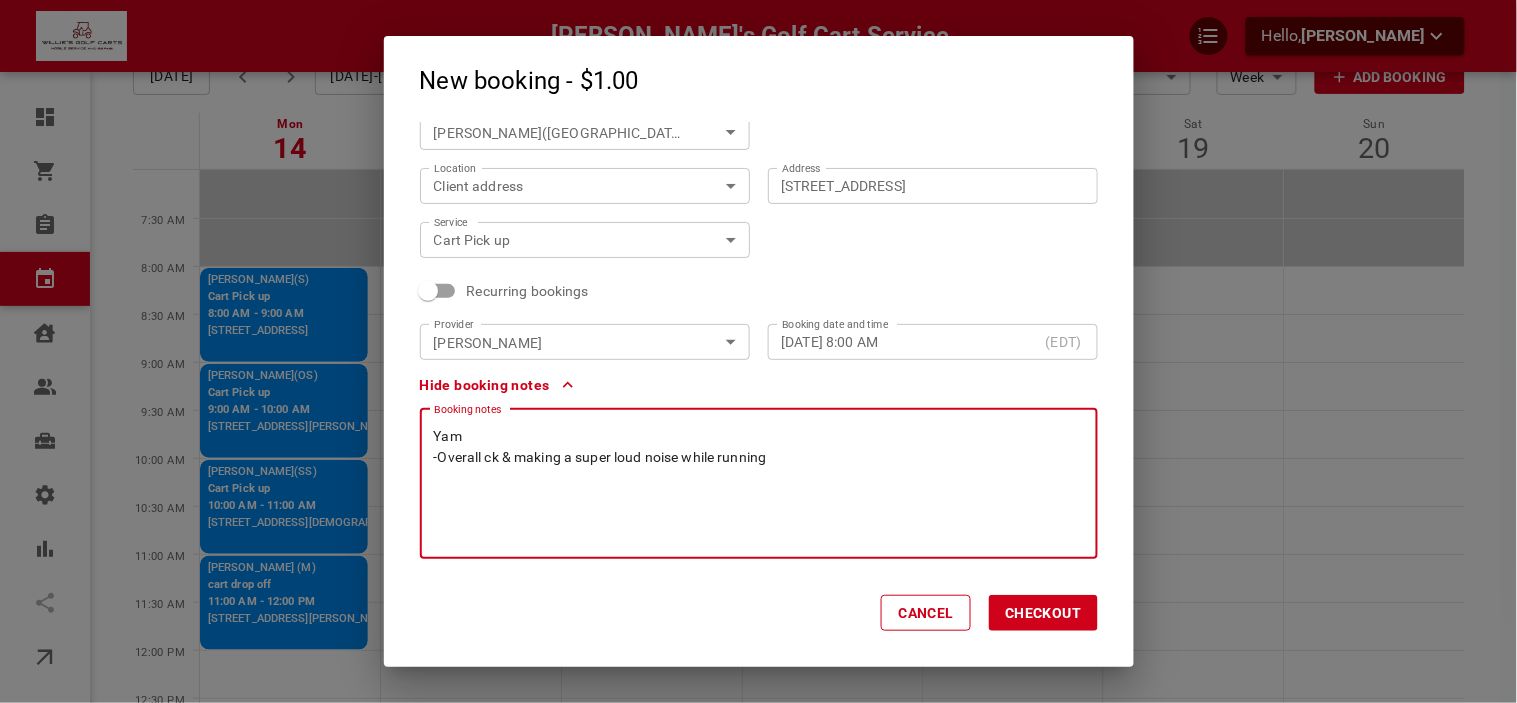 click on "Yam  -Overall ck & making a super loud noise while running" at bounding box center [759, 484] 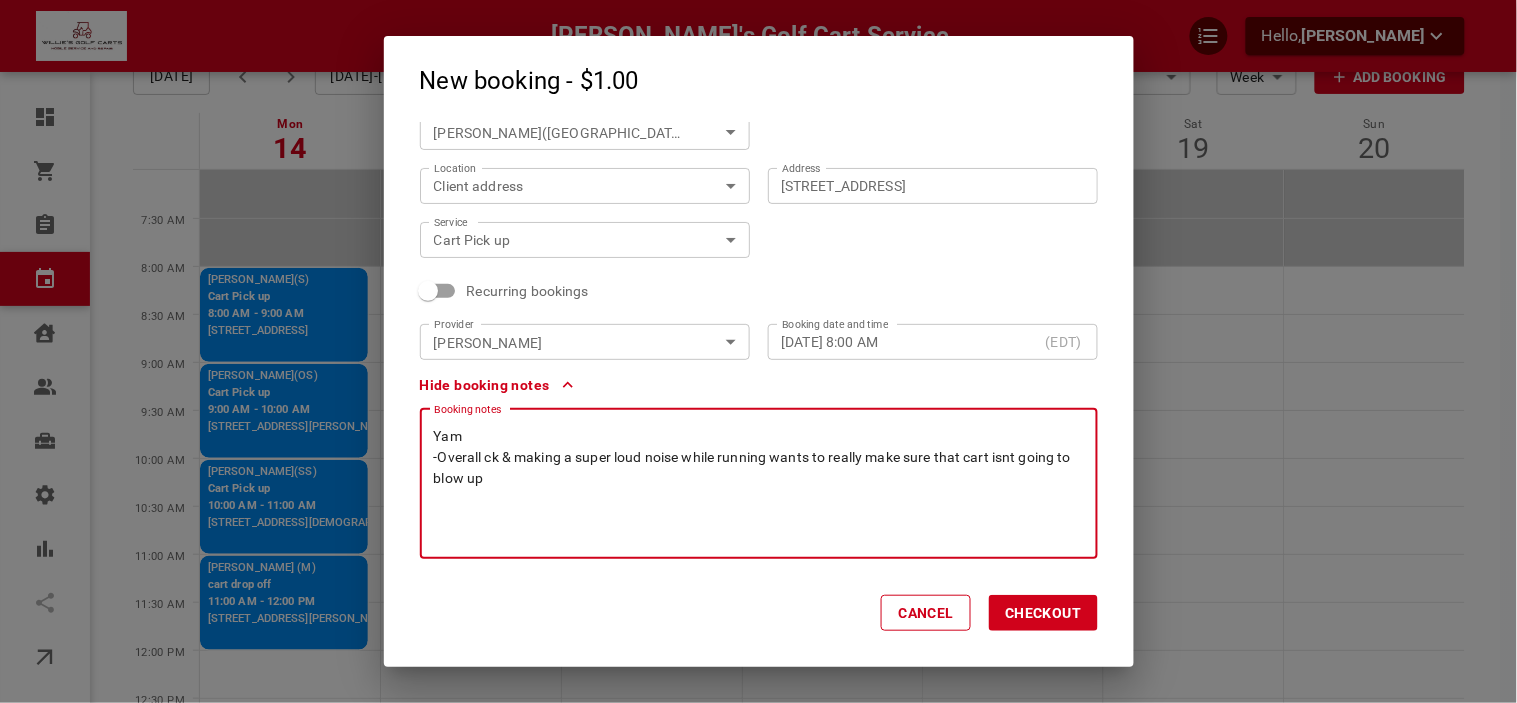 click on "Checkout" at bounding box center (1043, 613) 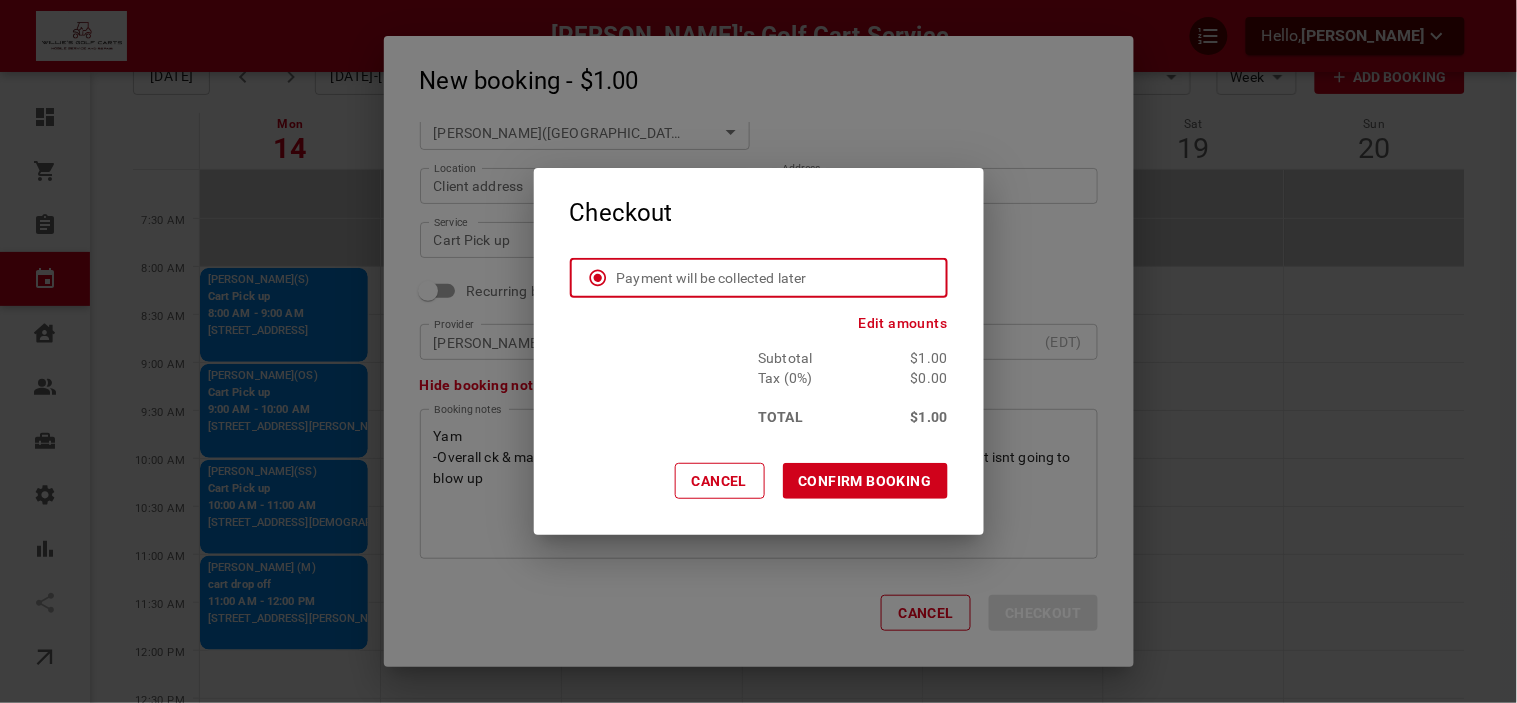 click on "CONFIRM BOOKING" at bounding box center [865, 481] 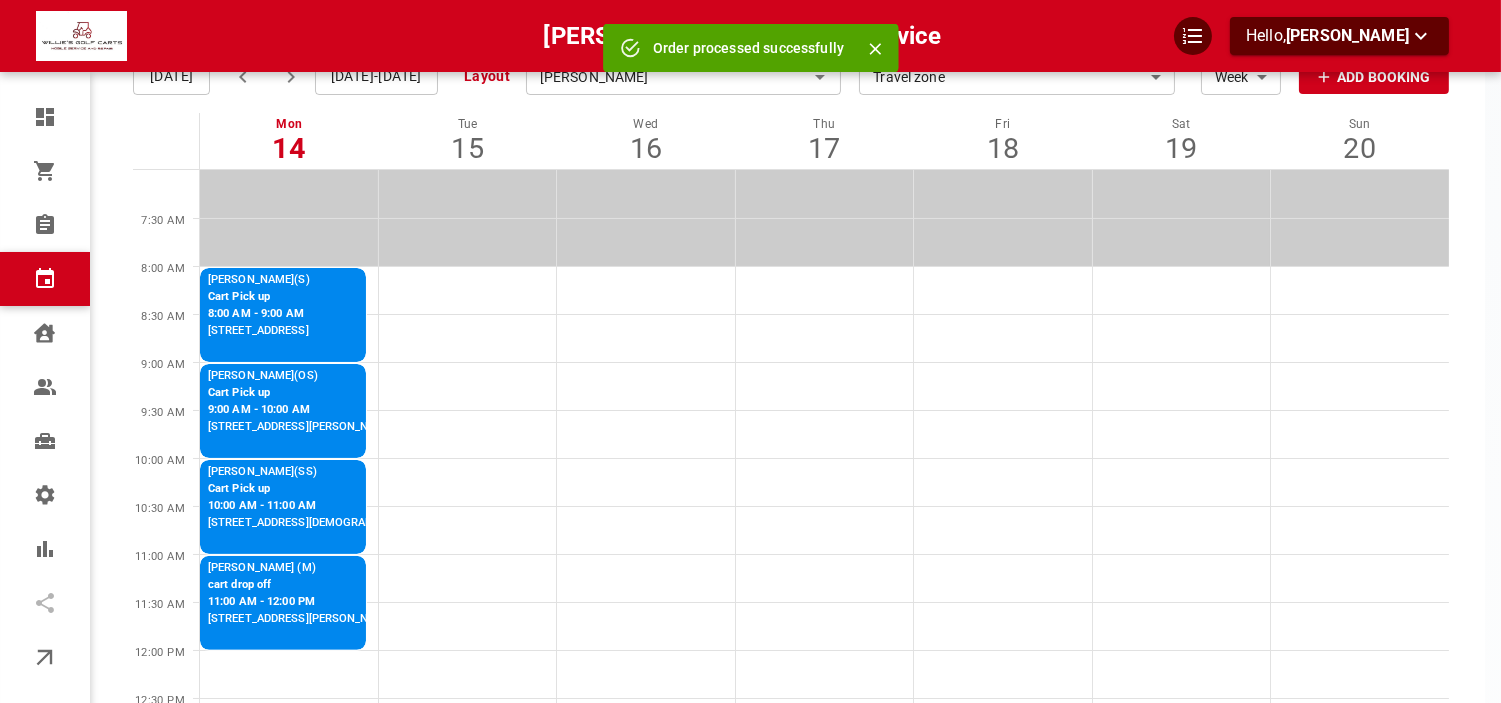 scroll, scrollTop: 0, scrollLeft: 0, axis: both 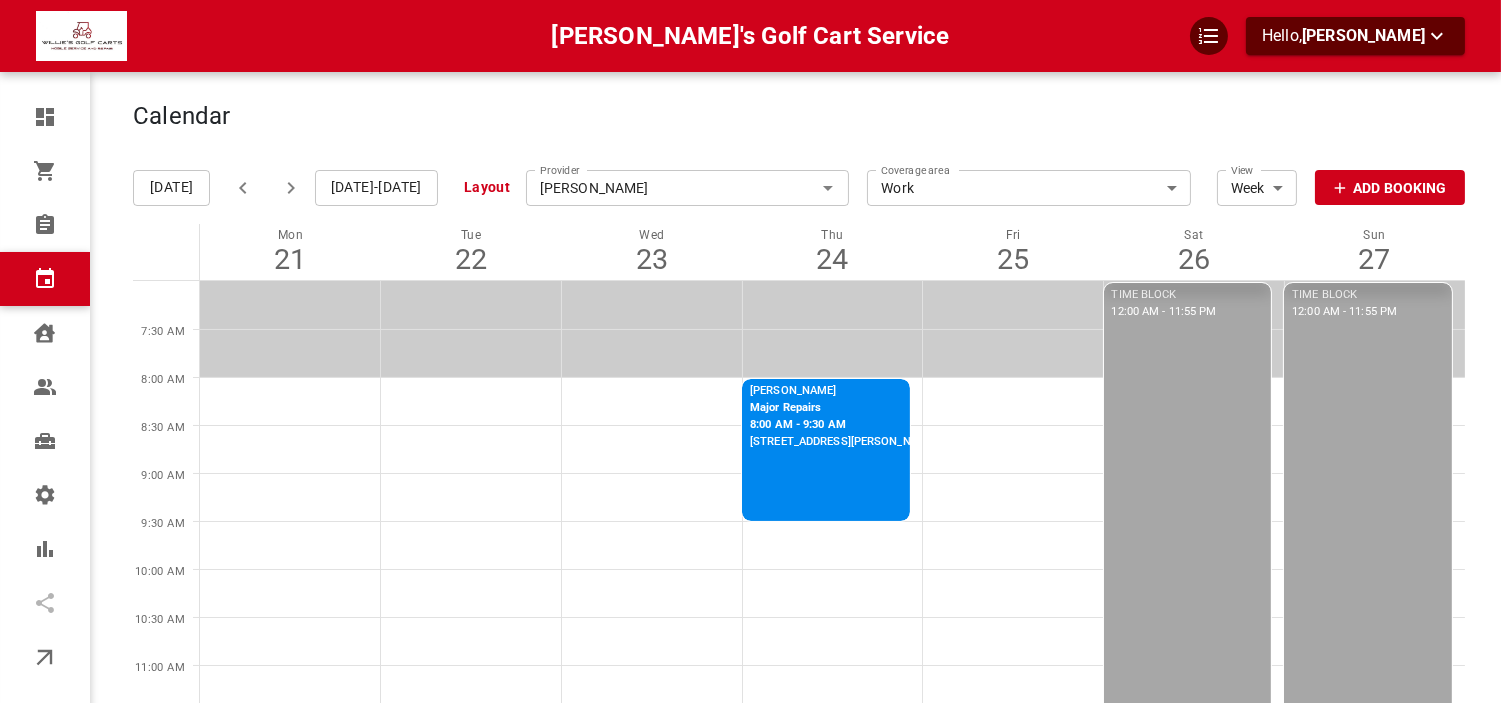 click 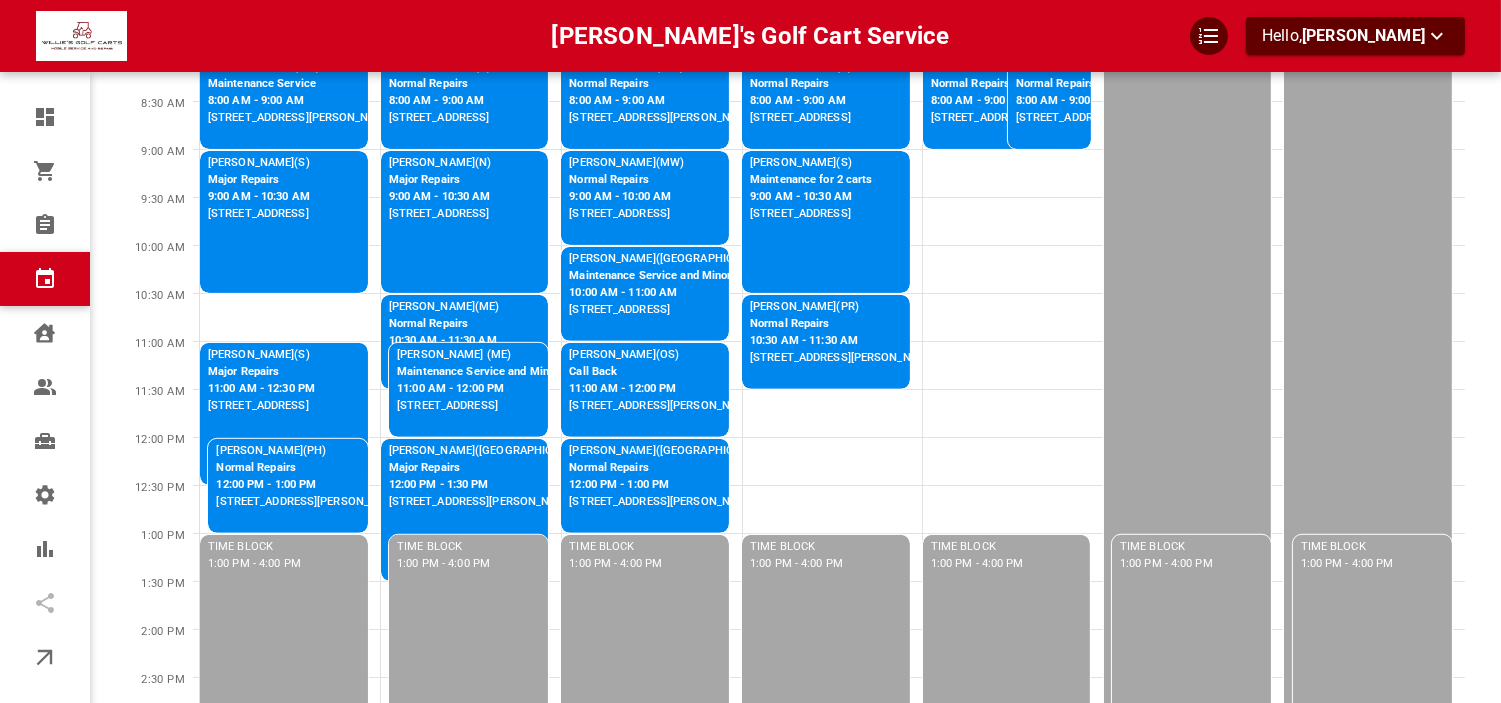 scroll, scrollTop: 333, scrollLeft: 0, axis: vertical 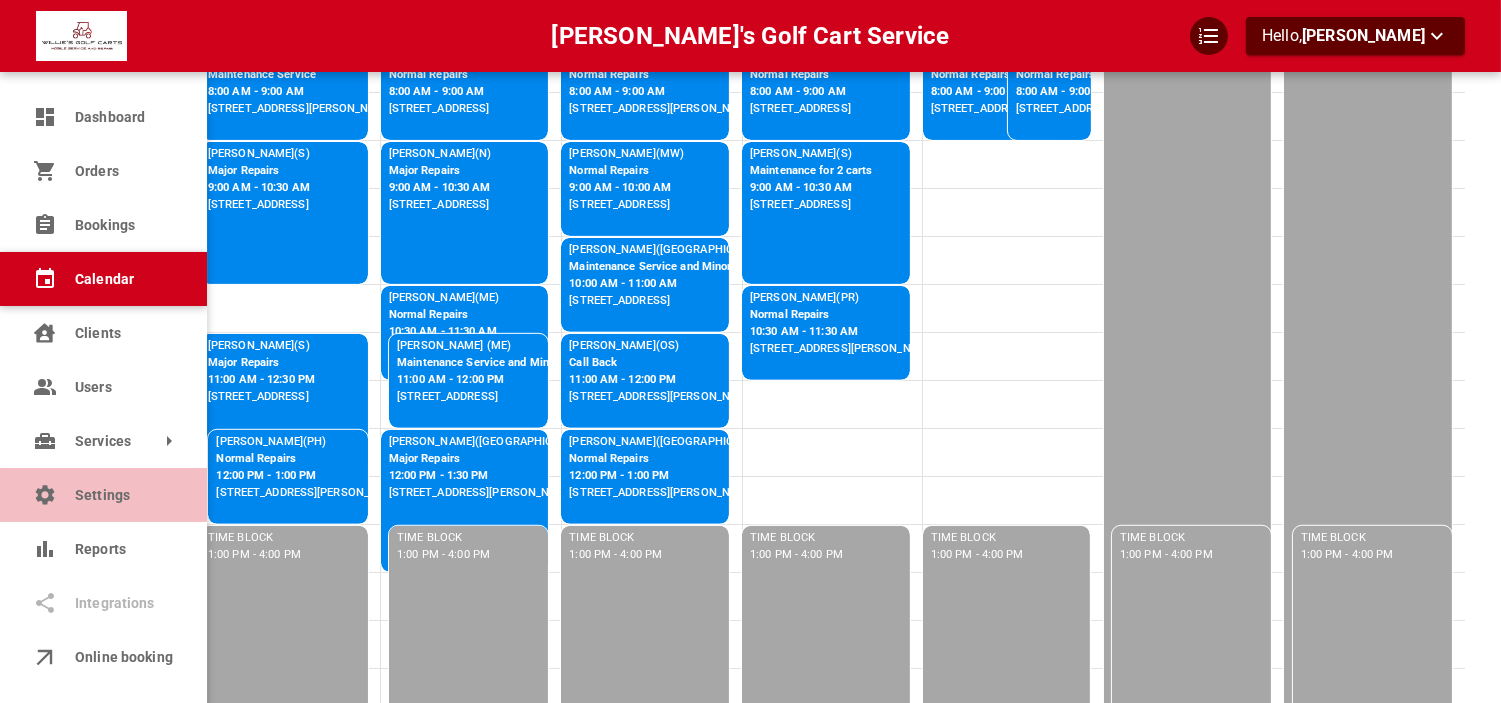 type 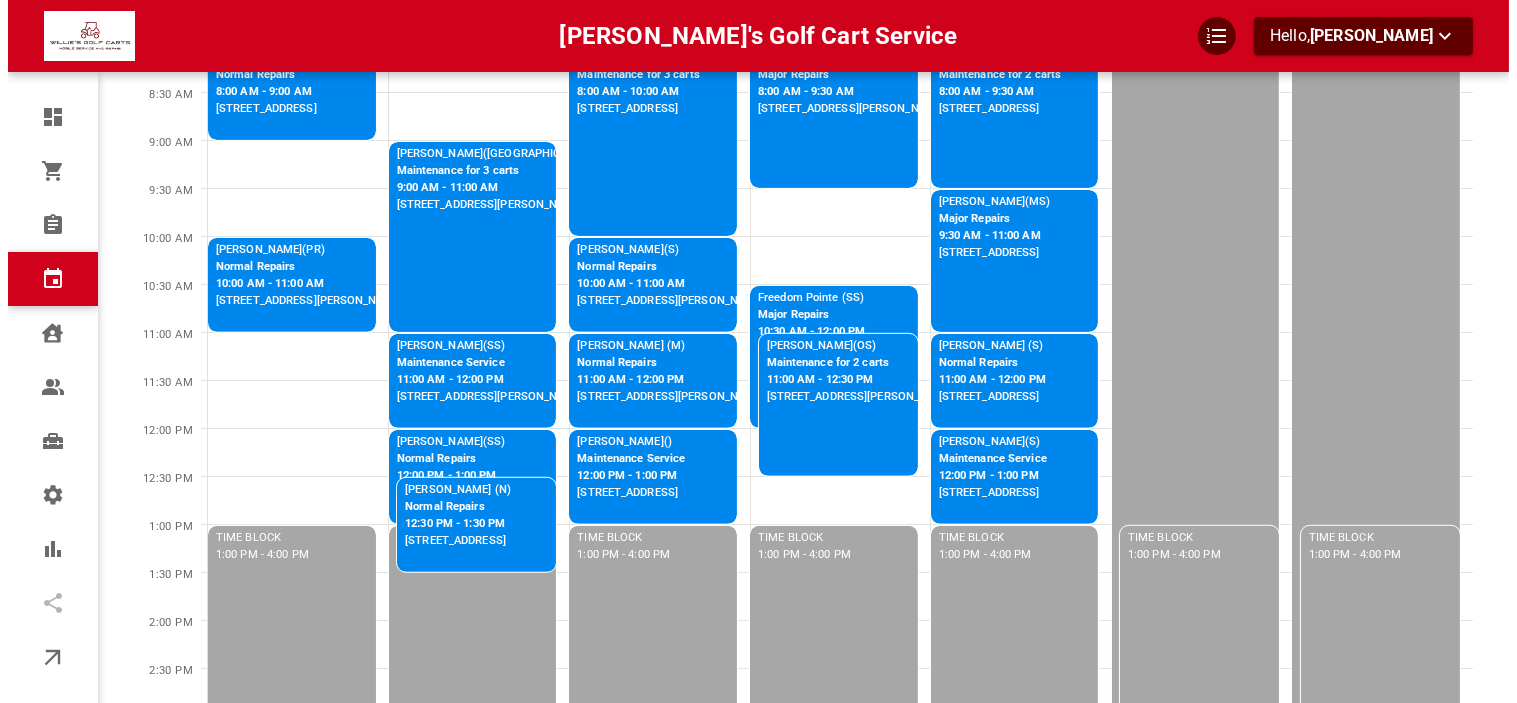 scroll, scrollTop: 0, scrollLeft: 0, axis: both 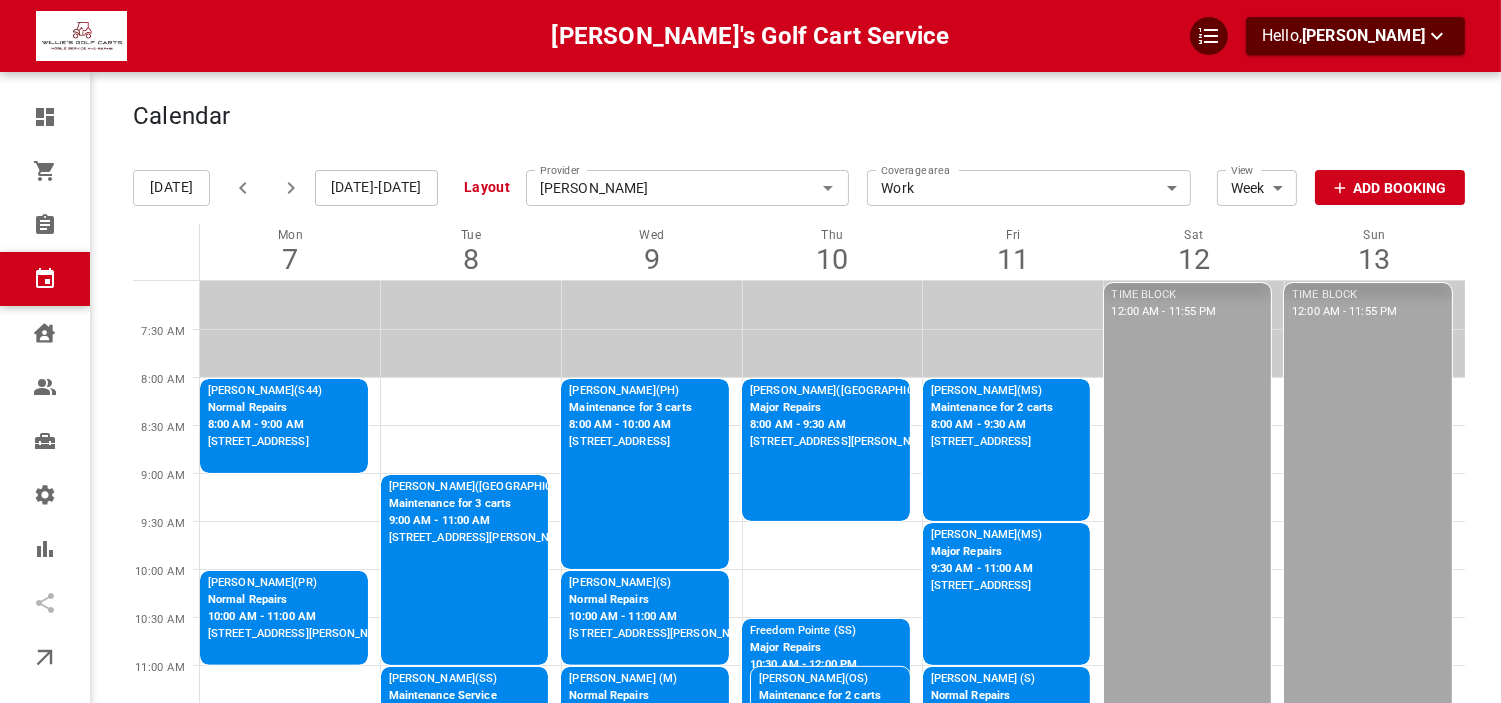 click on "Jul 7-13, 2025" at bounding box center (376, 188) 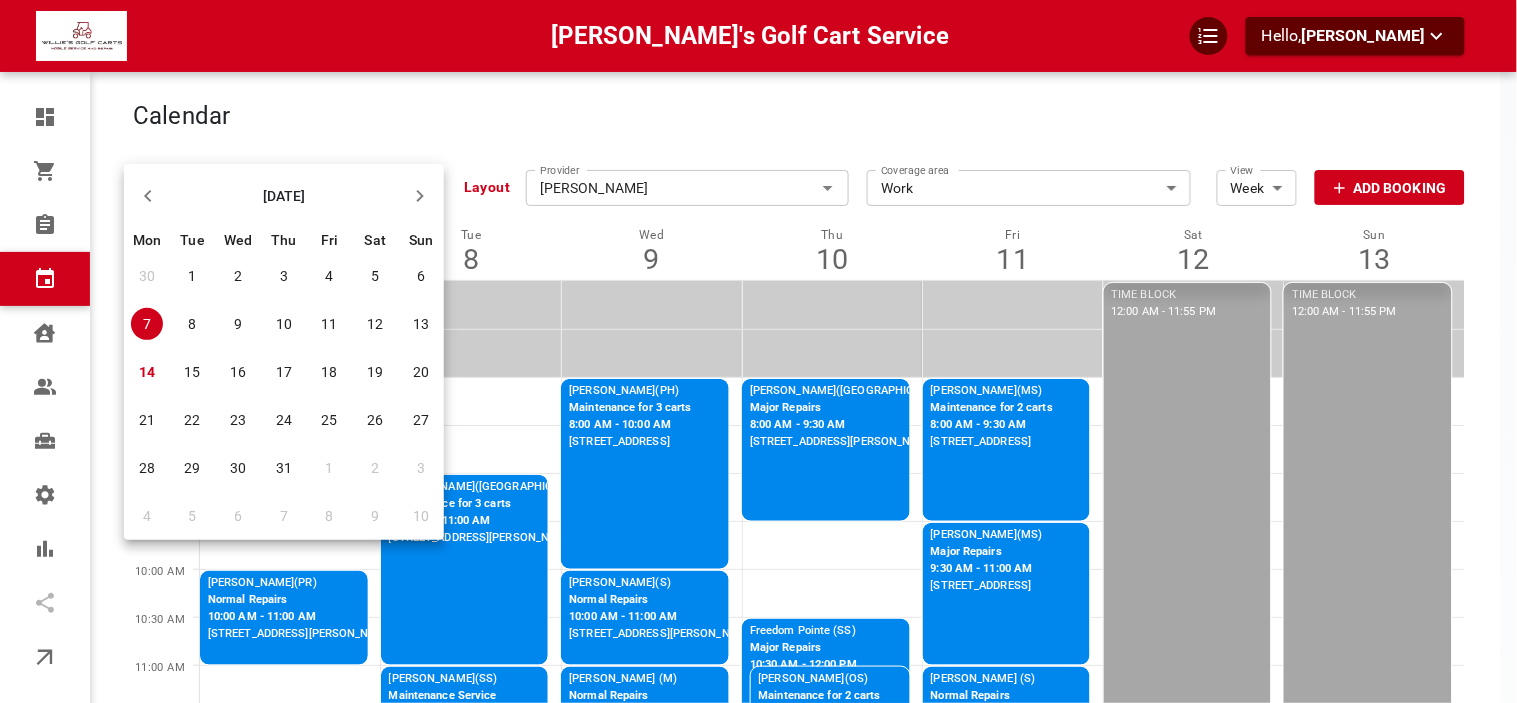 click on "22" at bounding box center [193, 420] 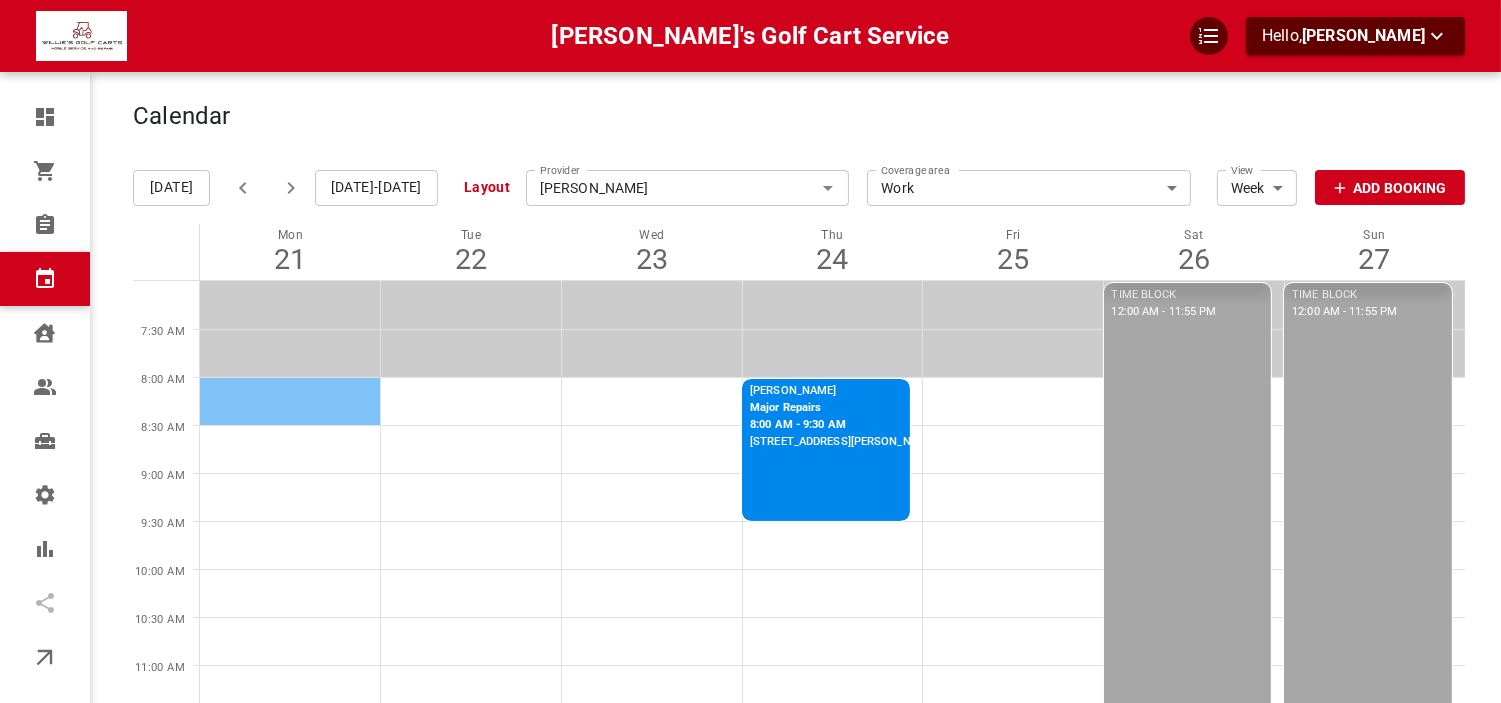 click at bounding box center (290, 401) 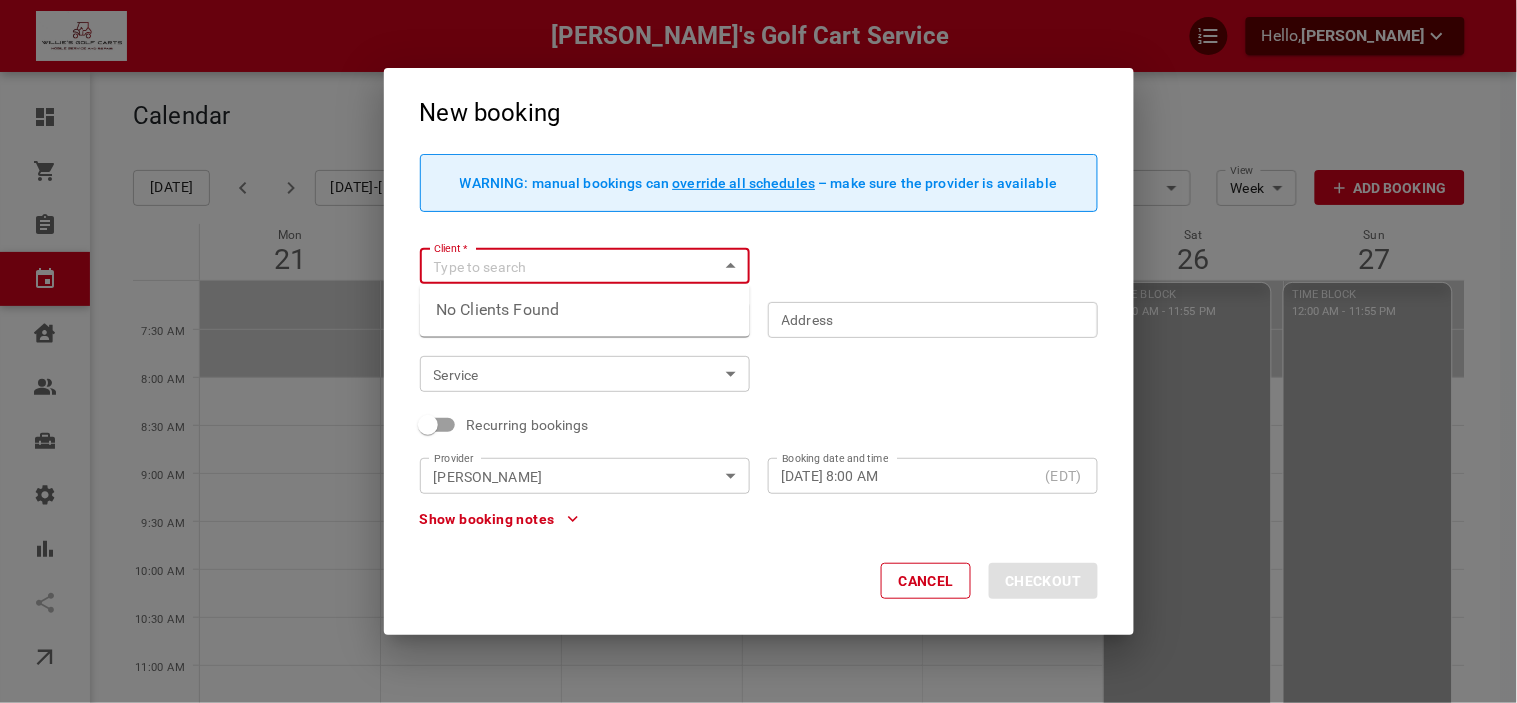 click on "Client   *" at bounding box center [568, 266] 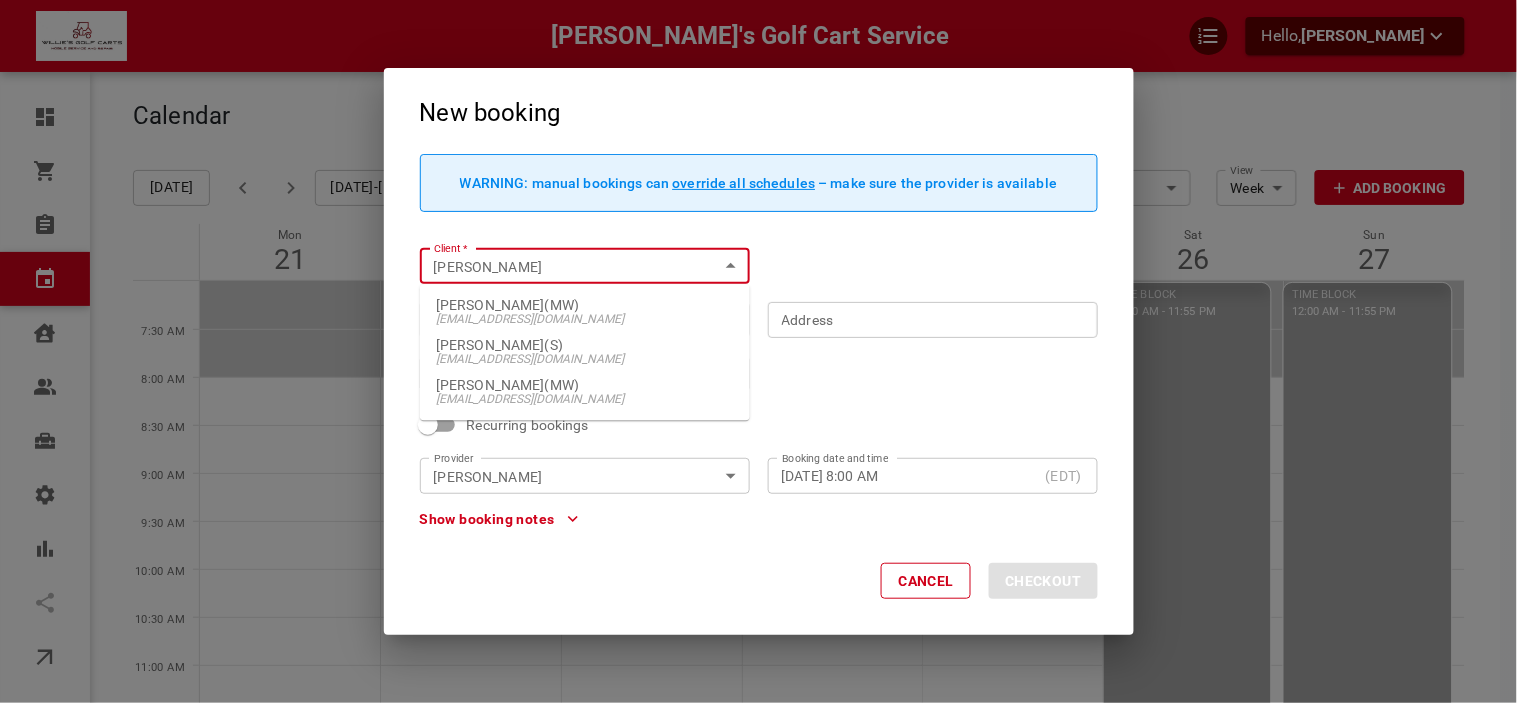 click on "Chuck King(MW) williesgolfcartsvc+chuckking@gmail.com" at bounding box center (585, 392) 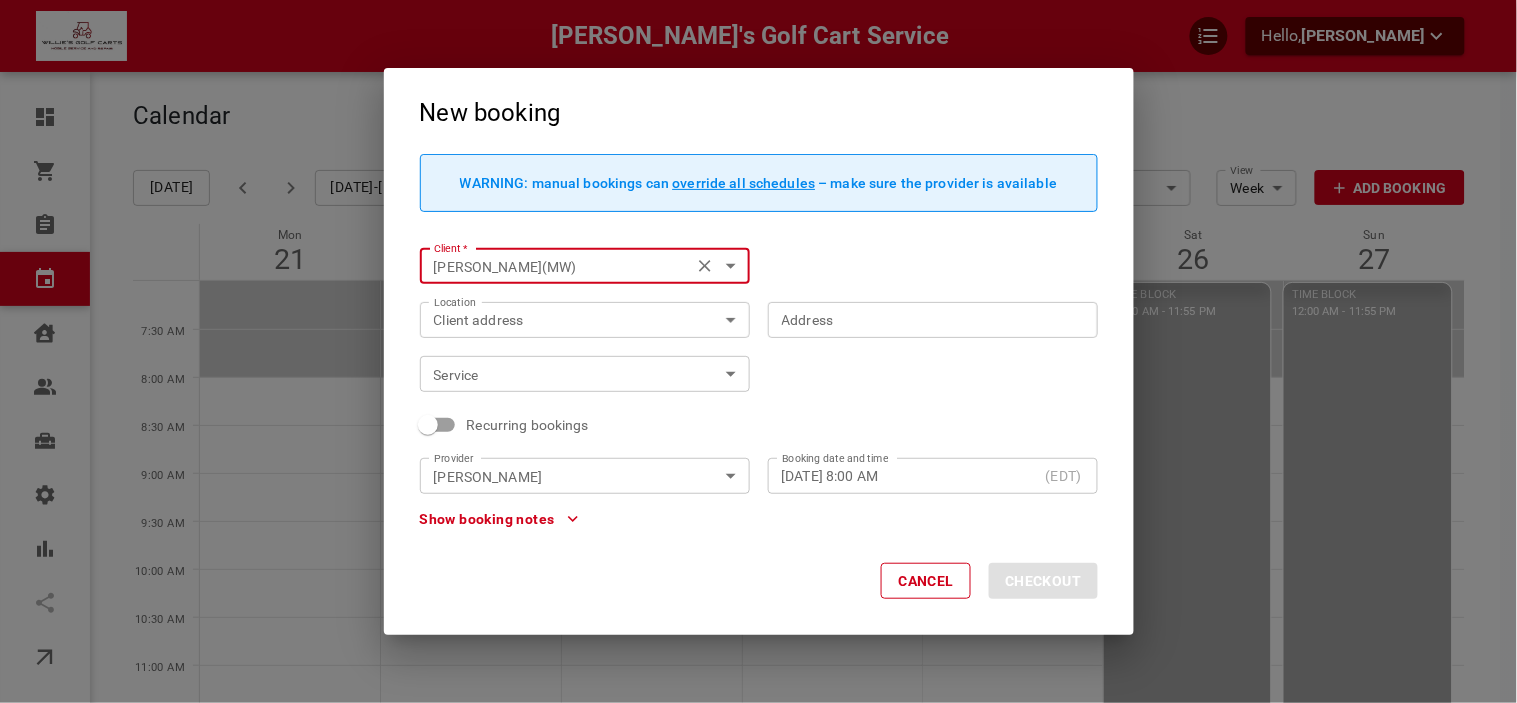 type on "Chuck King(MW)" 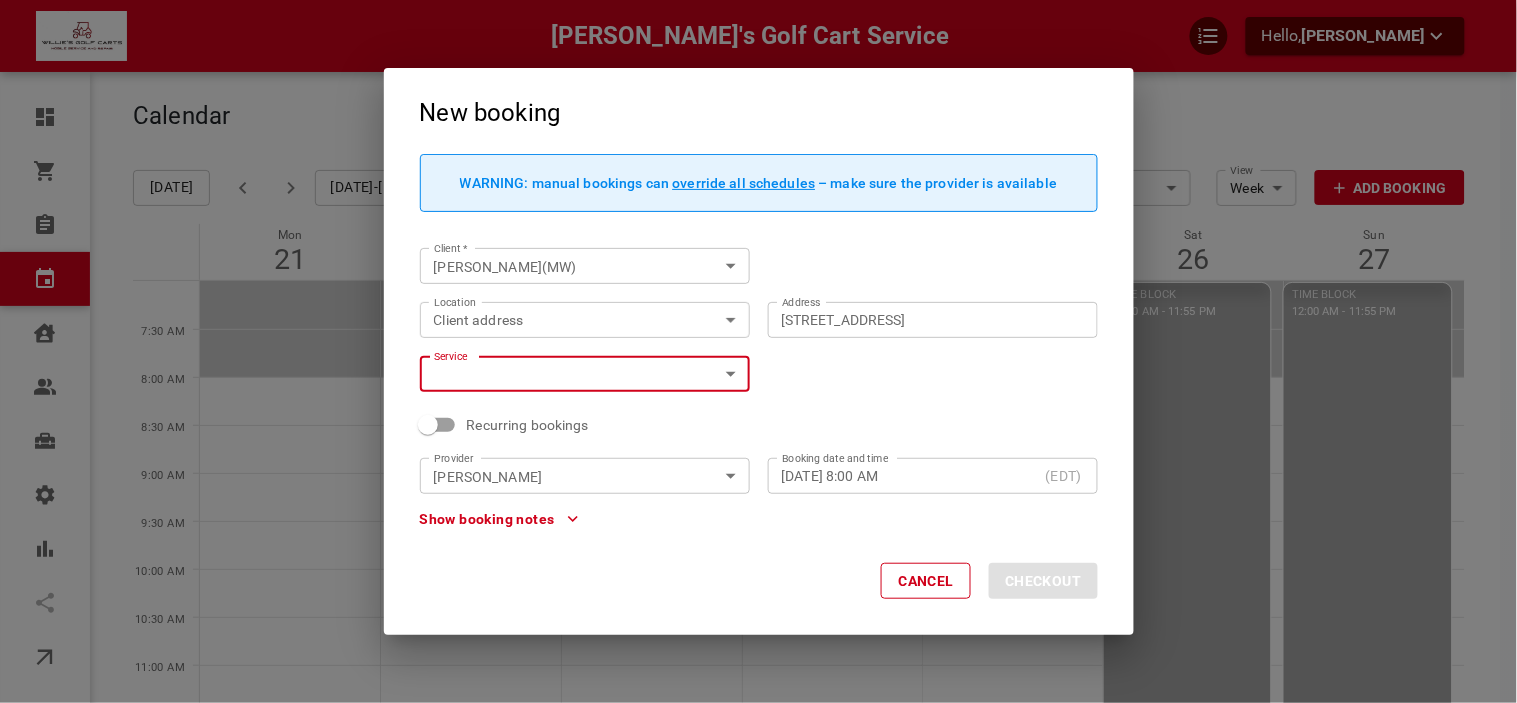 click on "Willie's Golf Cart Service Hello,  Kaily Adams Dashboard Orders Bookings Calendar Clients Users Services Settings Reports Integrations Online booking Calendar Add Booking Today Jul 21-27, 2025 Layout Provider Matt Koen Provider Coverage area Work f4581d9b-c488-4764-8d52-264f0a687802 Coverage area View Week Week View Add Booking Mon 21 Tue 22 Wed 23 Thu 24 Fri 25 Sat 26 Sun 27 7:30 AM 8:00 AM 8:30 AM 9:00 AM 9:30 AM 10:00 AM 10:30 AM 11:00 AM 11:30 AM 12:00 PM 12:30 PM 1:00 PM 1:30 PM 2:00 PM 2:30 PM 3:00 PM 3:30 PM 4:00 PM 4:30 PM 5:00 PM 5:30 PM 6:00 PM 6:30 PM TIME BLOCK 1:00 PM - 4:00 PM TIME BLOCK 4:00 PM - 11:55 PM TIME BLOCK 1:00 PM - 4:00 PM TIME BLOCK 4:00 PM - 11:55 PM TIME BLOCK 1:00 PM - 4:00 PM TIME BLOCK 4:00 PM - 11:55 PM   Loretta Diaco Major Repairs 8:00 AM - 9:30 AM 209 N Dixie Ave, Fruitland Park, FL 34731, USA TIME BLOCK 1:00 PM - 4:00 PM TIME BLOCK 4:00 PM - 11:55 PM TIME BLOCK 1:00 PM - 4:00 PM TIME BLOCK 4:00 PM - 11:55 PM TIME BLOCK 12:00 AM - 11:55 PM TIME BLOCK 12:00 AM - 11:55 PM" at bounding box center [758, 779] 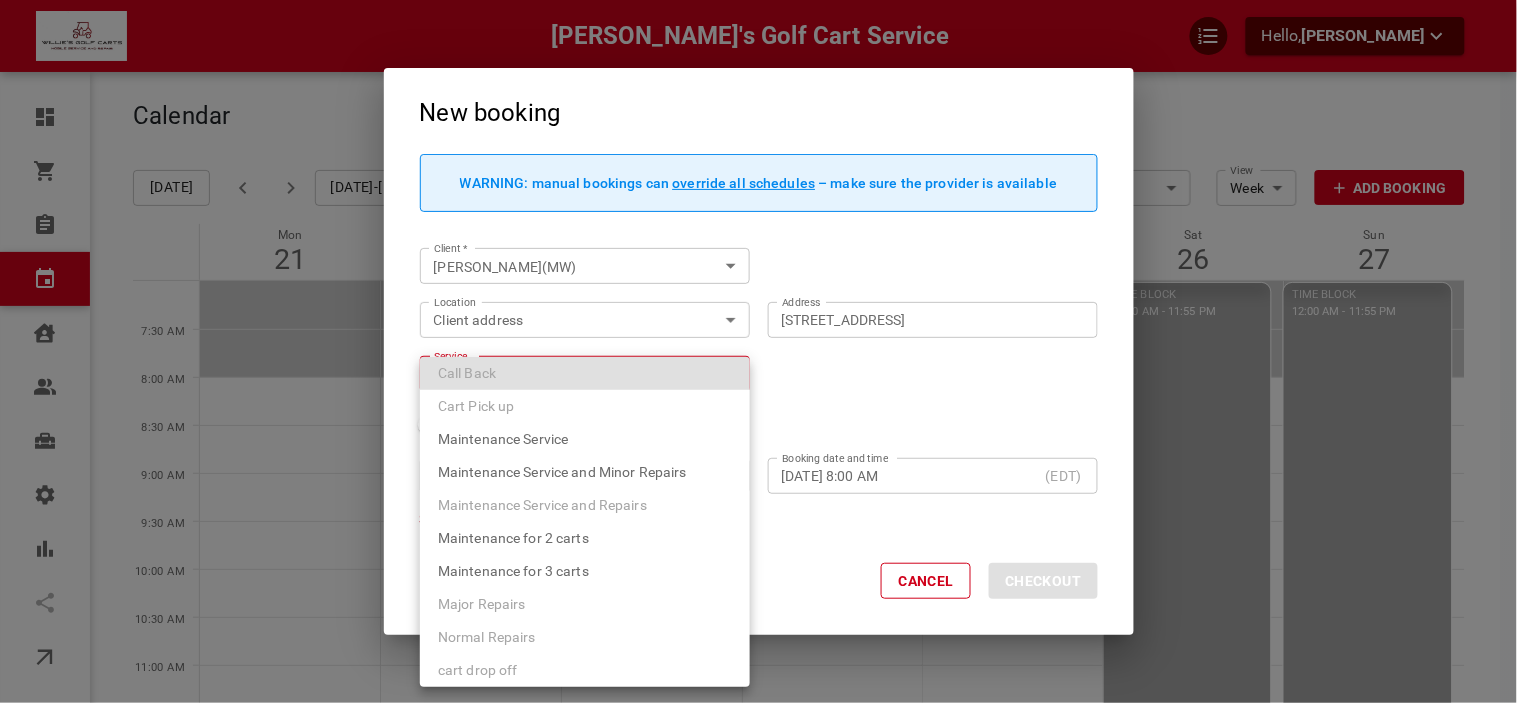 click on "Major Repairs" at bounding box center (585, 604) 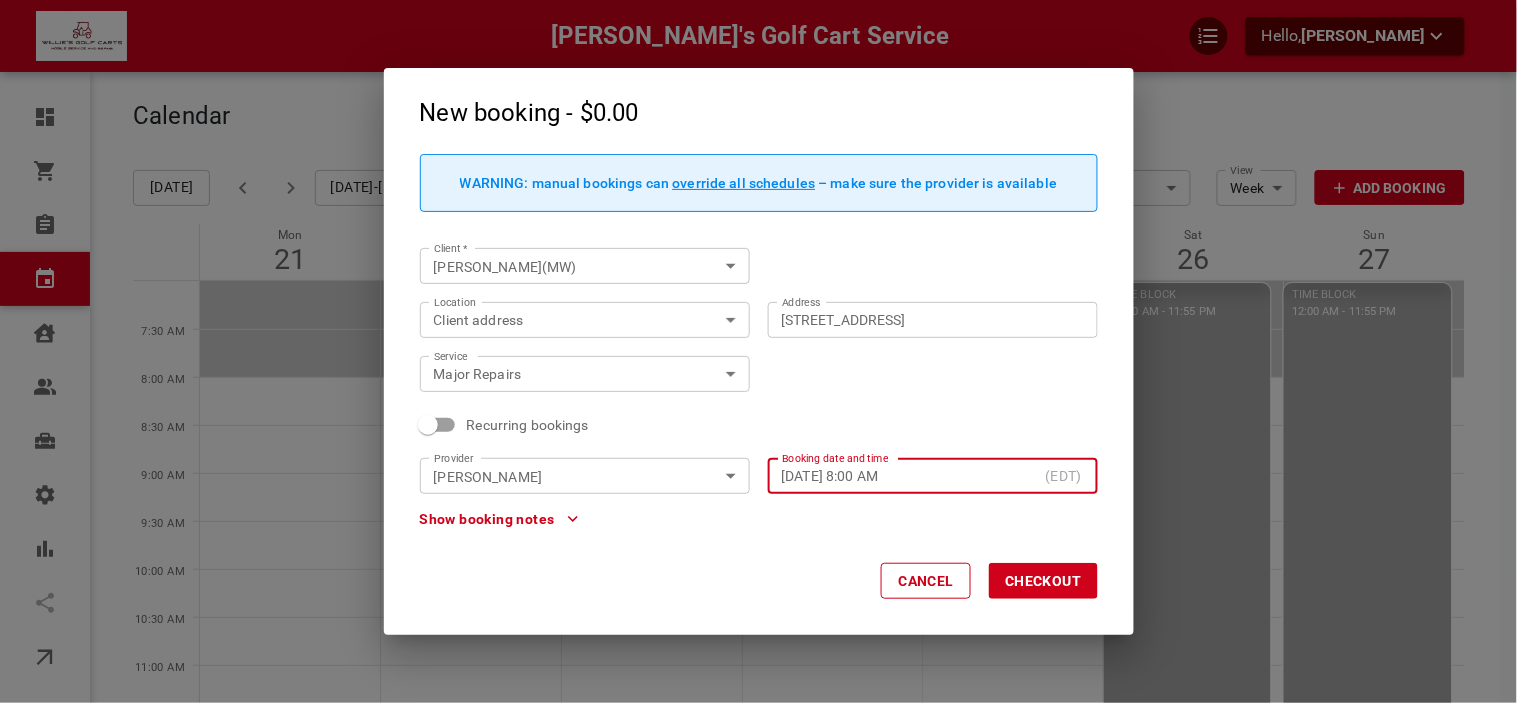 click on "Show booking notes" at bounding box center [499, 519] 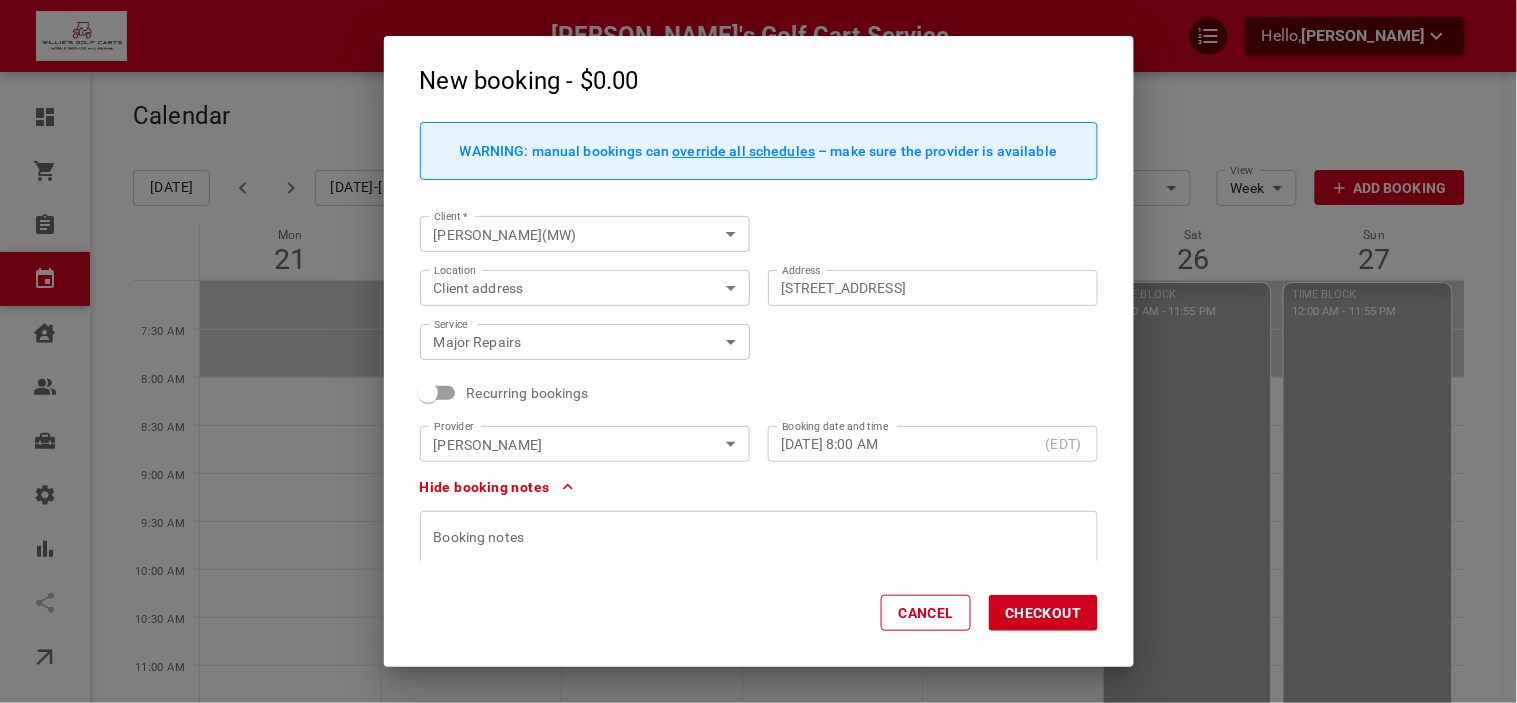 click at bounding box center [759, 586] 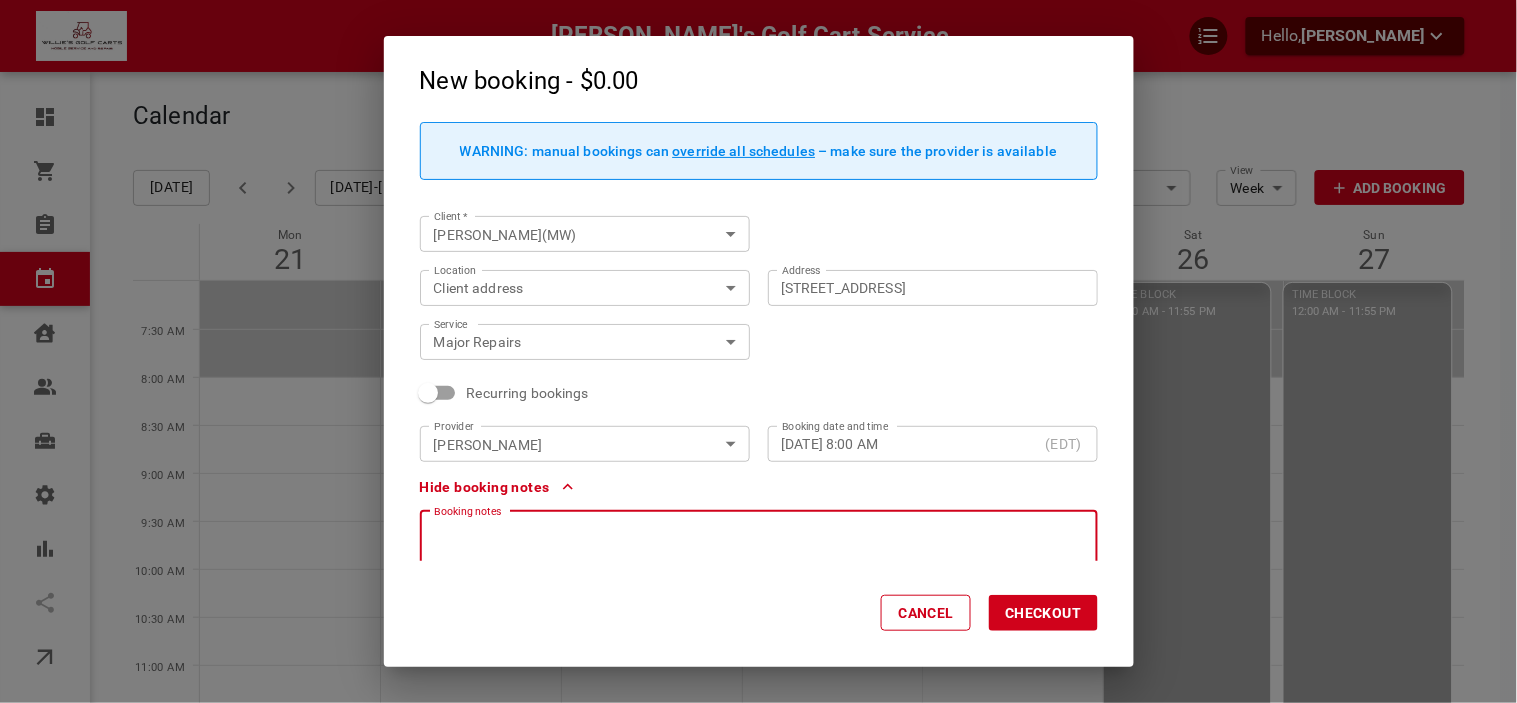 type 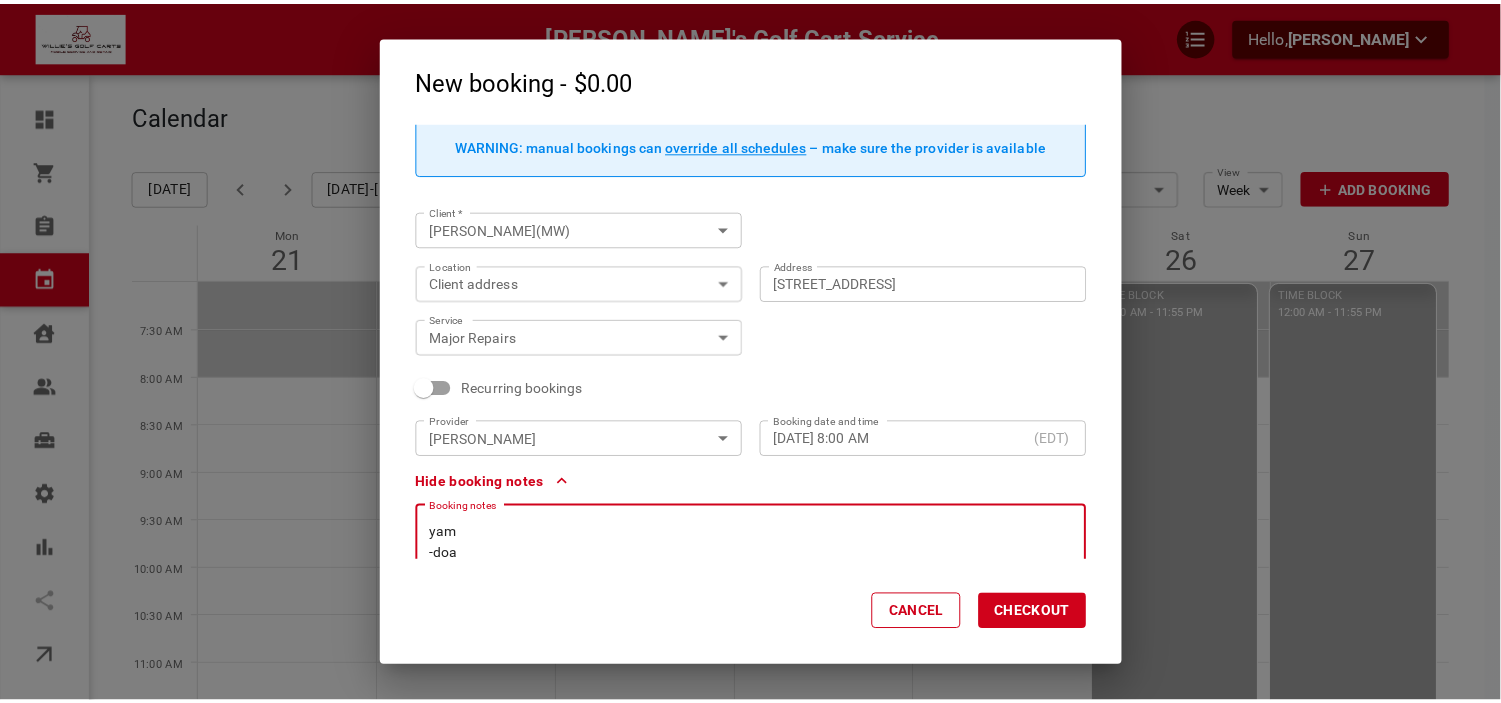 scroll, scrollTop: 26, scrollLeft: 0, axis: vertical 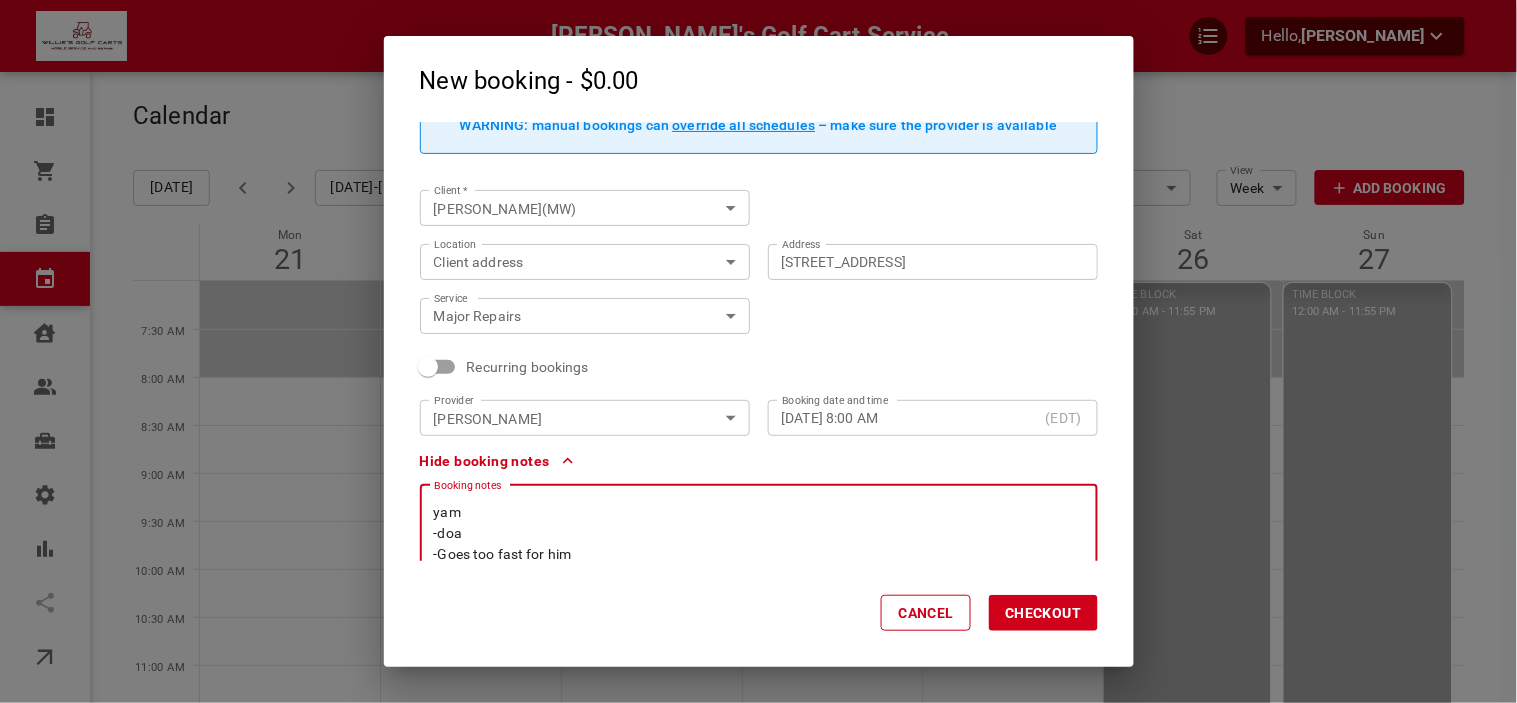 click on "Checkout" at bounding box center [1043, 613] 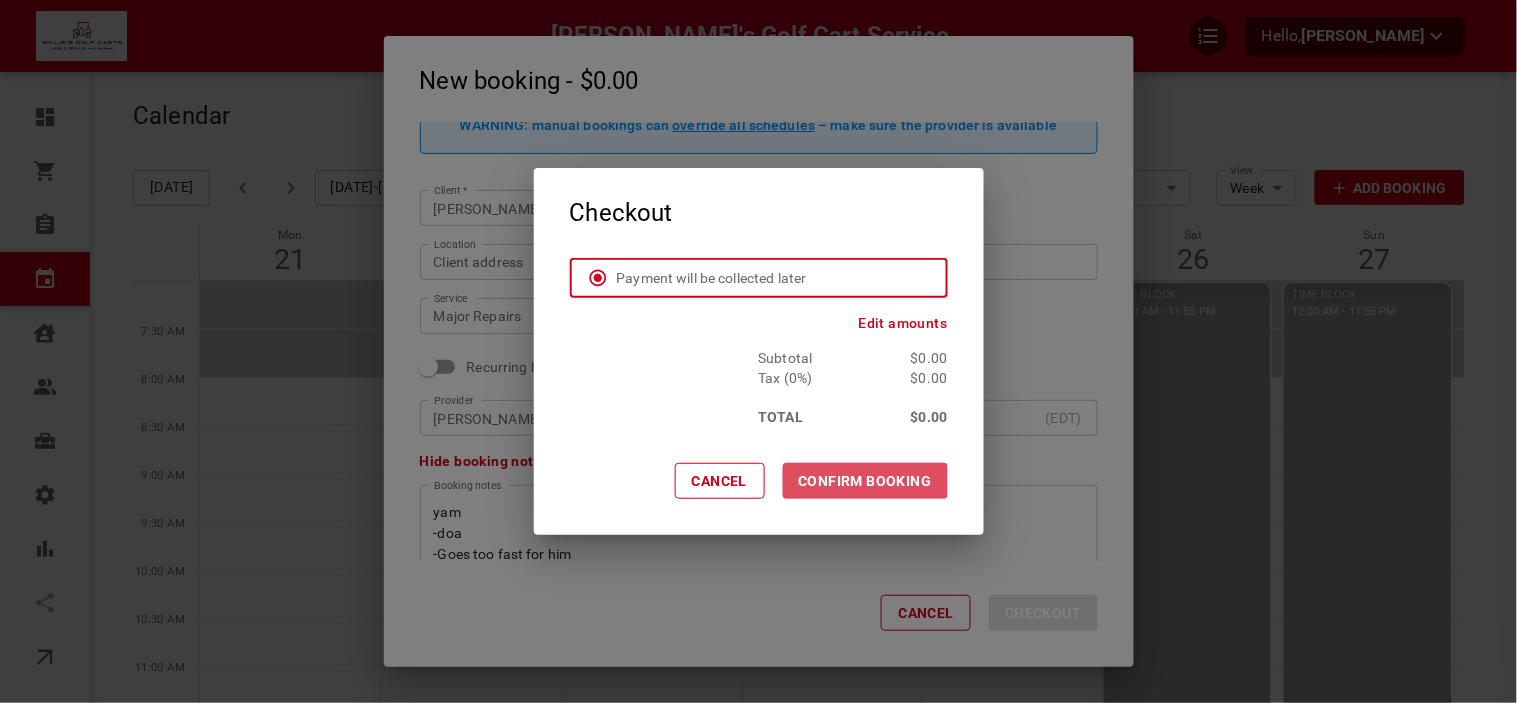 click on "CONFIRM BOOKING" at bounding box center (865, 481) 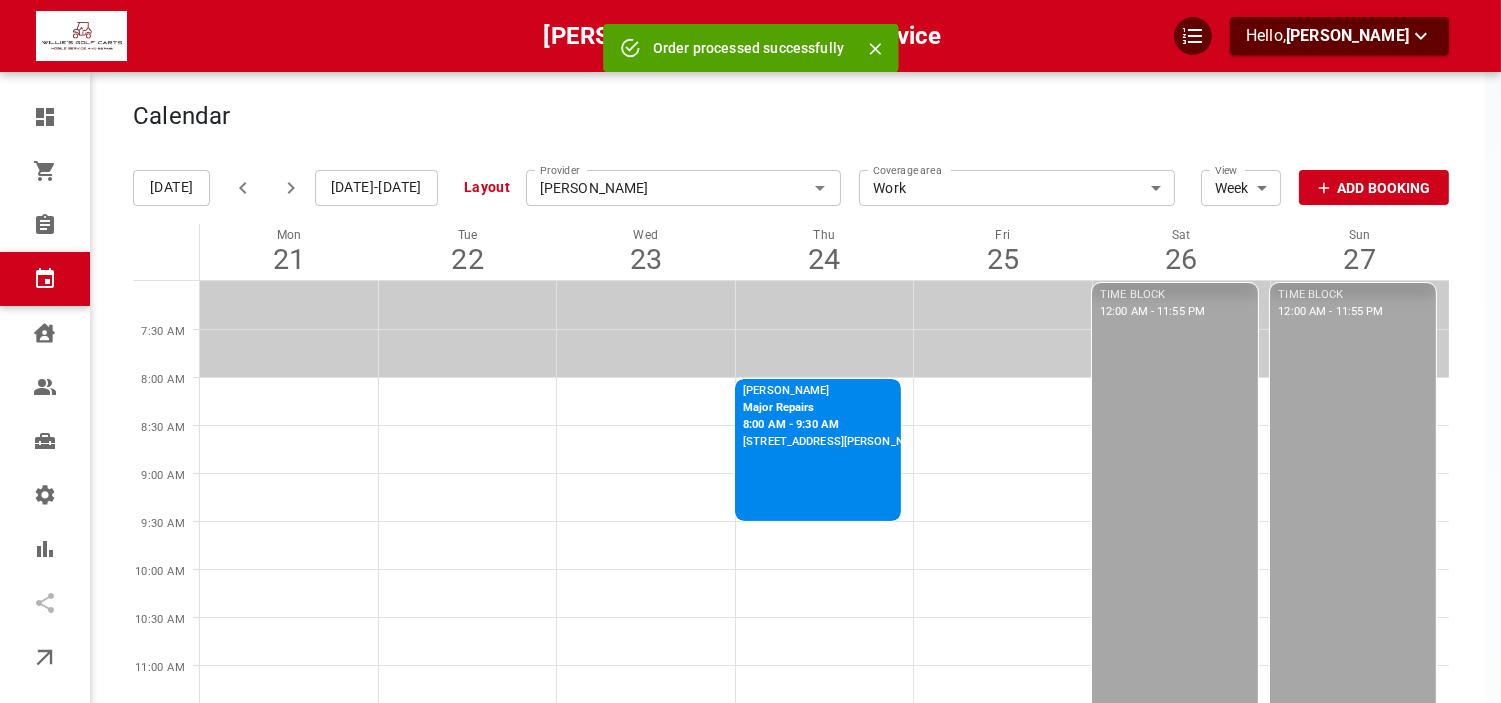 scroll, scrollTop: 0, scrollLeft: 0, axis: both 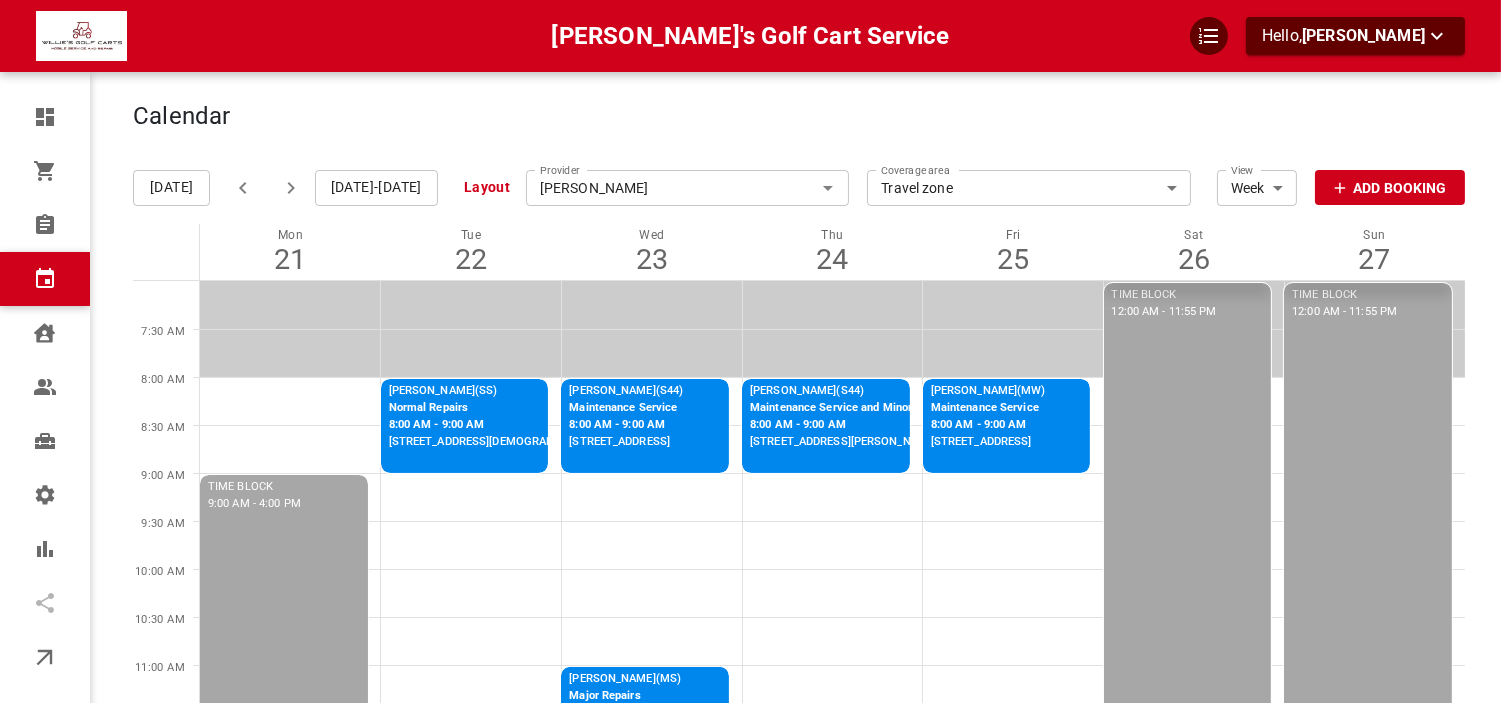click 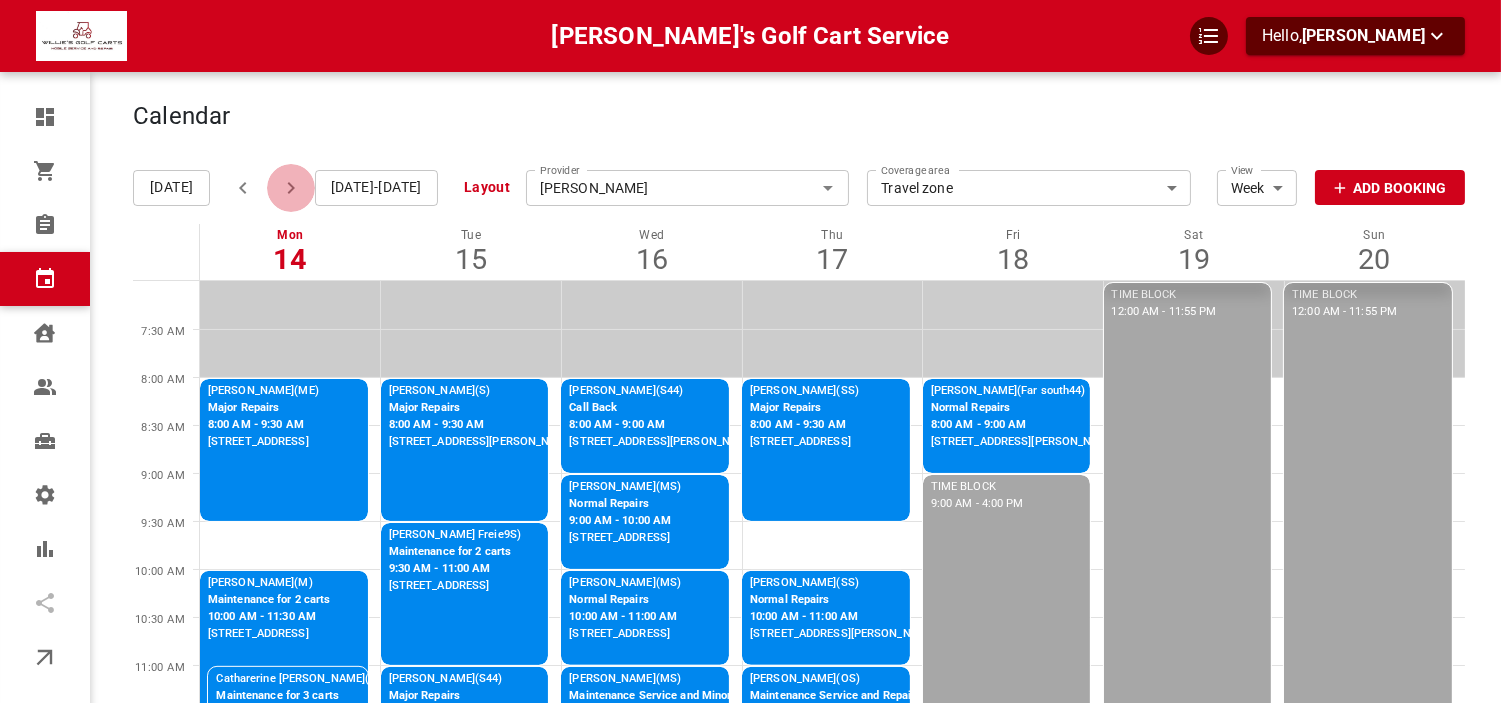 click 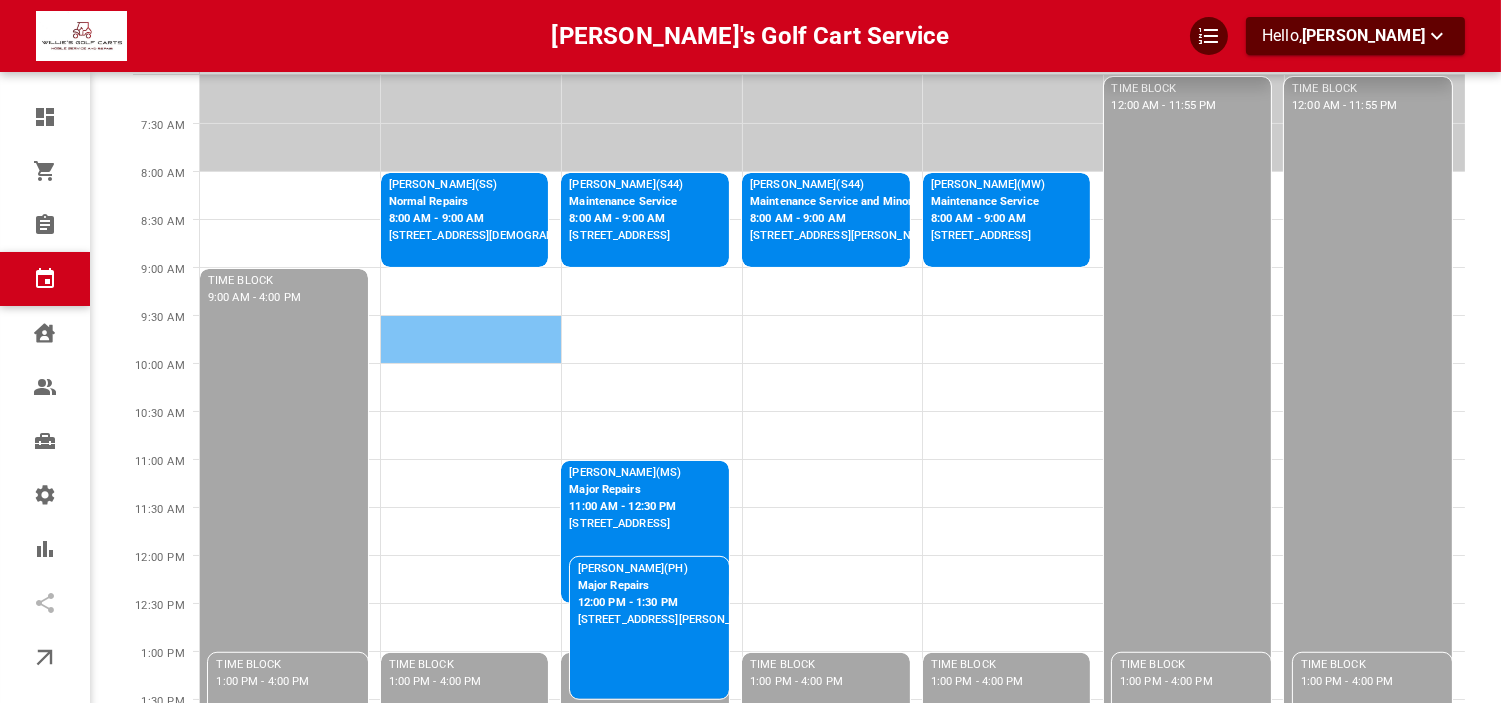 scroll, scrollTop: 222, scrollLeft: 0, axis: vertical 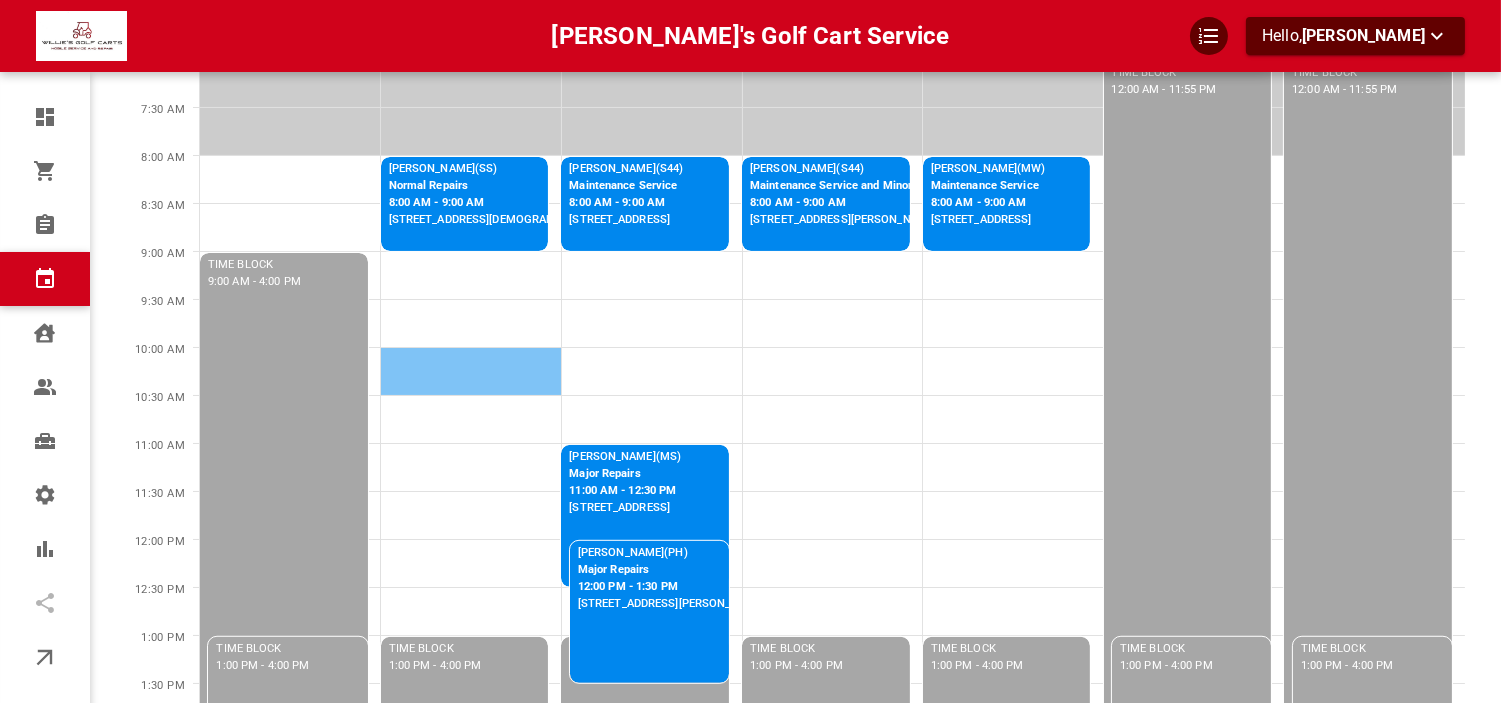 click at bounding box center [471, 371] 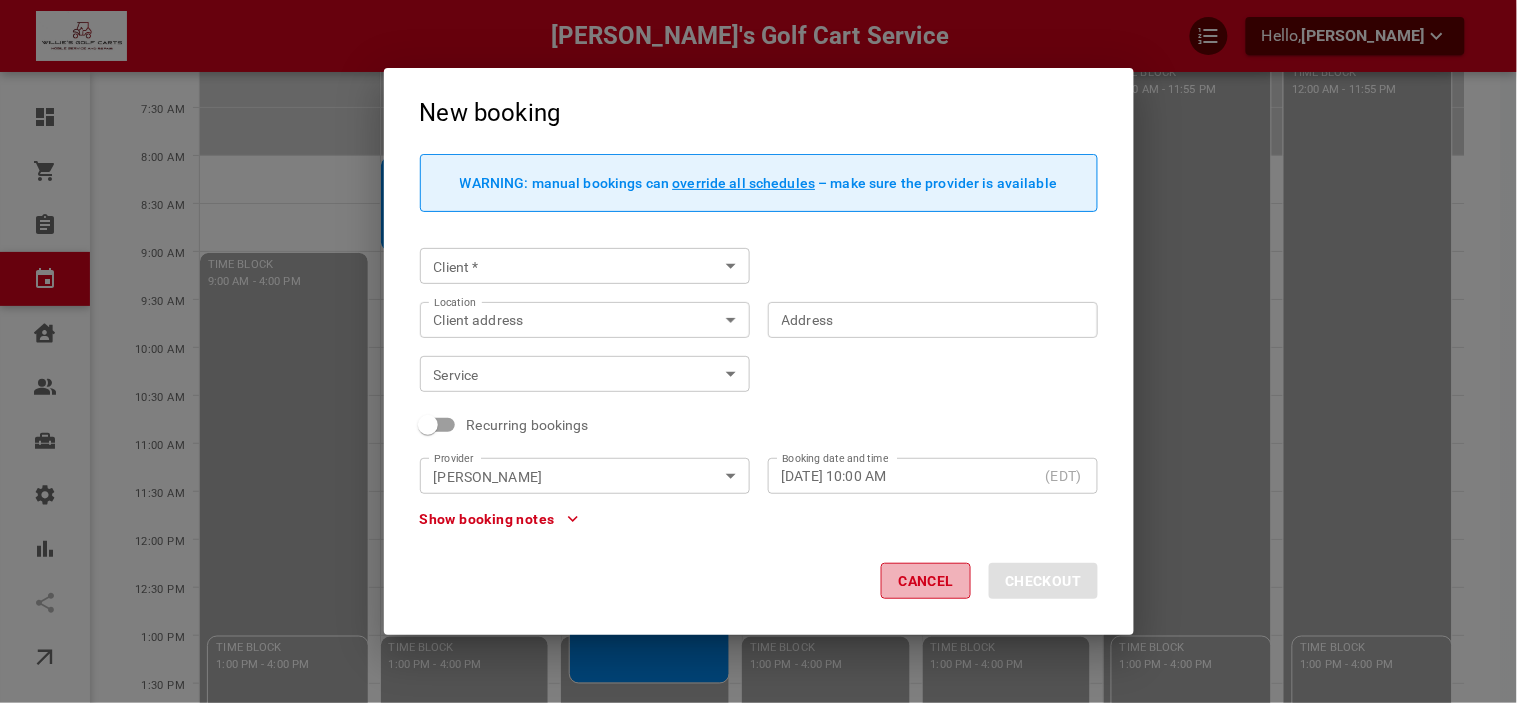 click on "Cancel" at bounding box center (926, 581) 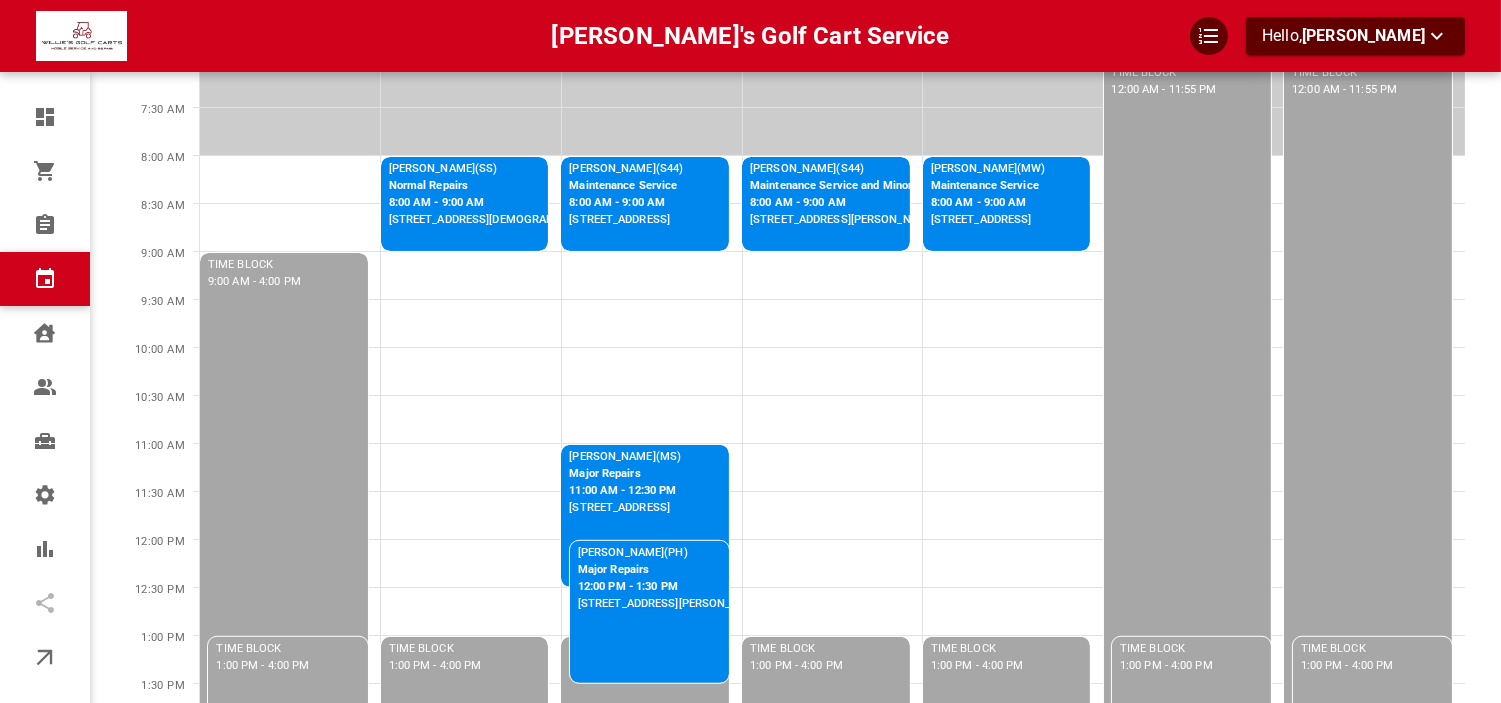 scroll, scrollTop: 0, scrollLeft: 0, axis: both 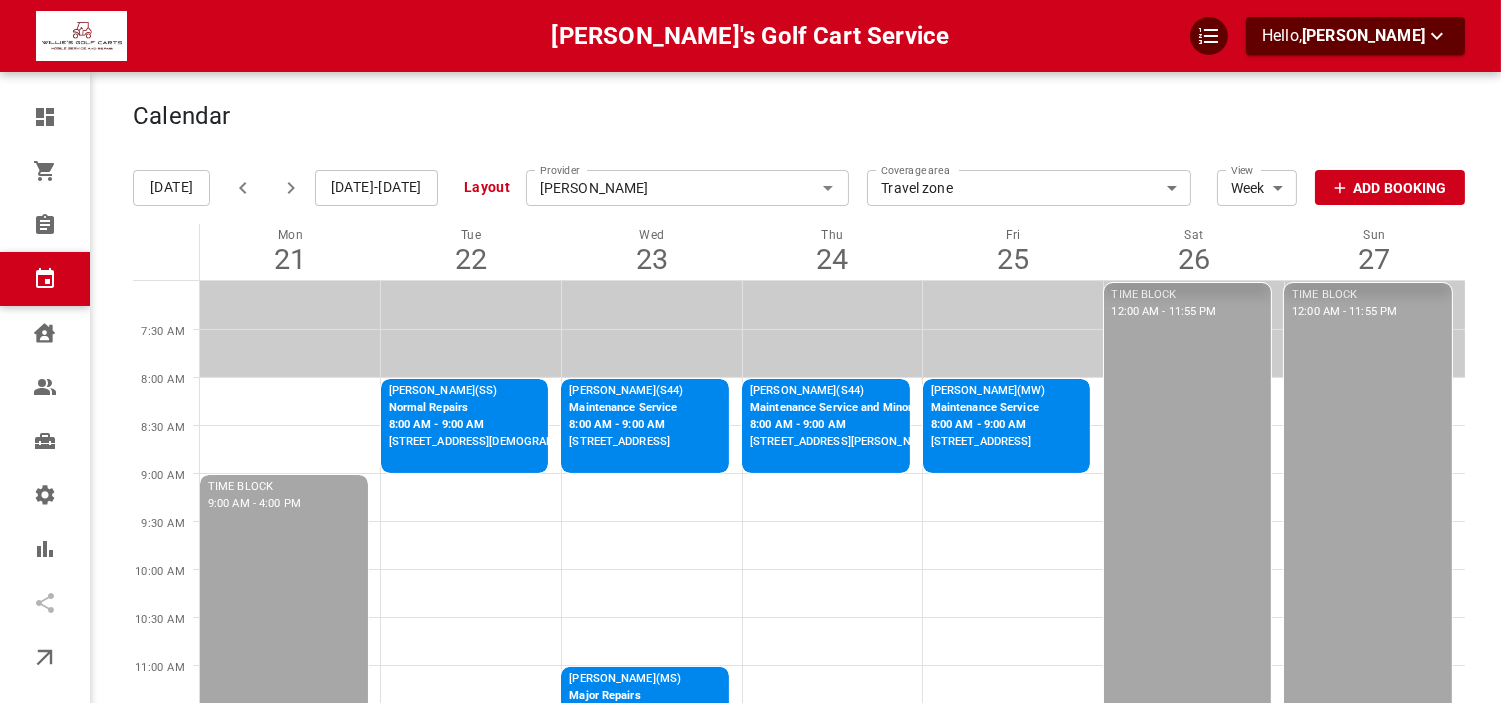 click on "[DATE]-[DATE]" at bounding box center [376, 188] 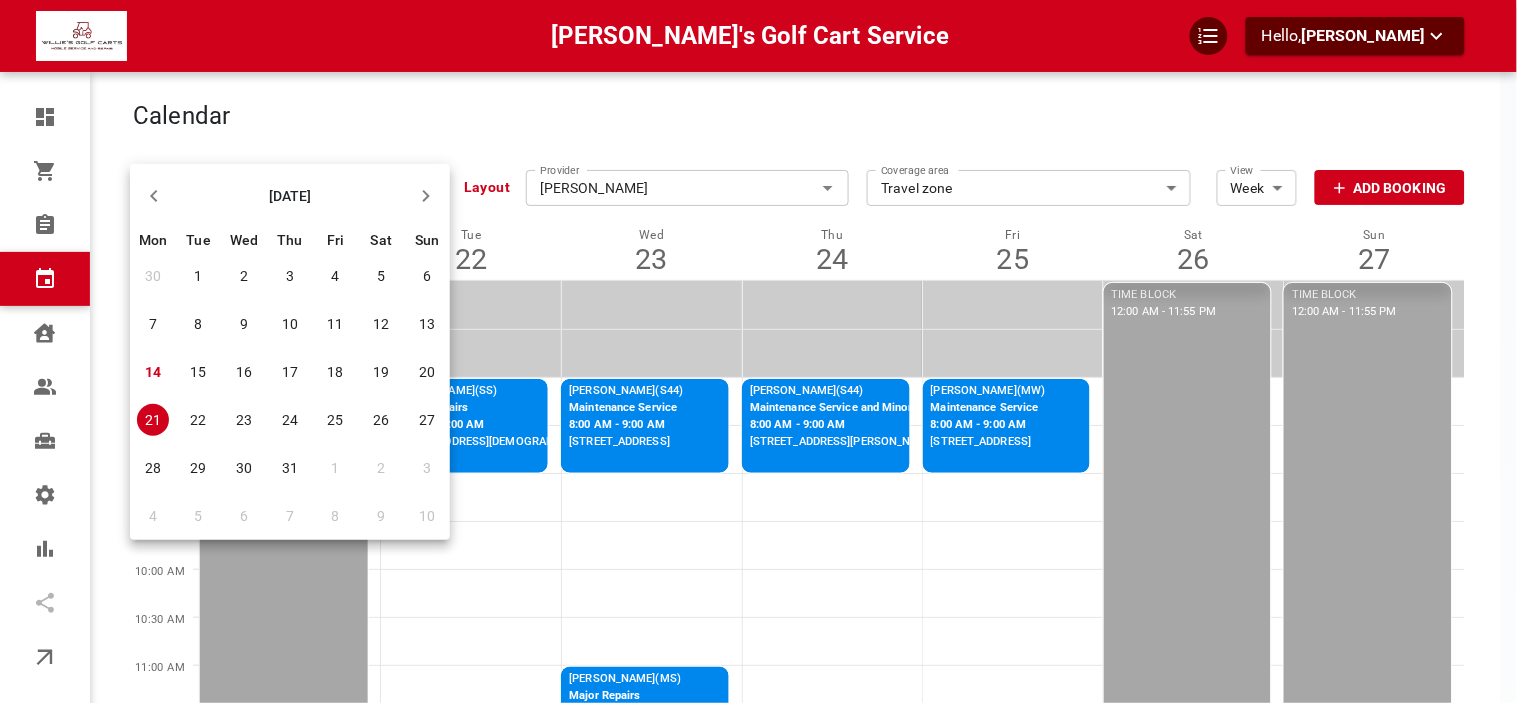 click 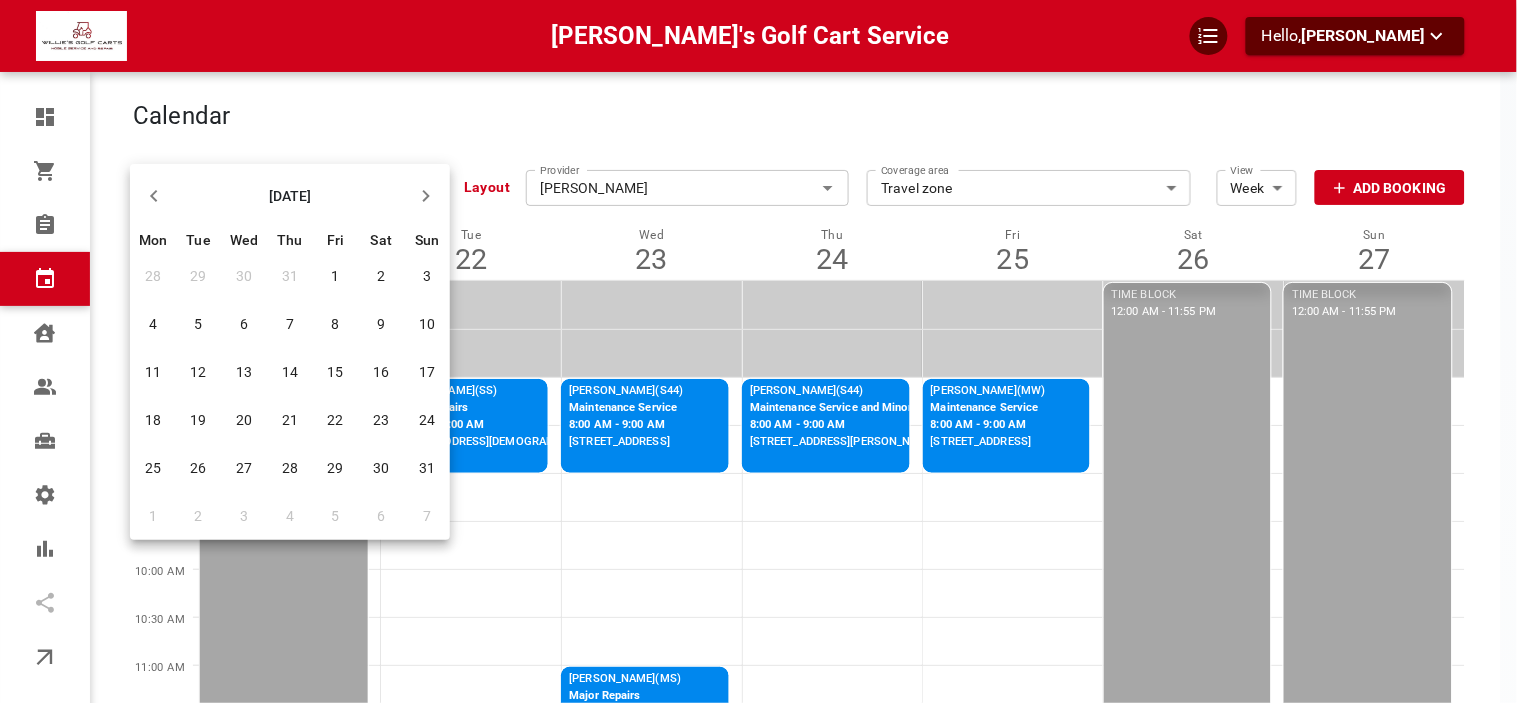 click on "14" at bounding box center [290, 372] 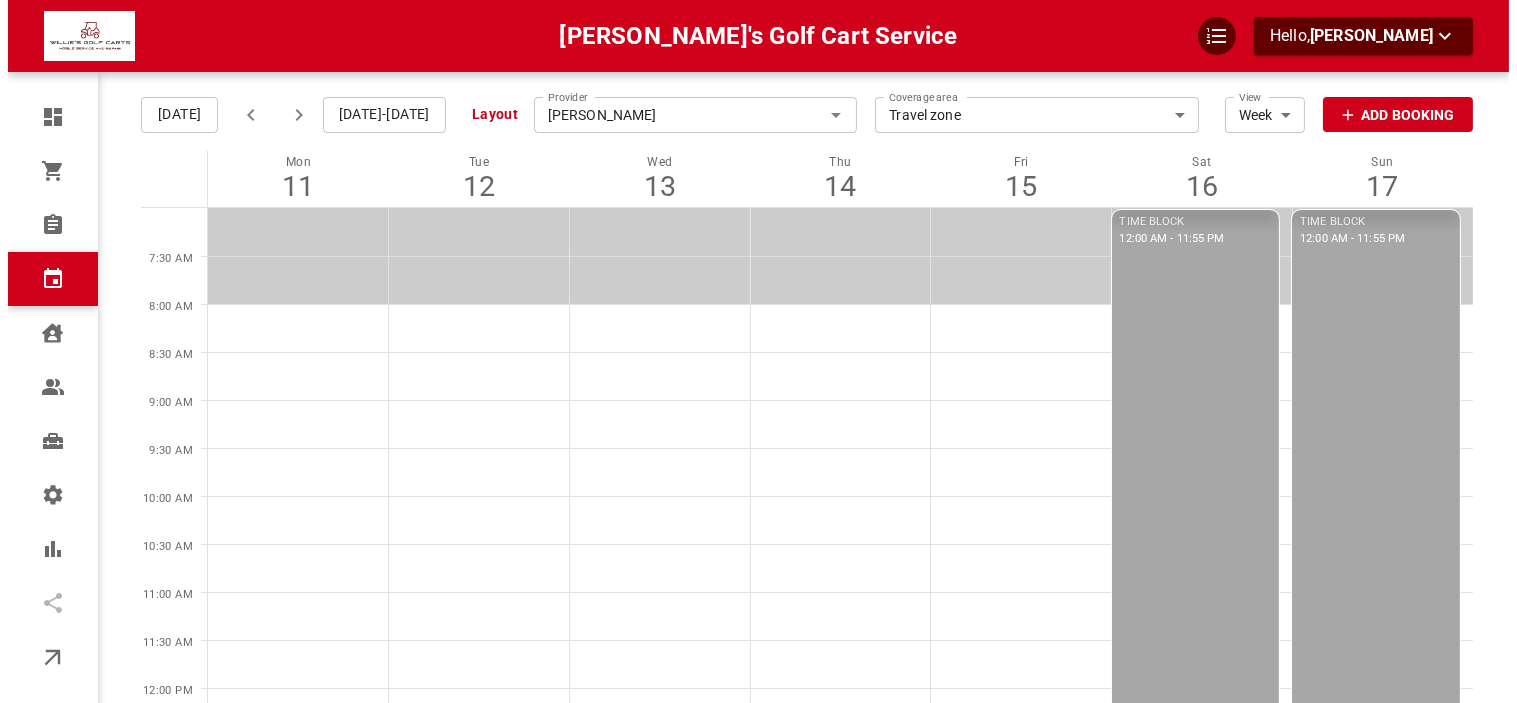 scroll, scrollTop: 111, scrollLeft: 0, axis: vertical 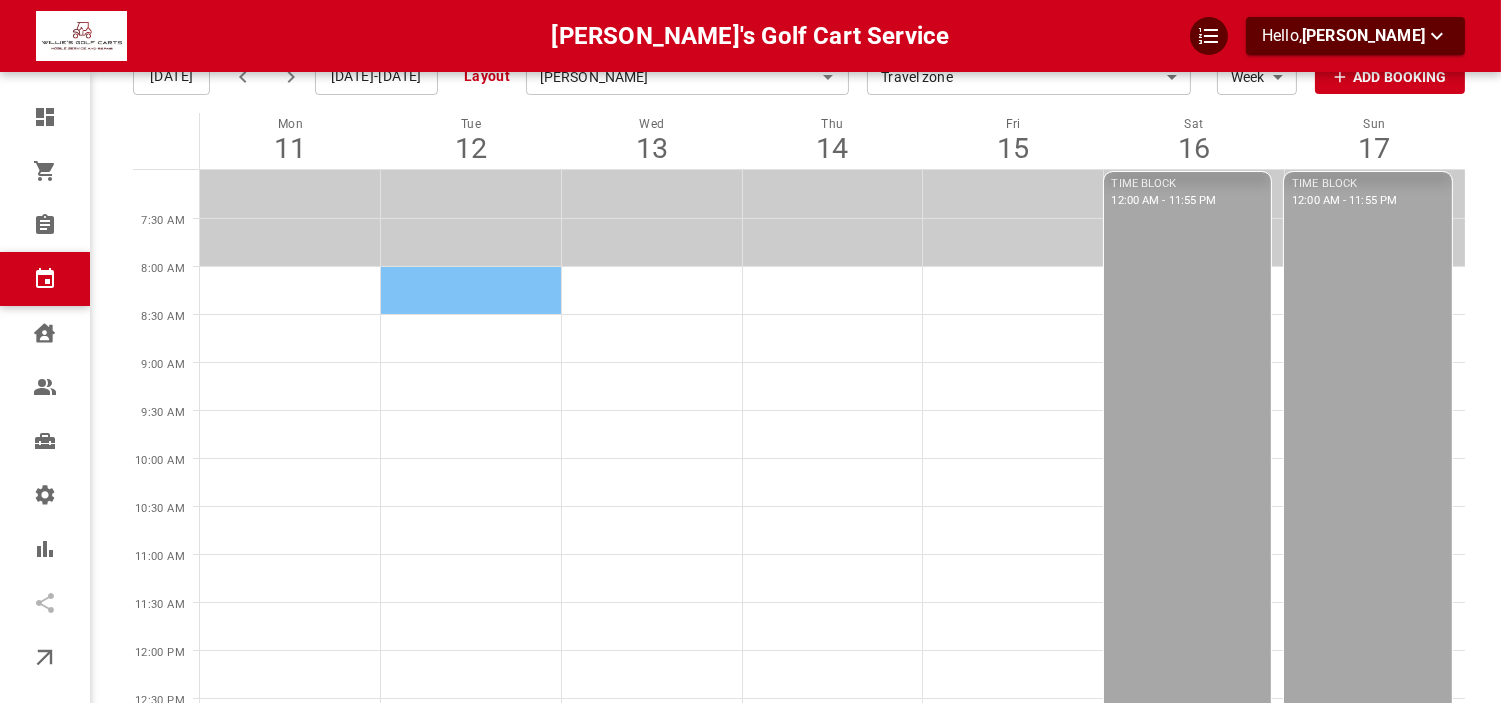click at bounding box center [471, 290] 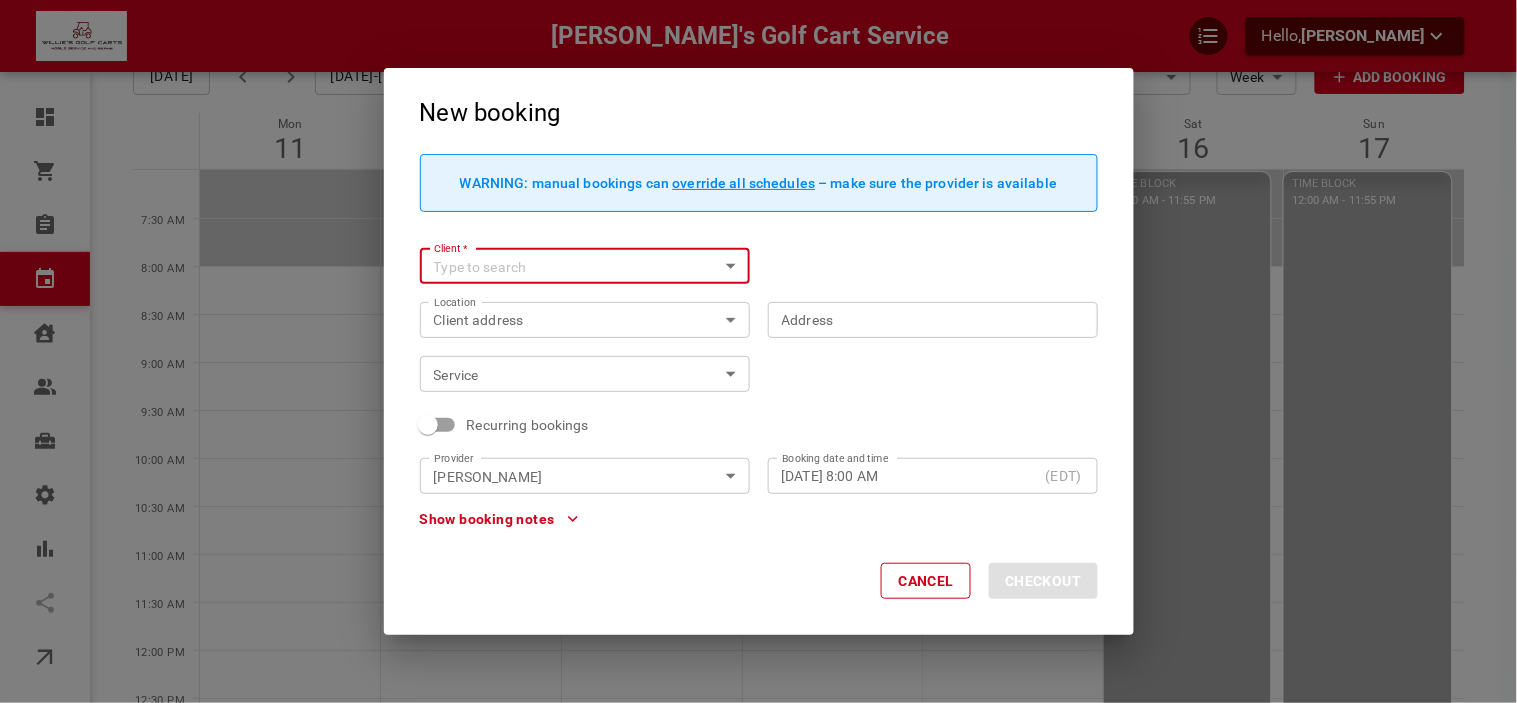click on "Client   *" at bounding box center [568, 266] 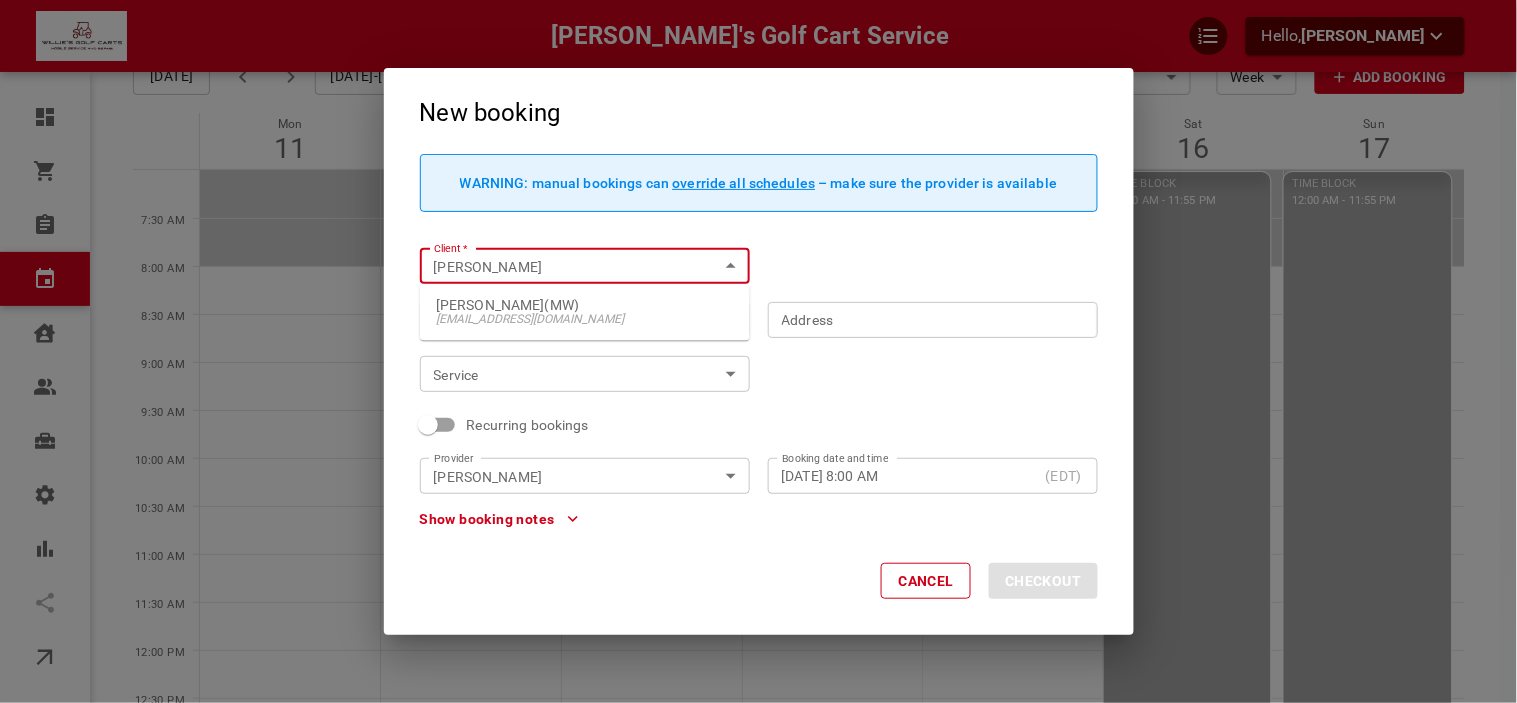 click on "[PERSON_NAME](MW)" at bounding box center [585, 306] 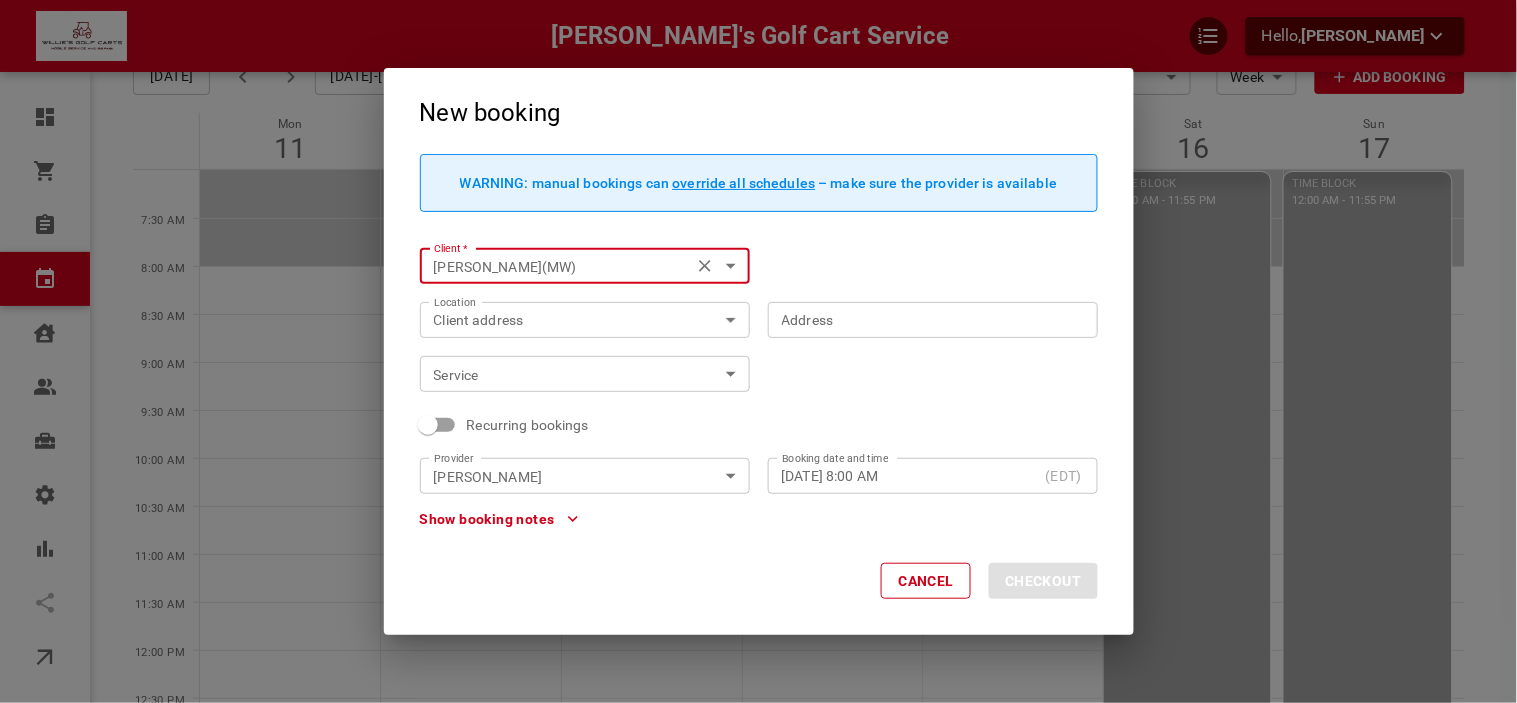 type on "[PERSON_NAME](MW)" 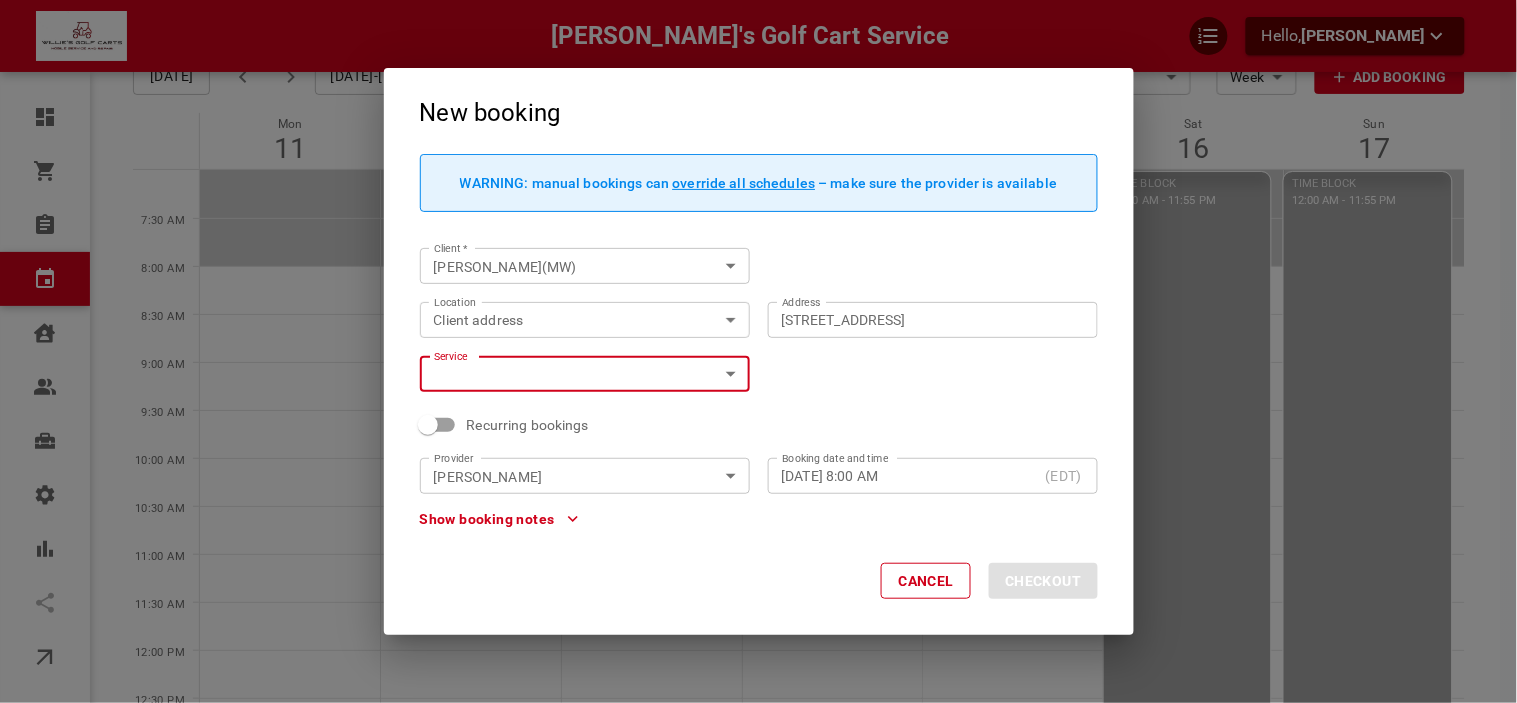 click on "[PERSON_NAME]'s Golf Cart Service Hello,  [PERSON_NAME] Dashboard Orders Bookings Calendar Clients Users Services Settings Reports Integrations Online booking Calendar Add Booking [DATE] [DATE]-[DATE] Layout Provider [PERSON_NAME] Provider Coverage area Travel zone a96bd11b-513a-4ef6-94f6-1f5c050353ba Coverage area View Week Week View Add Booking Mon 11 Tue 12 Wed 13 Thu 14 Fri 15 Sat 16 Sun 17 7:30 AM 8:00 AM 8:30 AM 9:00 AM 9:30 AM 10:00 AM 10:30 AM 11:00 AM 11:30 AM 12:00 PM 12:30 PM 1:00 PM 1:30 PM 2:00 PM 2:30 PM 3:00 PM 3:30 PM 4:00 PM 4:30 PM 5:00 PM 5:30 PM 6:00 PM 6:30 PM TIME BLOCK 1:00 PM - 4:00 PM TIME BLOCK 4:00 PM - 11:55 PM TIME BLOCK 1:00 PM - 4:00 PM TIME BLOCK 4:00 PM - 11:55 PM TIME BLOCK 1:00 PM - 4:00 PM TIME BLOCK 4:00 PM - 11:55 PM TIME BLOCK 1:00 PM - 4:00 PM TIME BLOCK 4:00 PM - 11:55 PM TIME BLOCK 1:00 PM - 4:00 PM TIME BLOCK 4:00 PM - 11:55 PM TIME BLOCK 12:00 AM - 11:55 PM TIME BLOCK 12:00 AM - 11:55 PM TIME BLOCK 3:00 PM - 10:00 PM TIME BLOCK 3:00 PM - 10:00 PM TIME BLOCK TIME BLOCK" at bounding box center (758, 668) 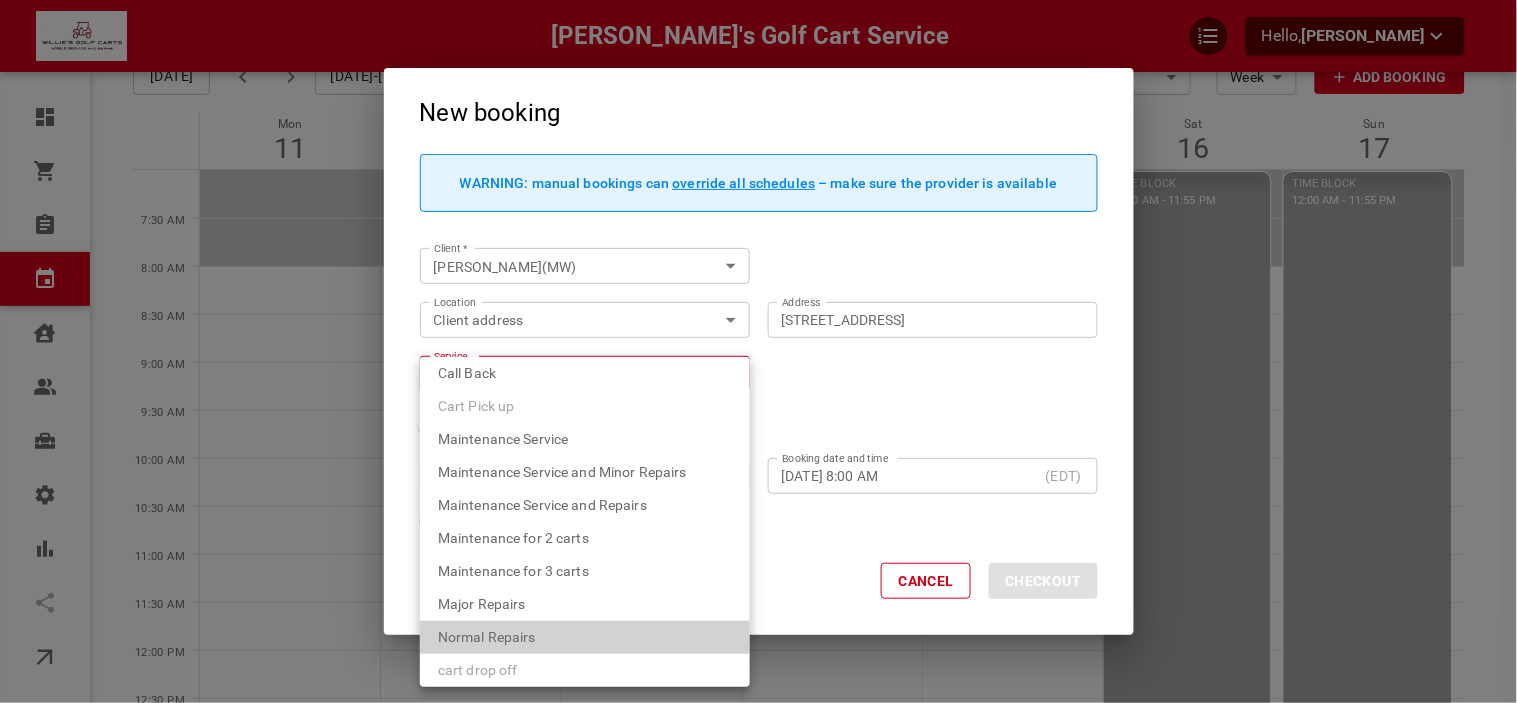 click on "Normal Repairs" at bounding box center [487, 637] 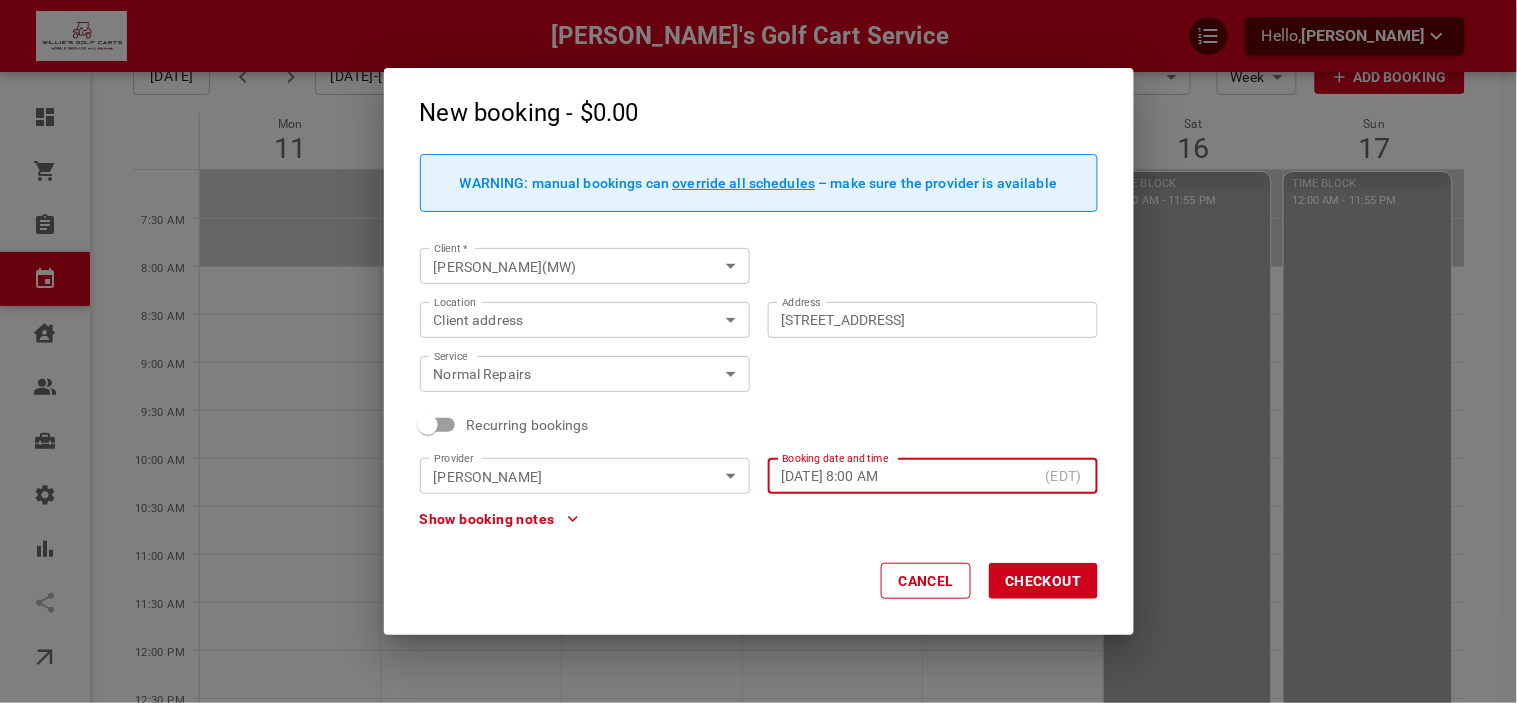 click on "Show booking notes" at bounding box center [499, 519] 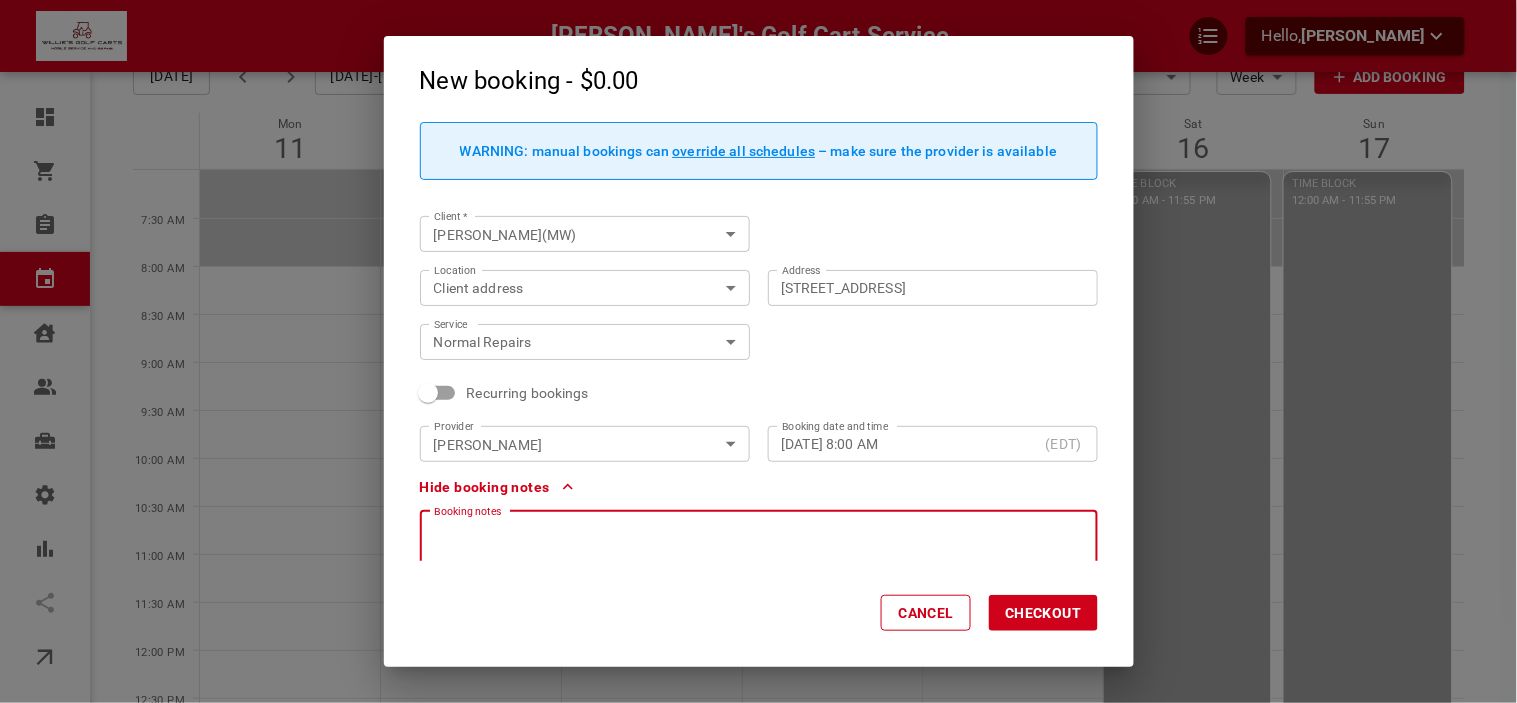 click at bounding box center (759, 586) 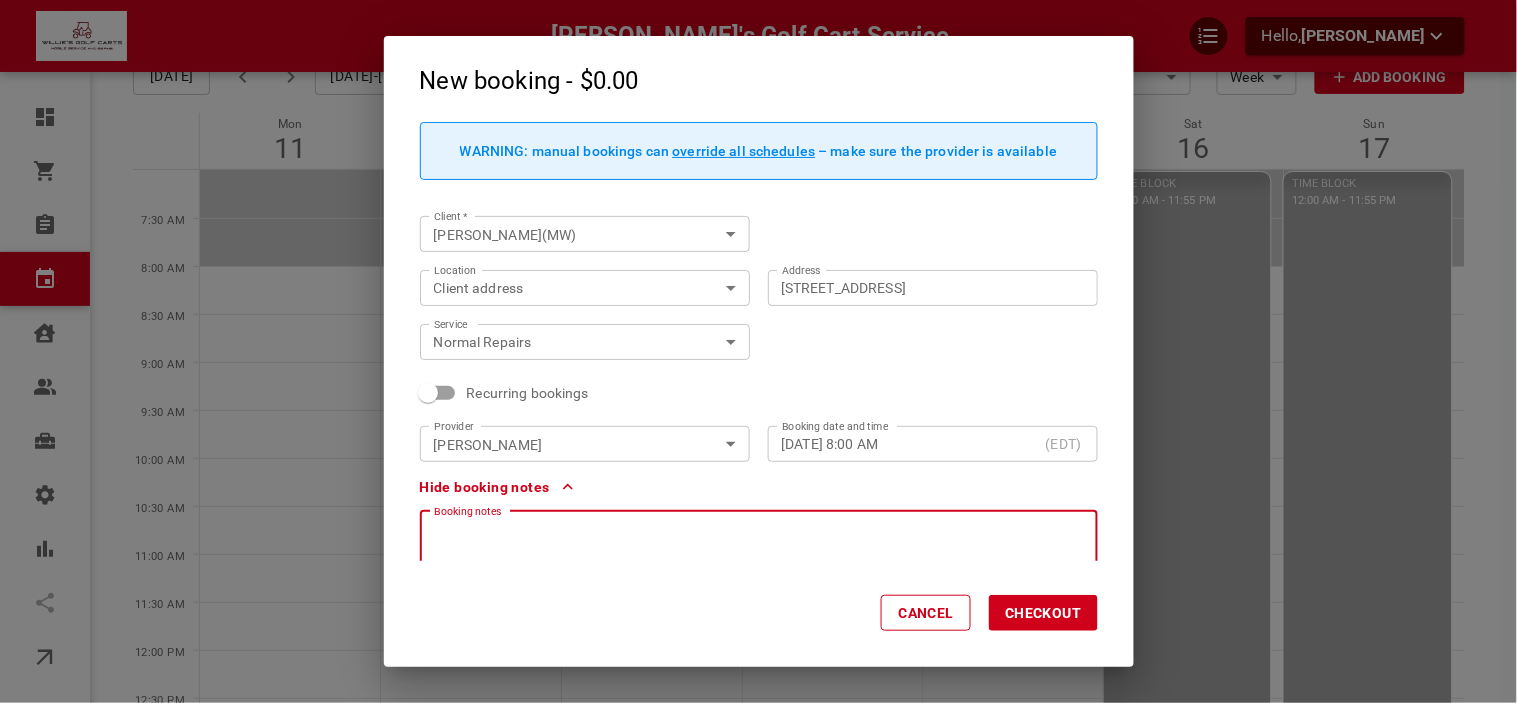 type 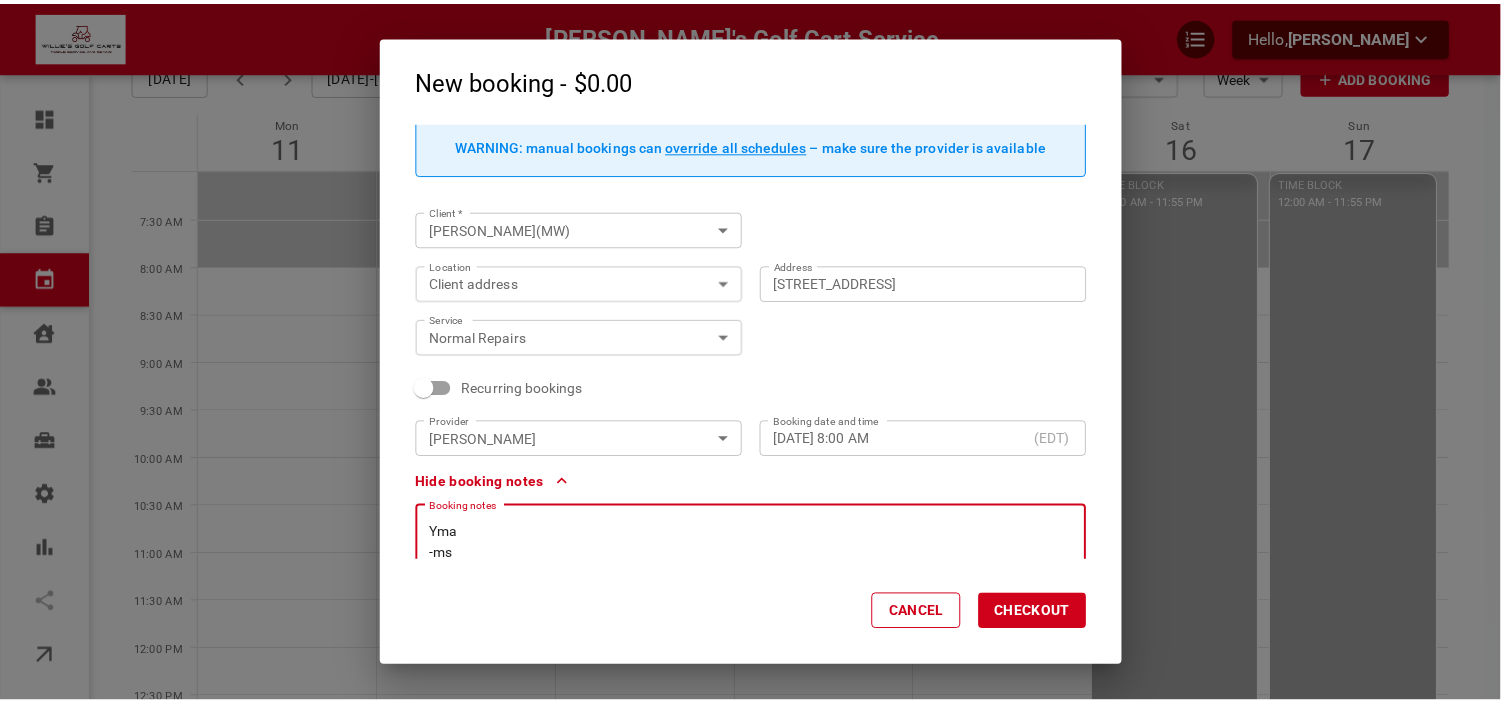 scroll, scrollTop: 26, scrollLeft: 0, axis: vertical 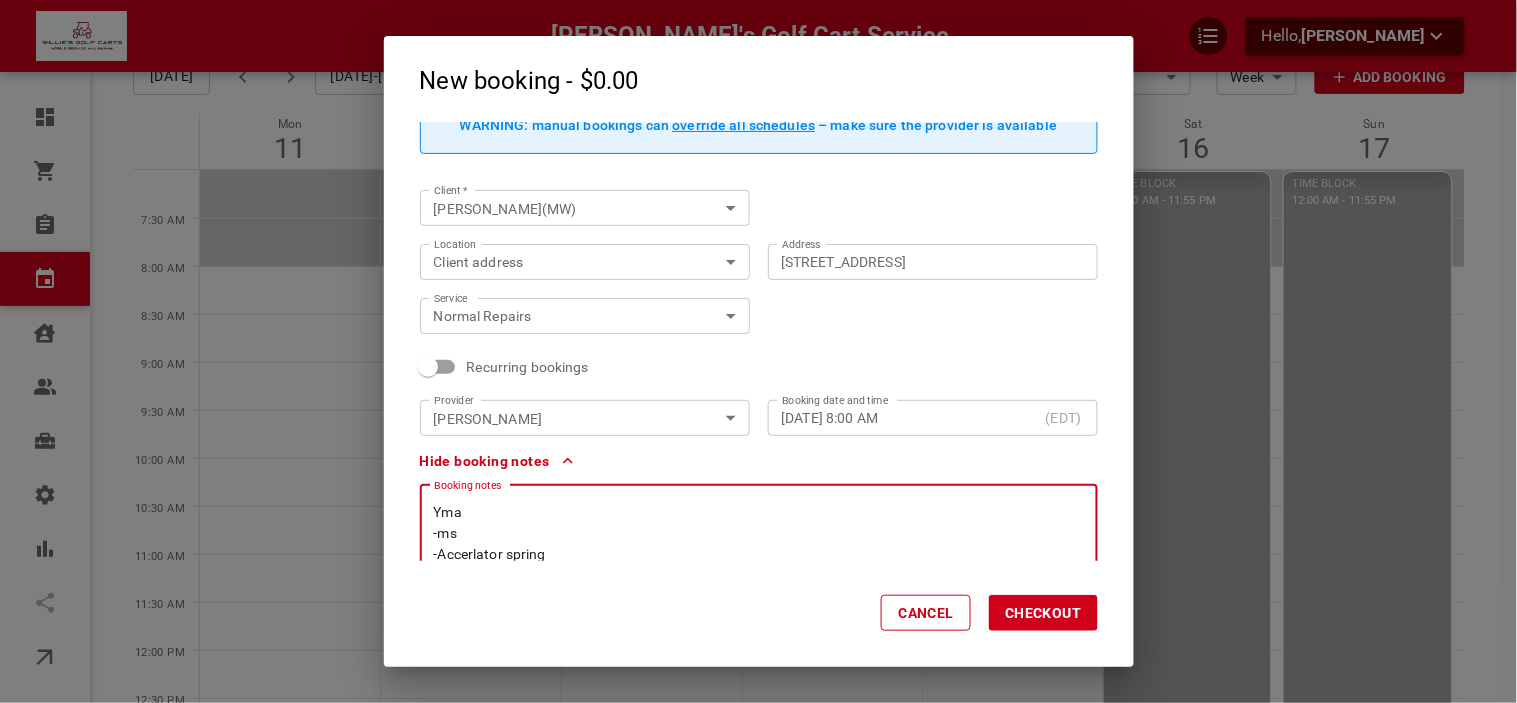 click on "Checkout" at bounding box center [1043, 613] 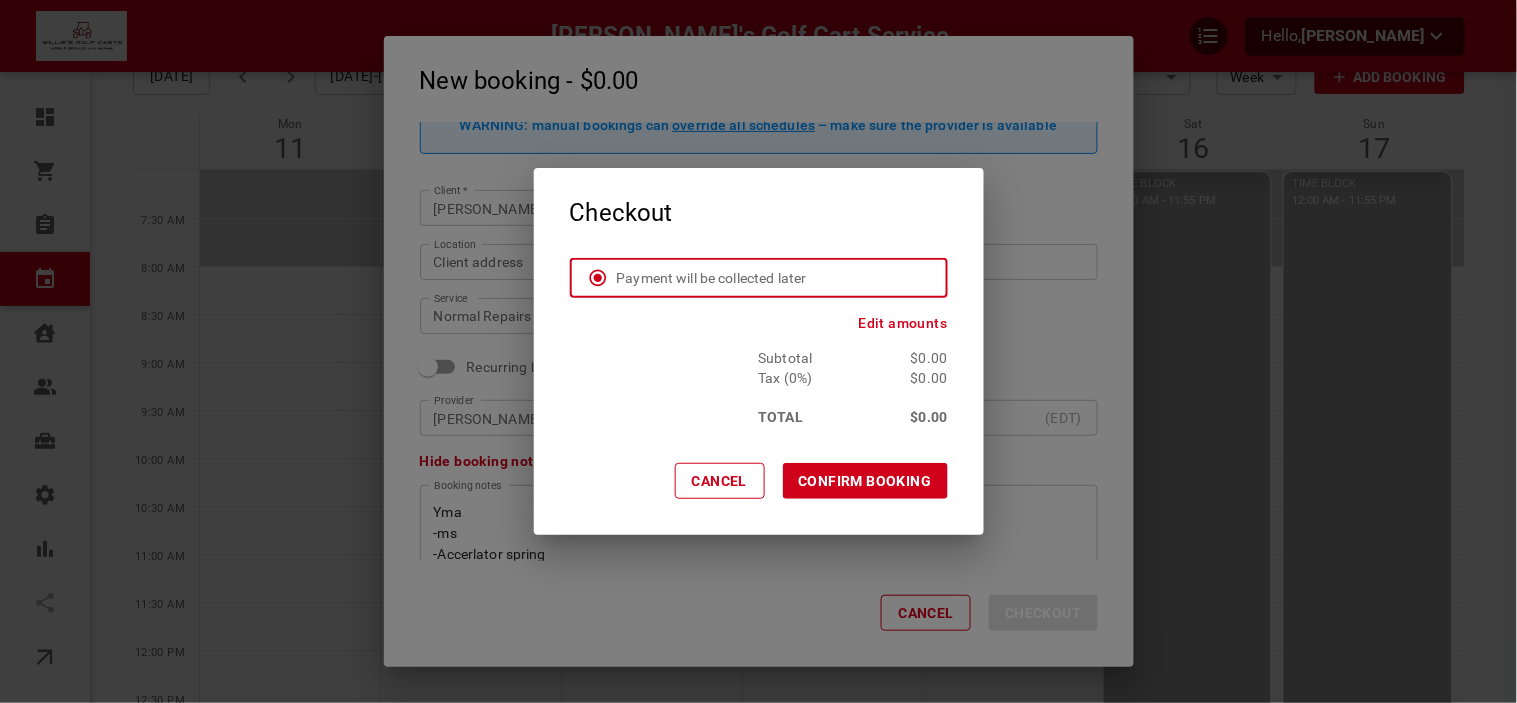 click on "CONFIRM BOOKING" at bounding box center [865, 481] 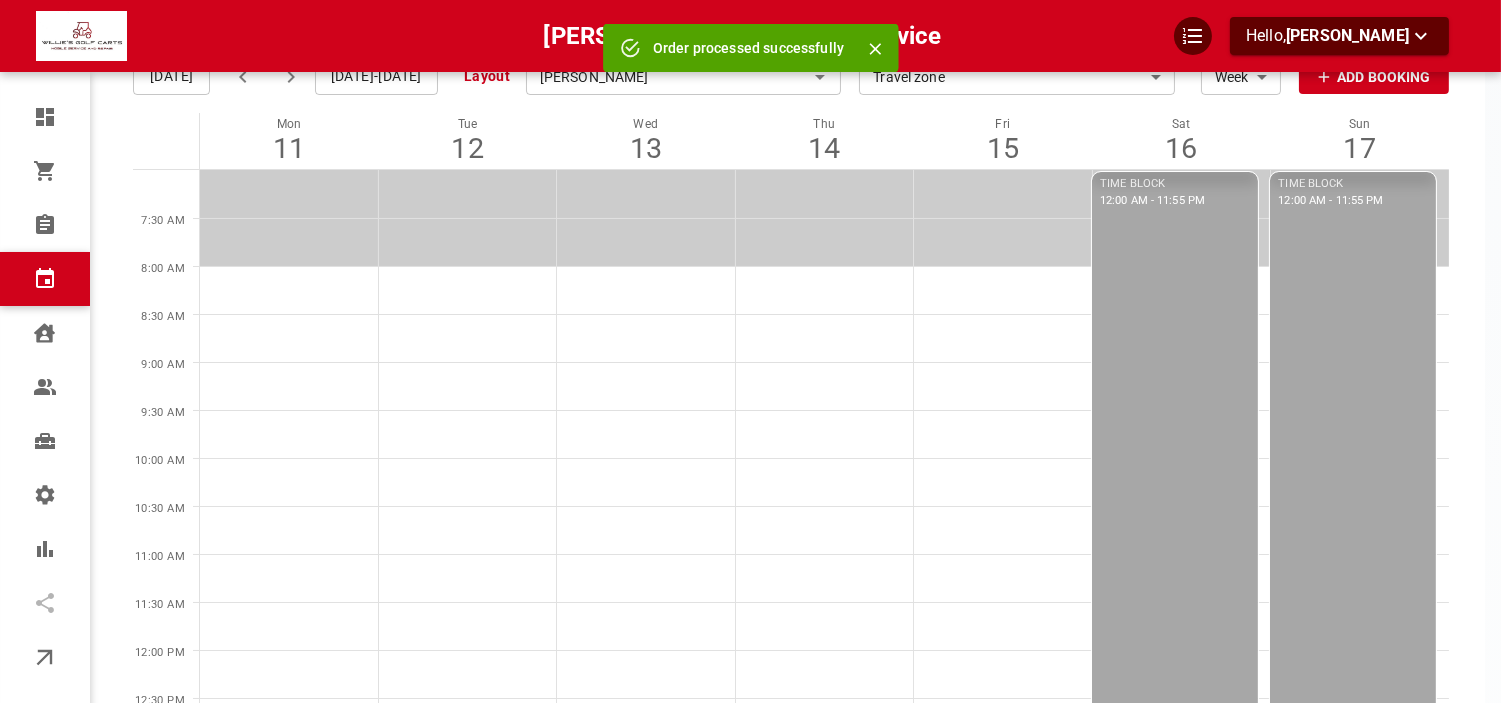 scroll, scrollTop: 0, scrollLeft: 0, axis: both 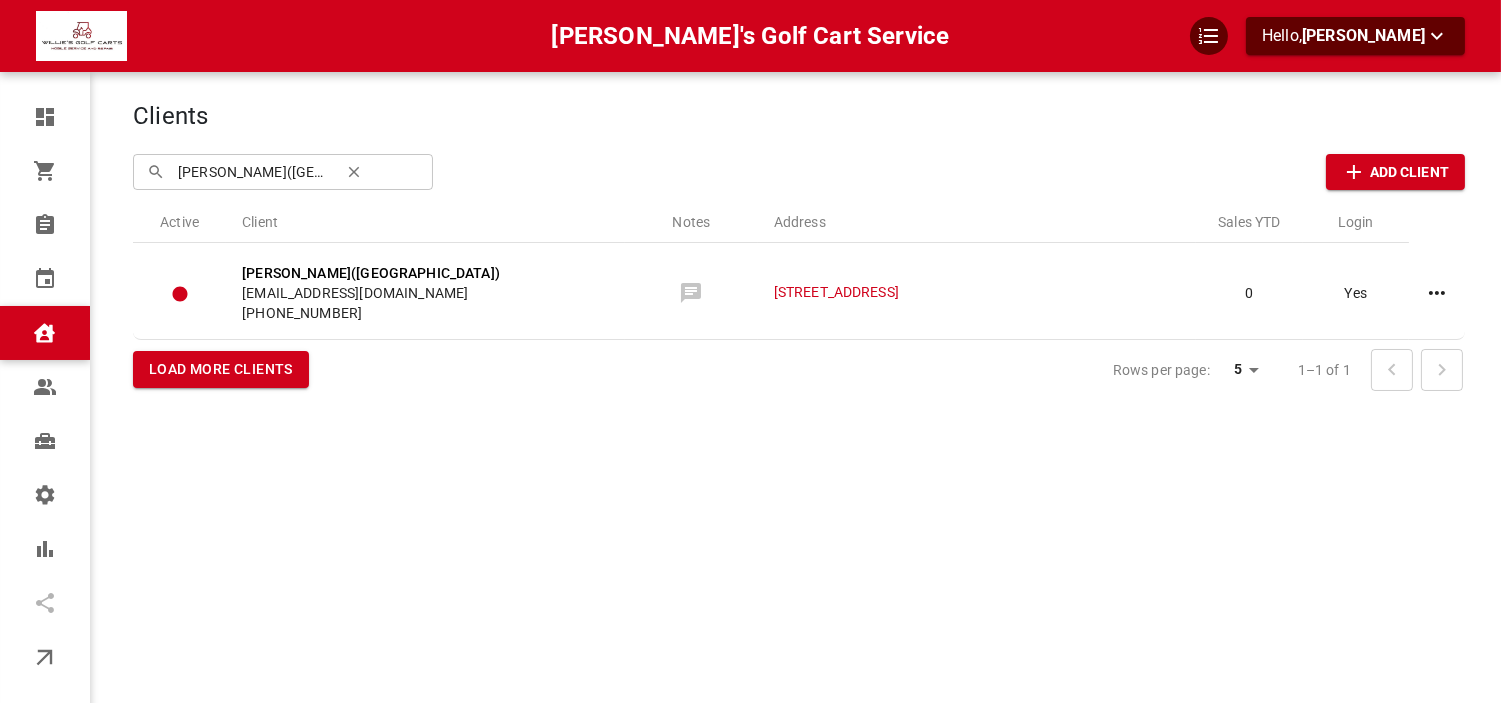 click 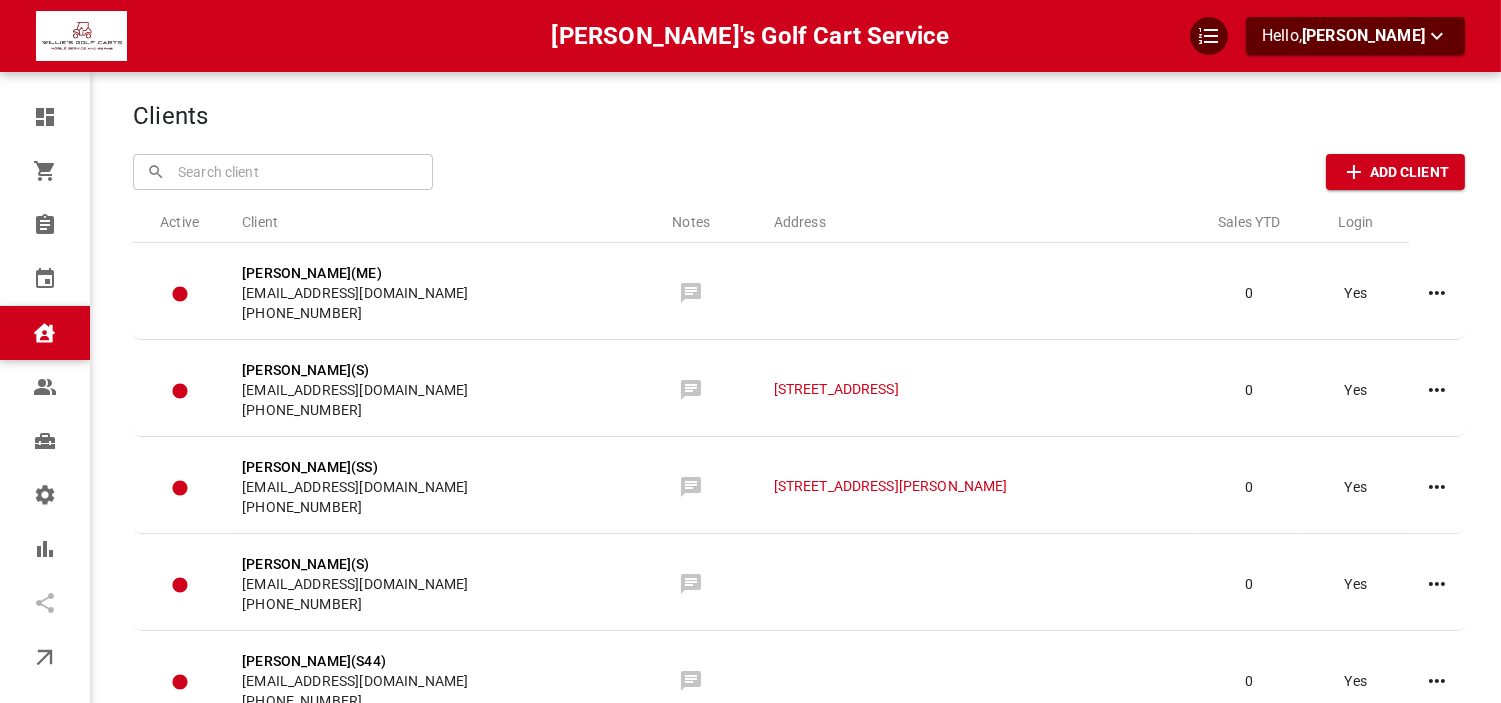 click at bounding box center (283, 171) 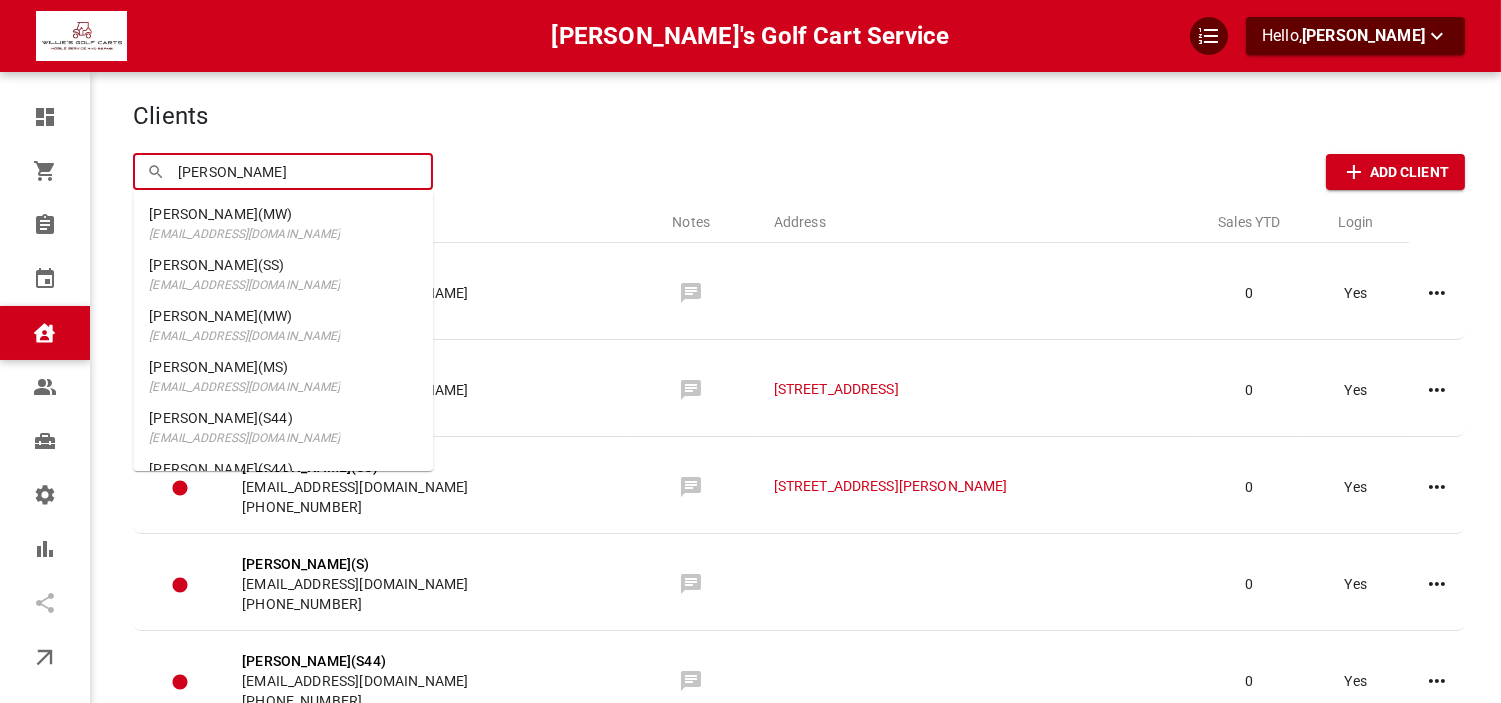 click on "[PERSON_NAME](MW)" at bounding box center (244, 214) 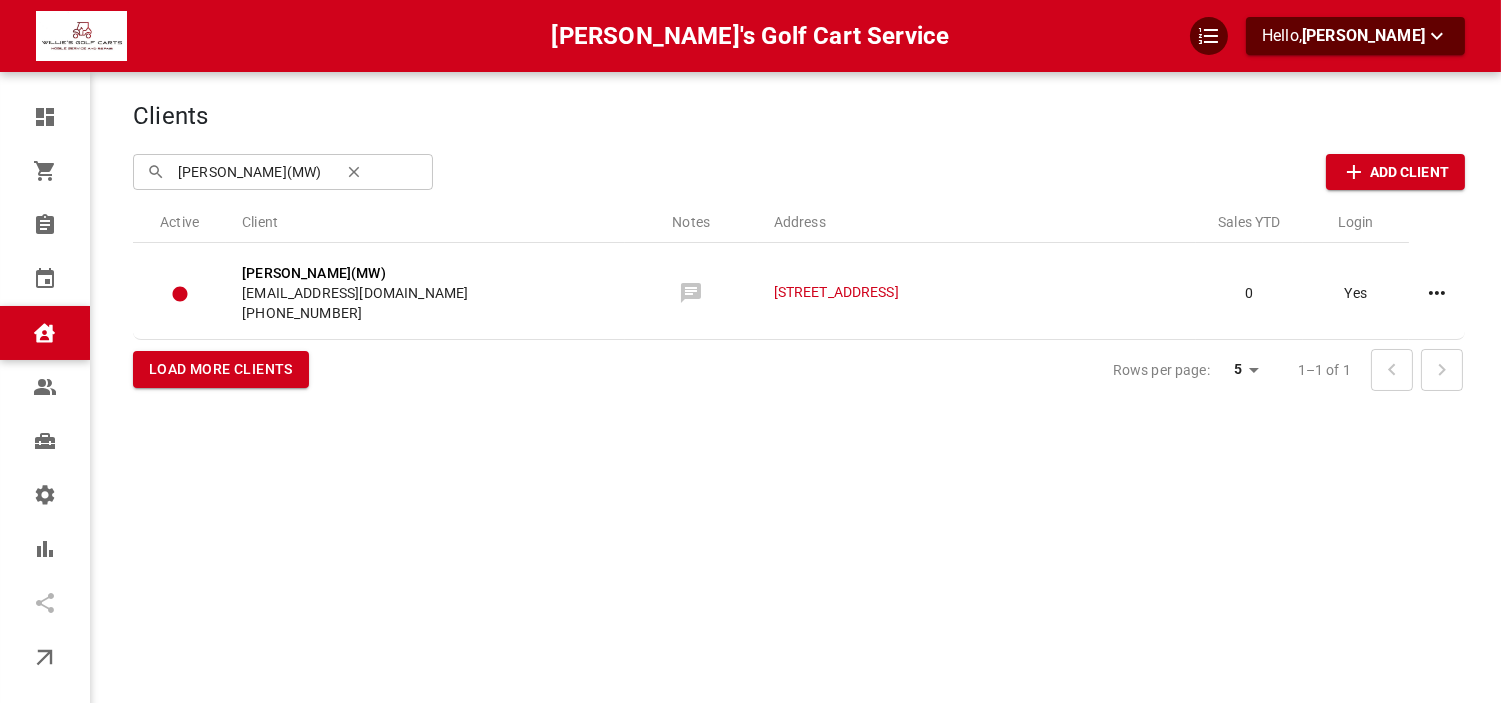 click on "[PERSON_NAME](MW)" at bounding box center [252, 171] 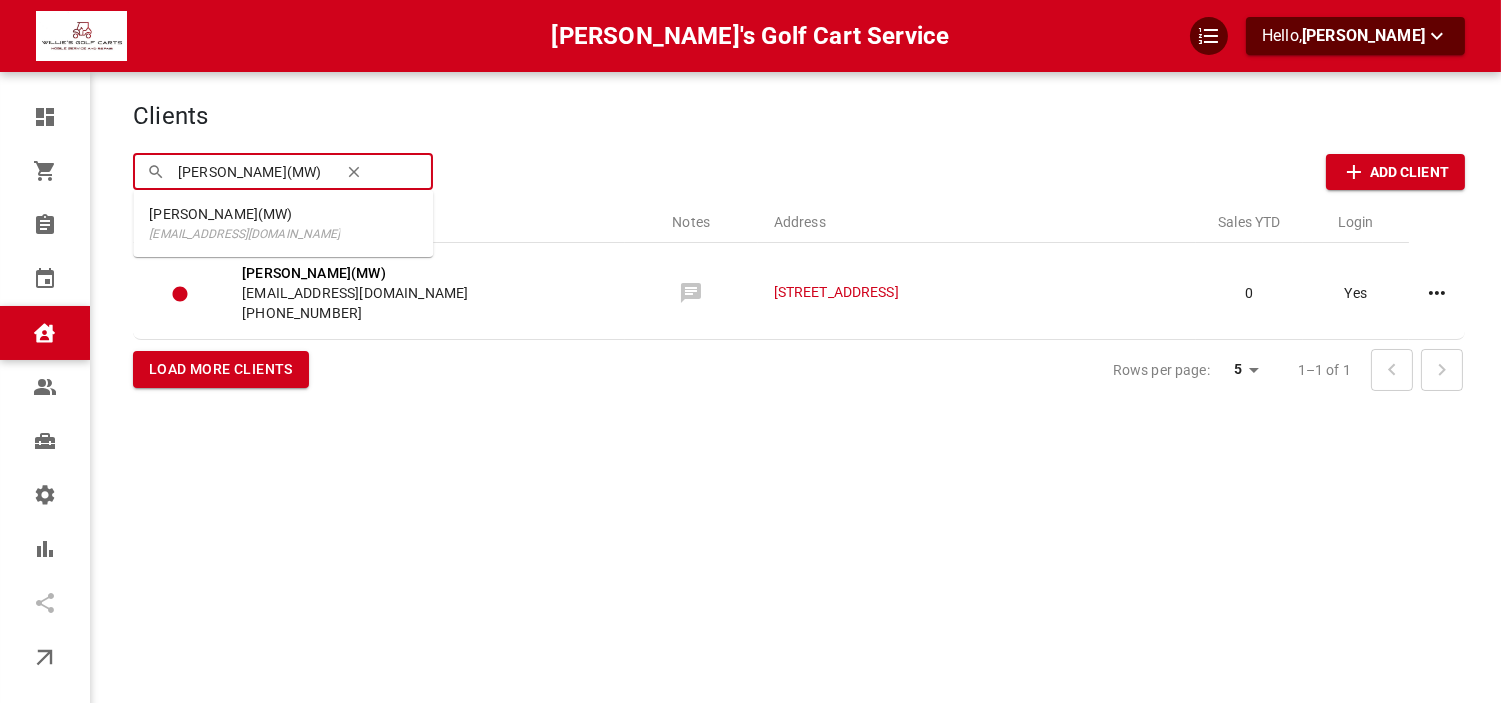 type 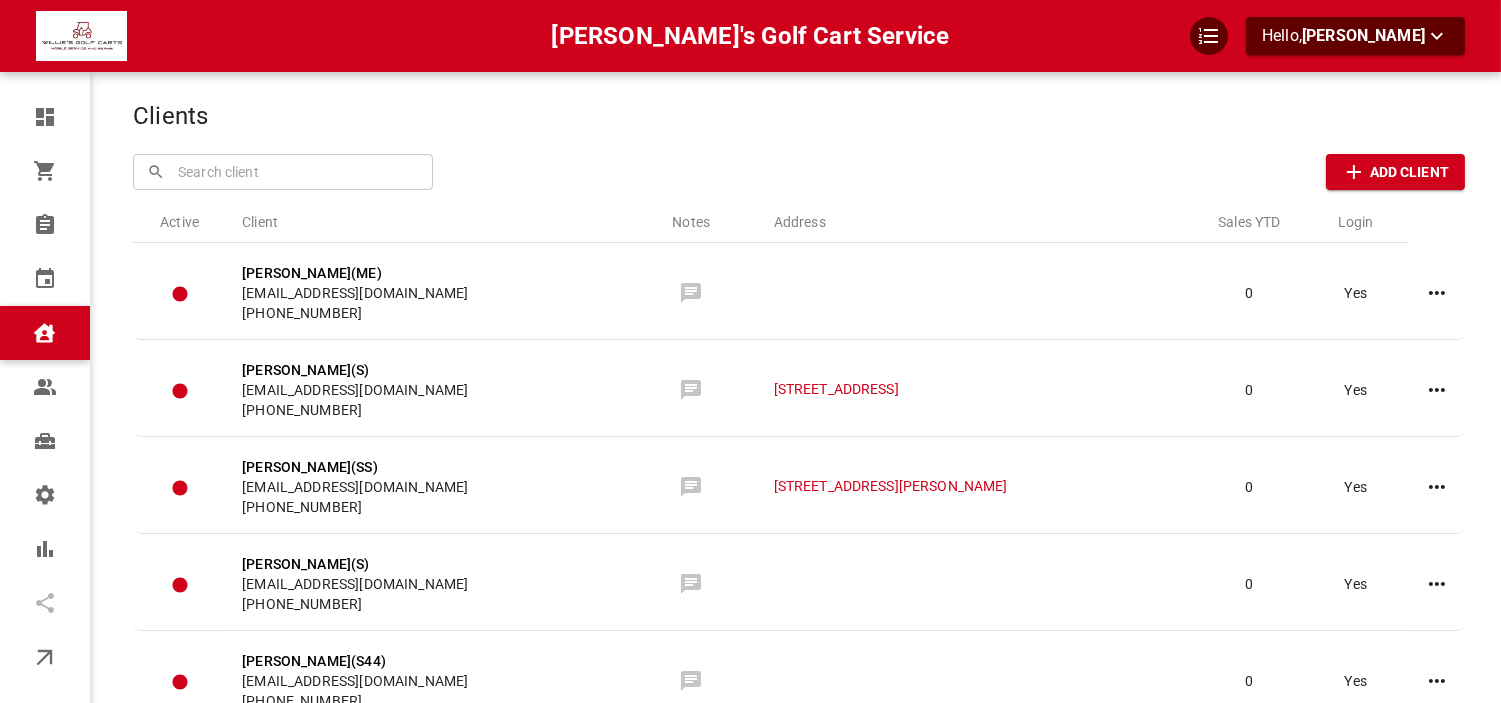 click at bounding box center (283, 171) 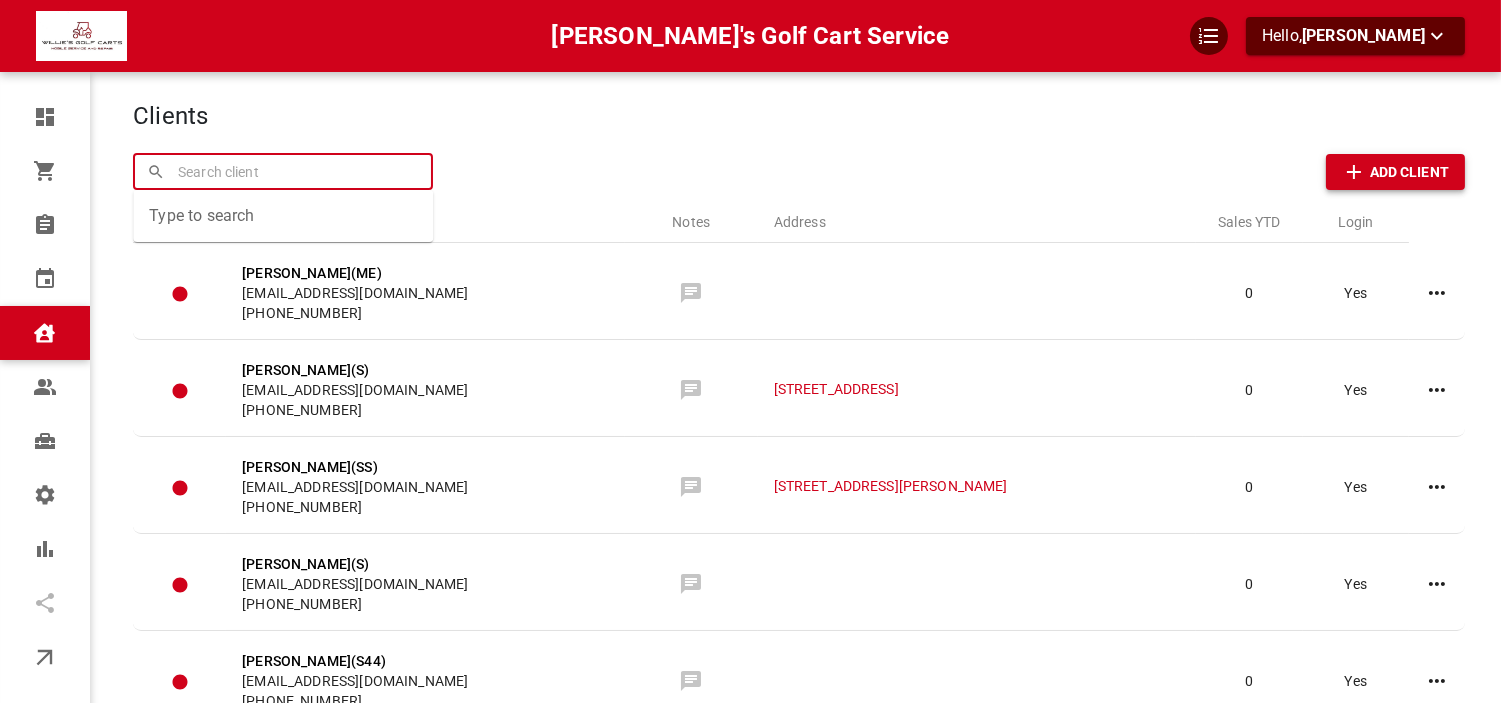 click on "Add Client" at bounding box center (1409, 172) 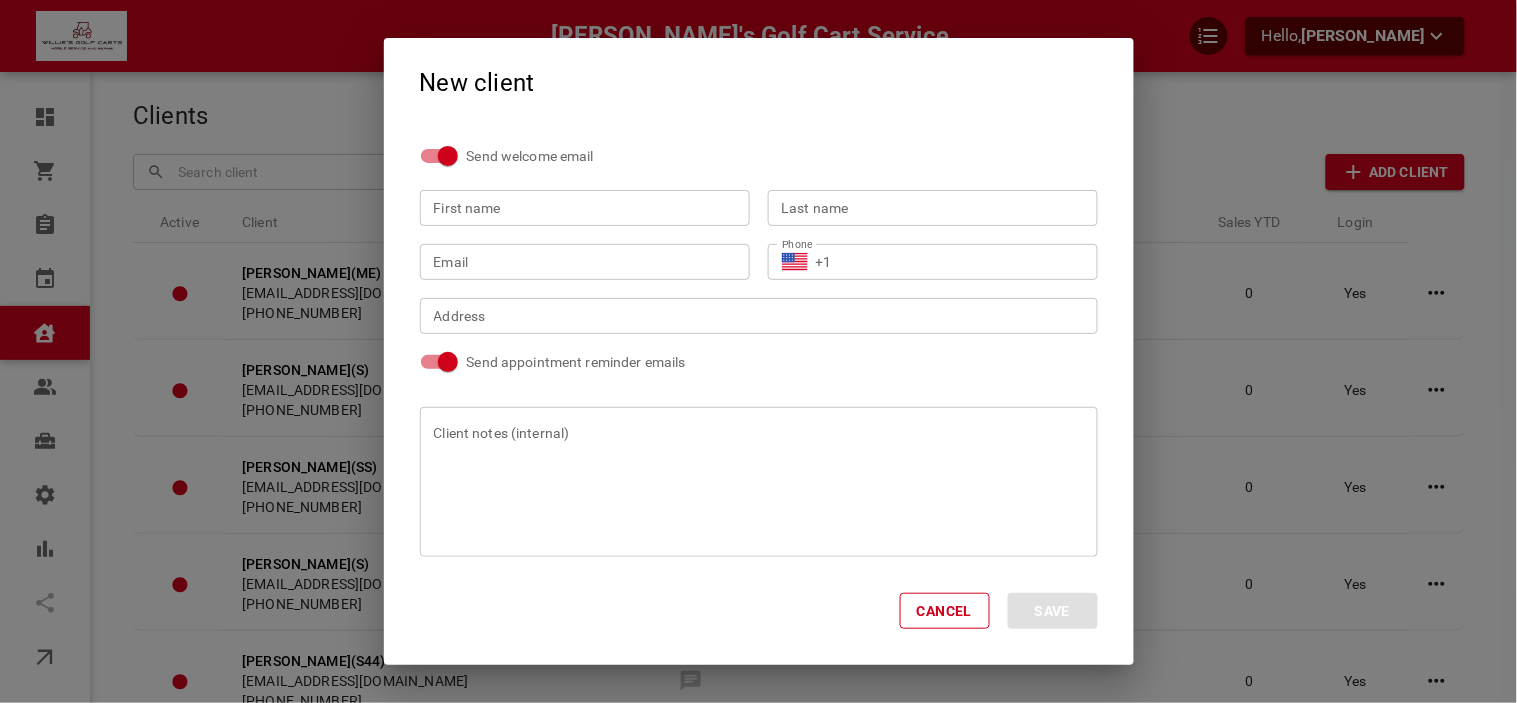 click on "First name" at bounding box center (585, 208) 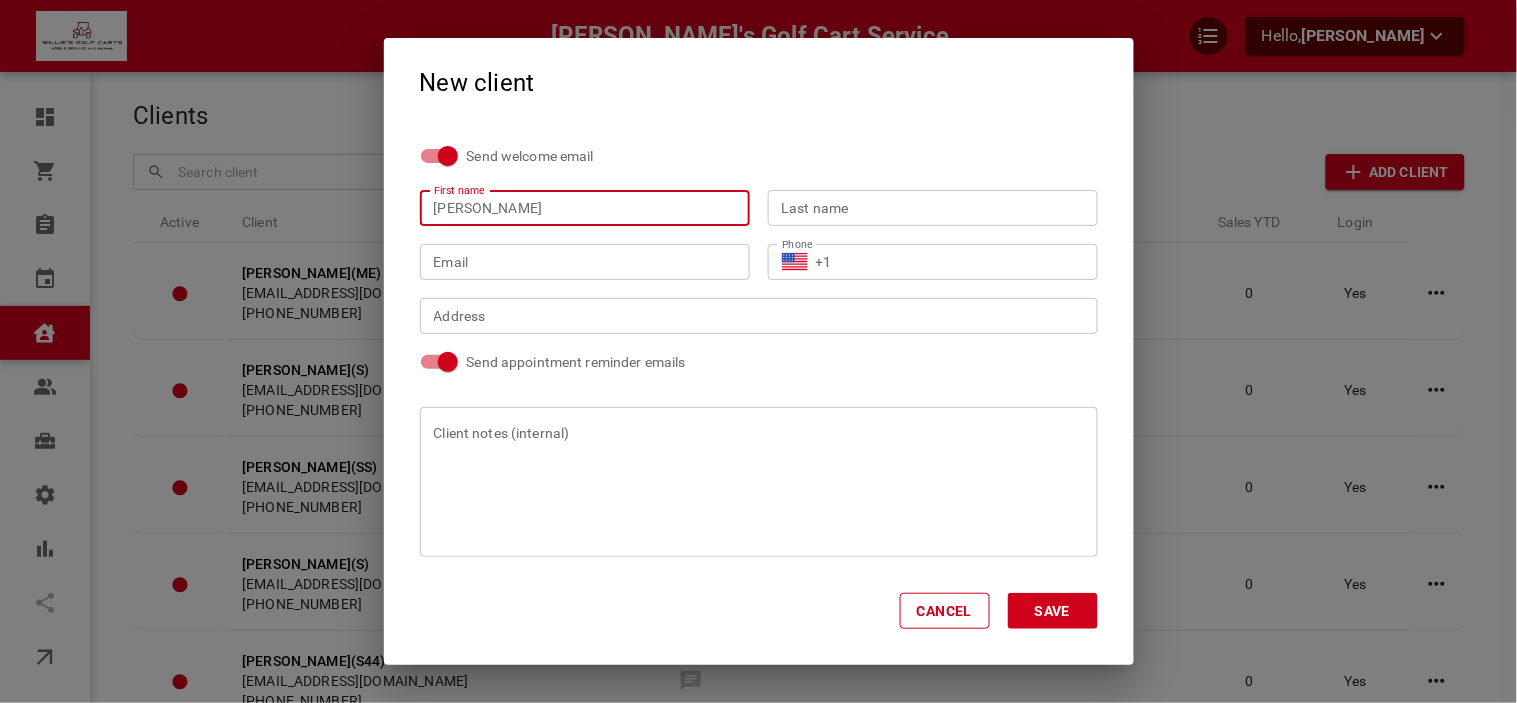 type on "[PERSON_NAME]" 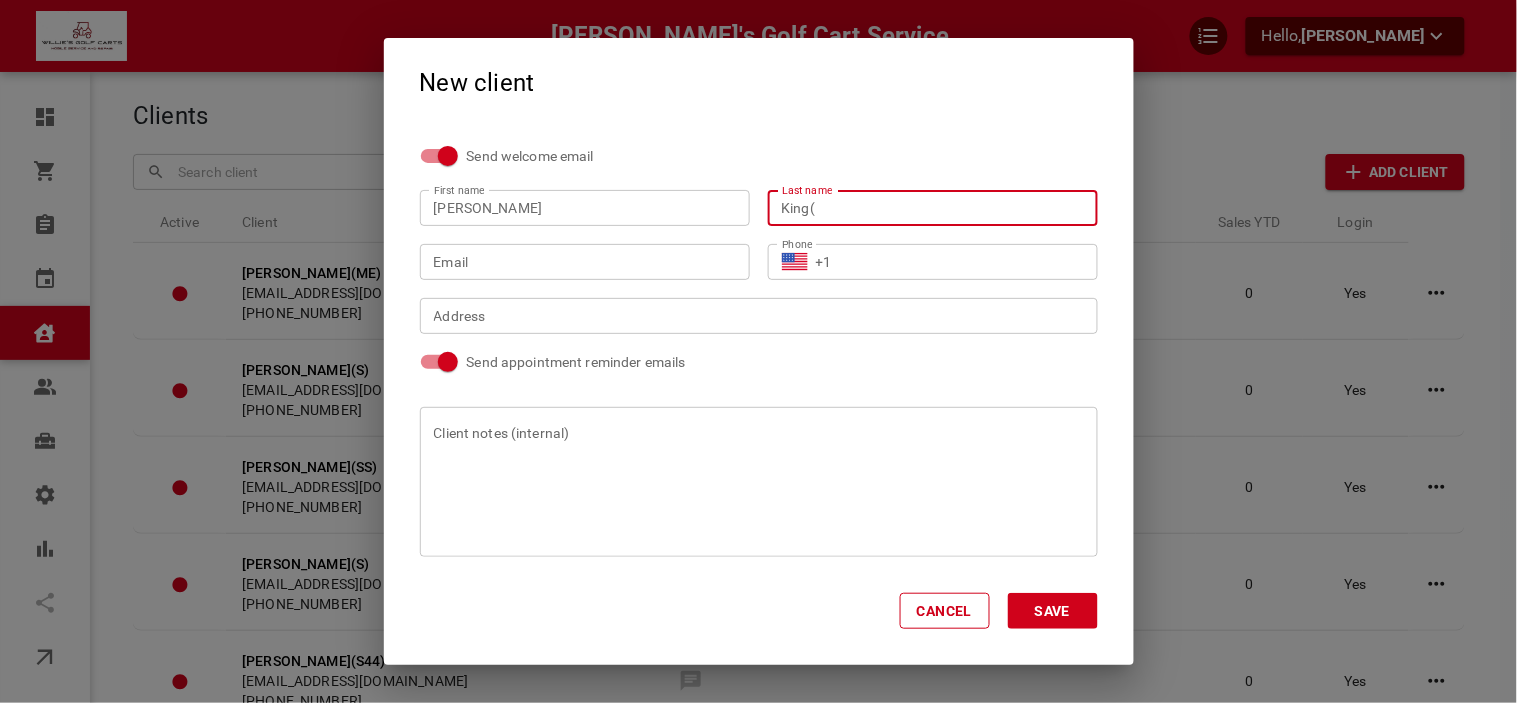 type on "King(" 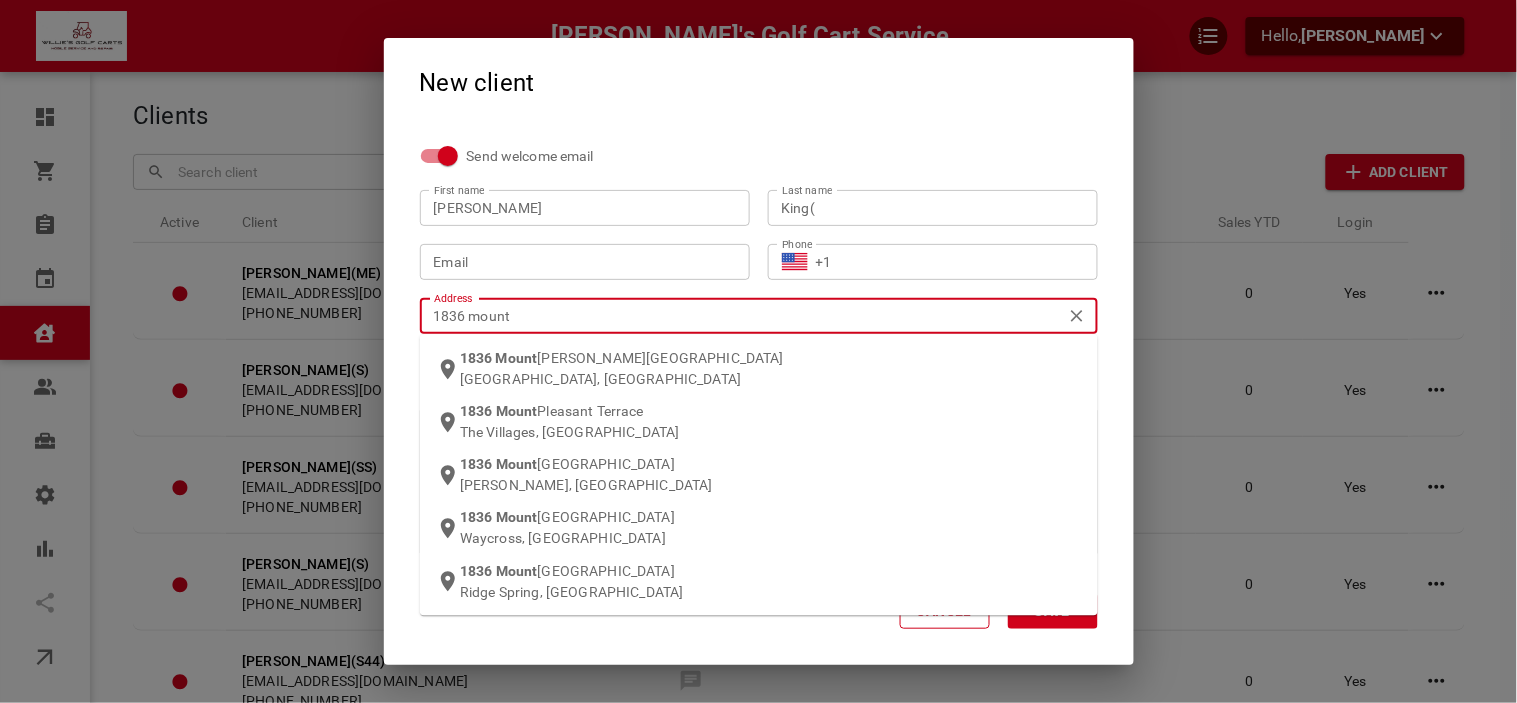 type on "1836 mount p" 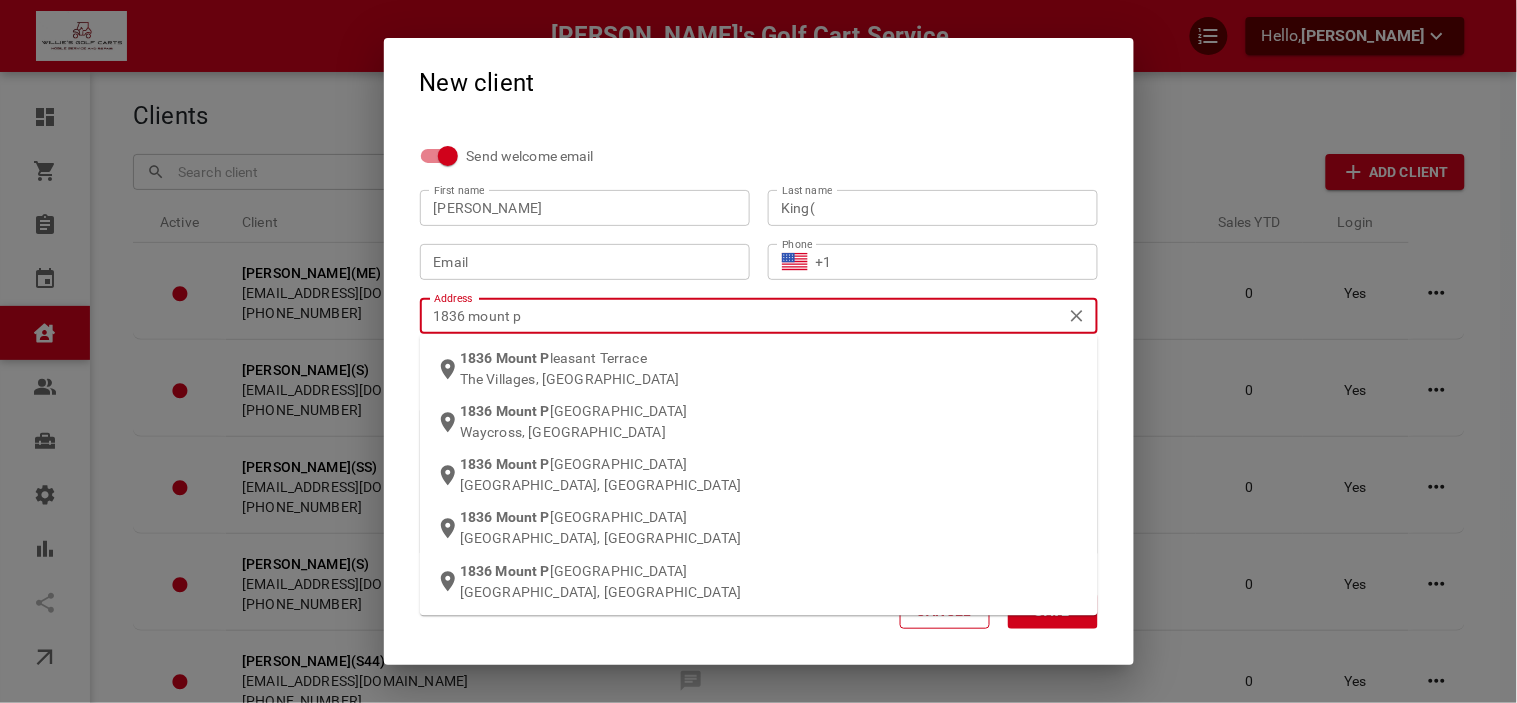 click on "The Villages, [GEOGRAPHIC_DATA]" at bounding box center [771, 379] 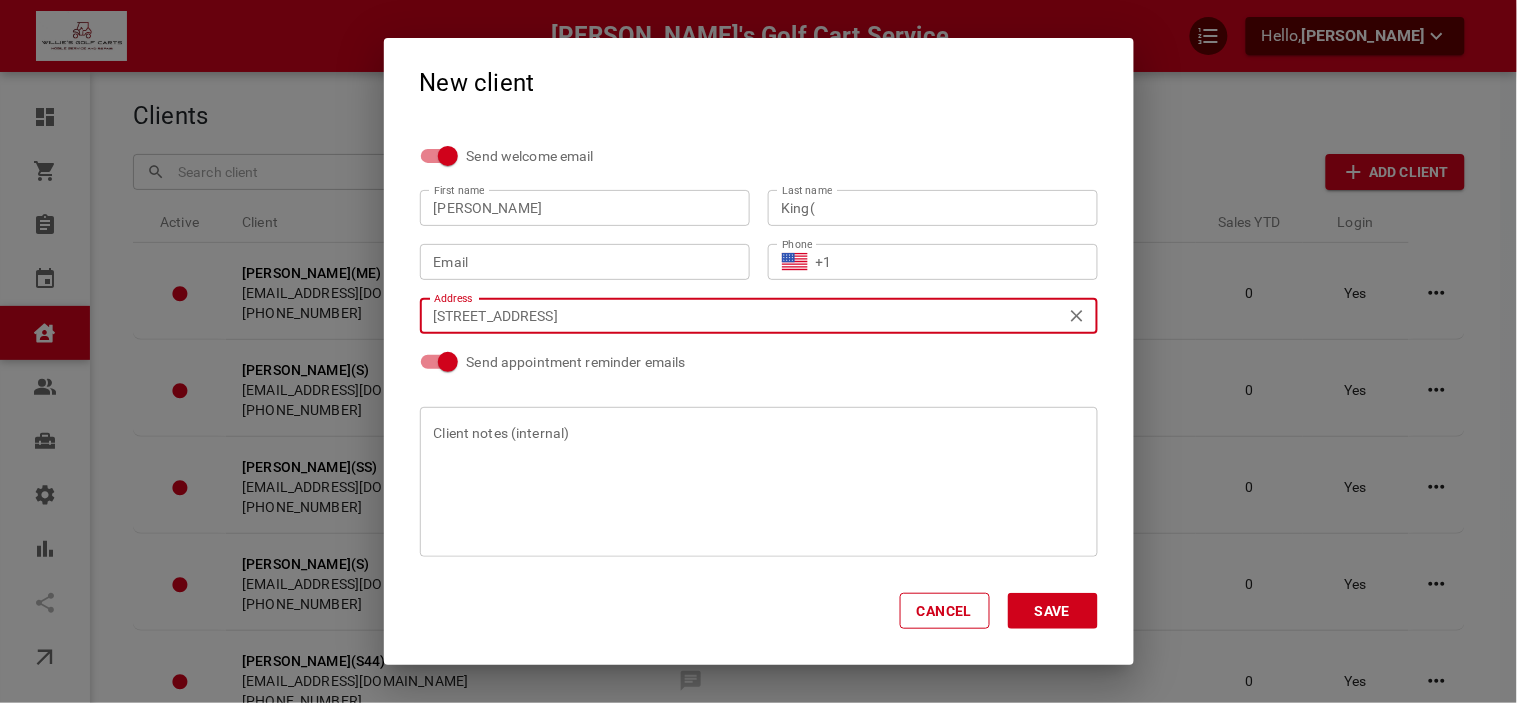 type on "[STREET_ADDRESS]" 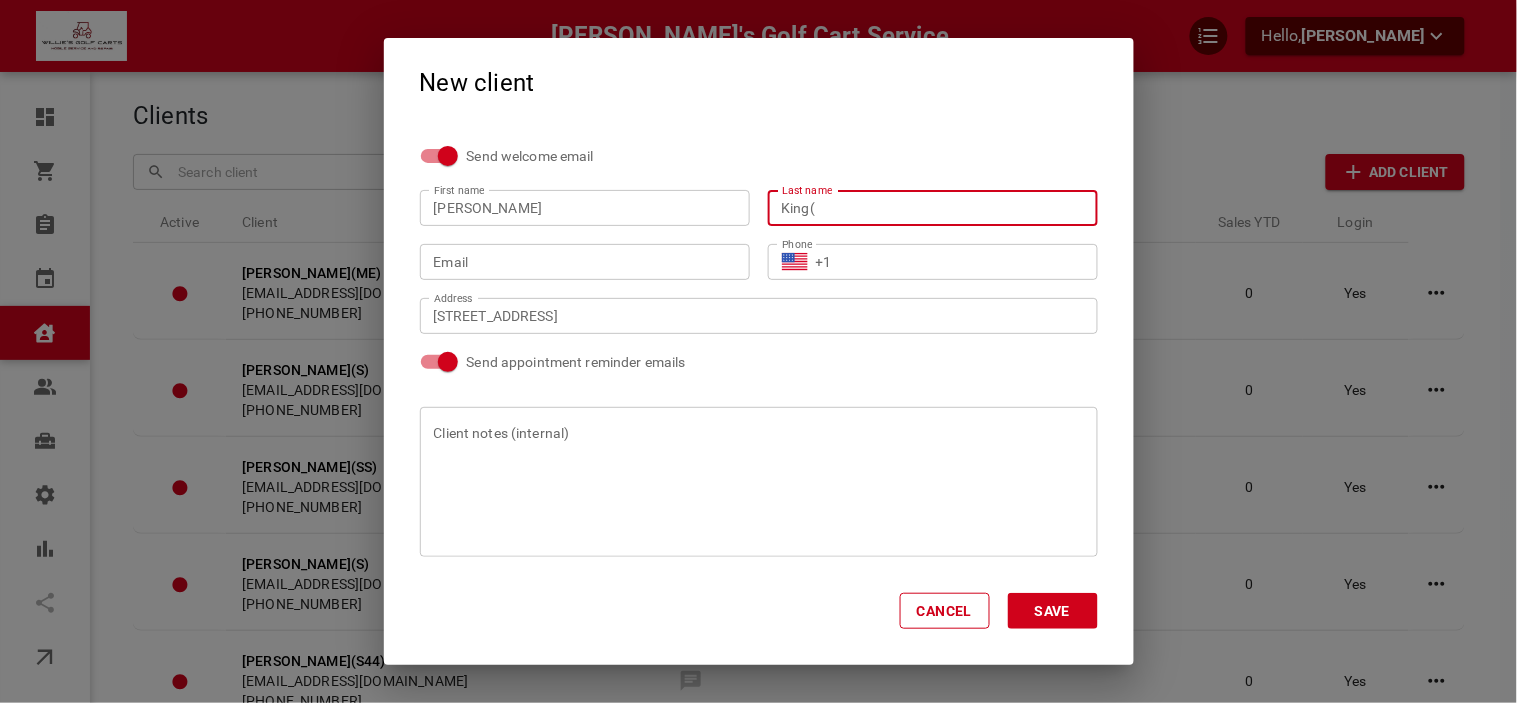 click on "+1" at bounding box center [950, 262] 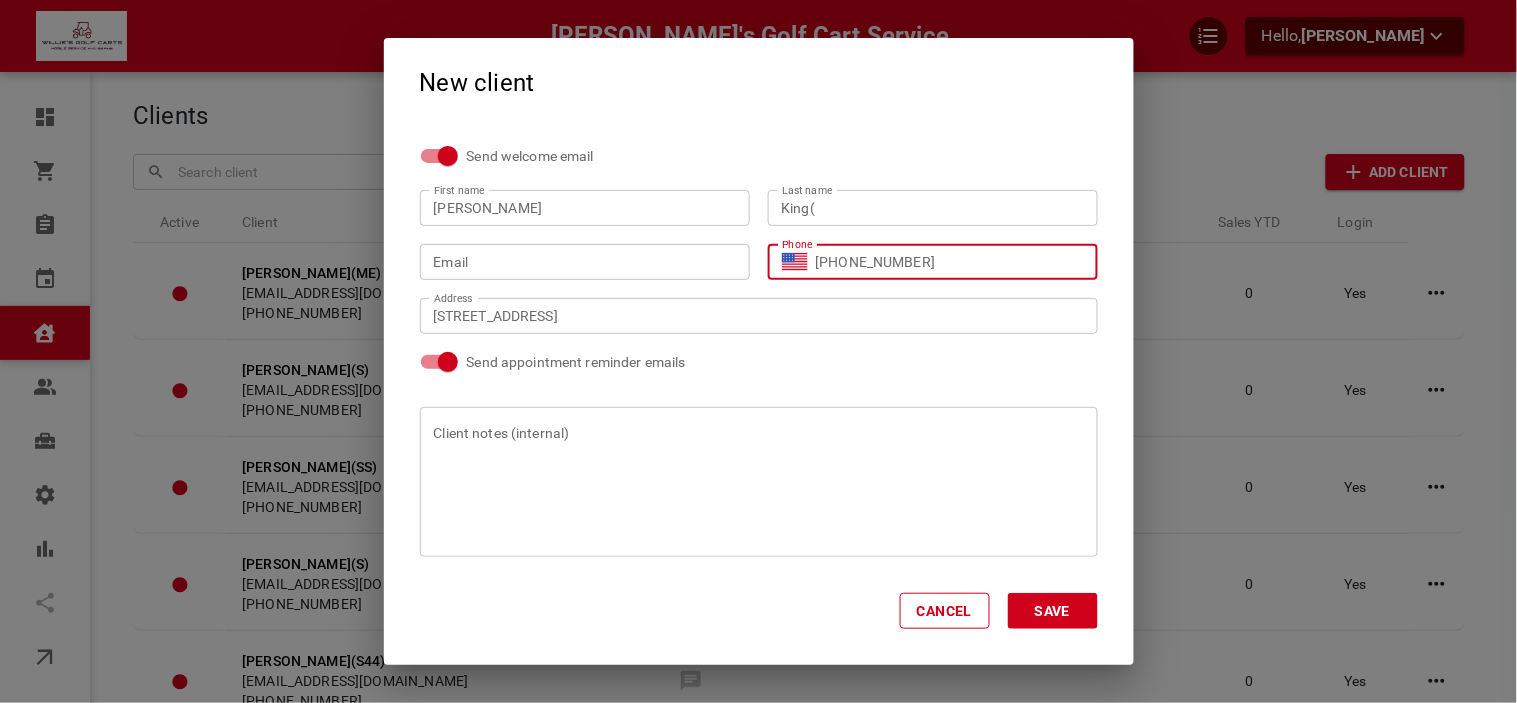 type on "[PHONE_NUMBER]" 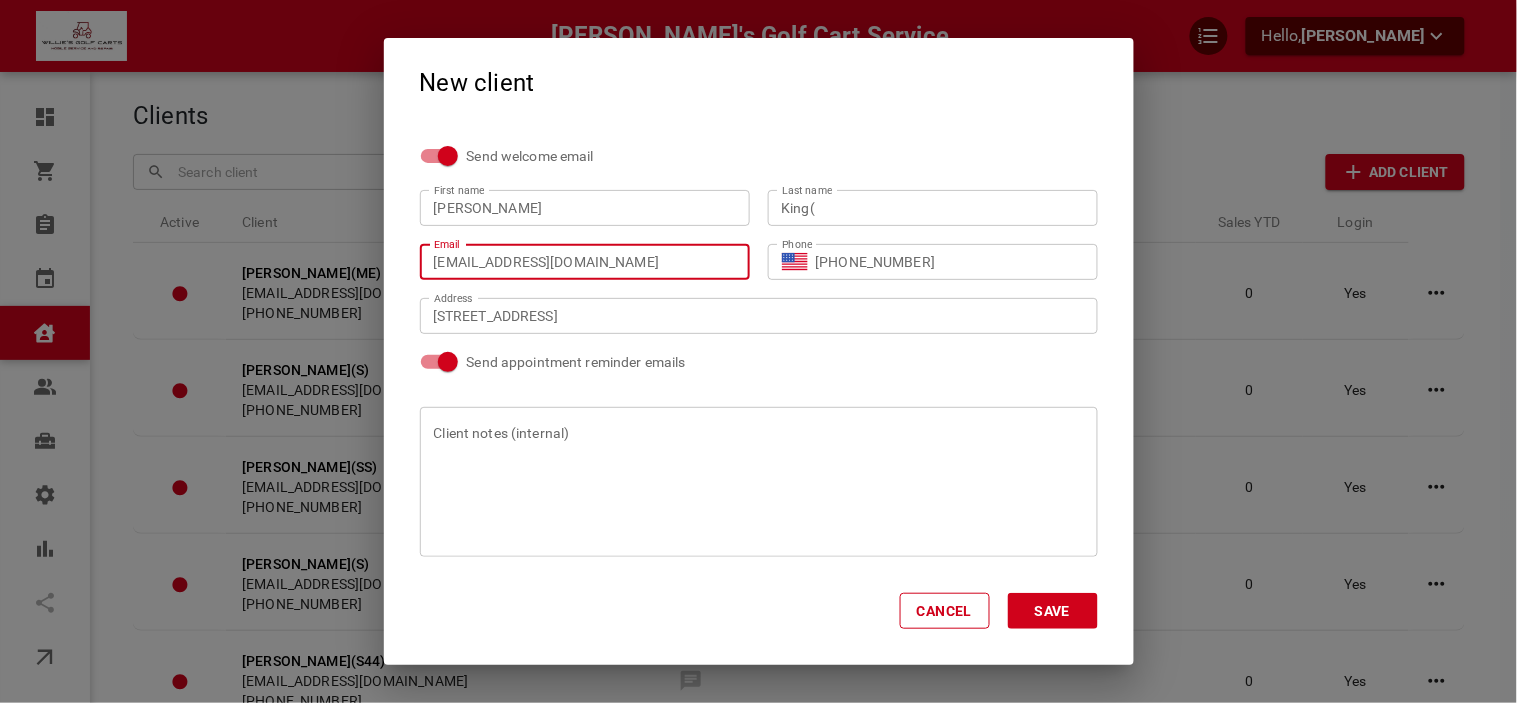type on "[EMAIL_ADDRESS][DOMAIN_NAME]" 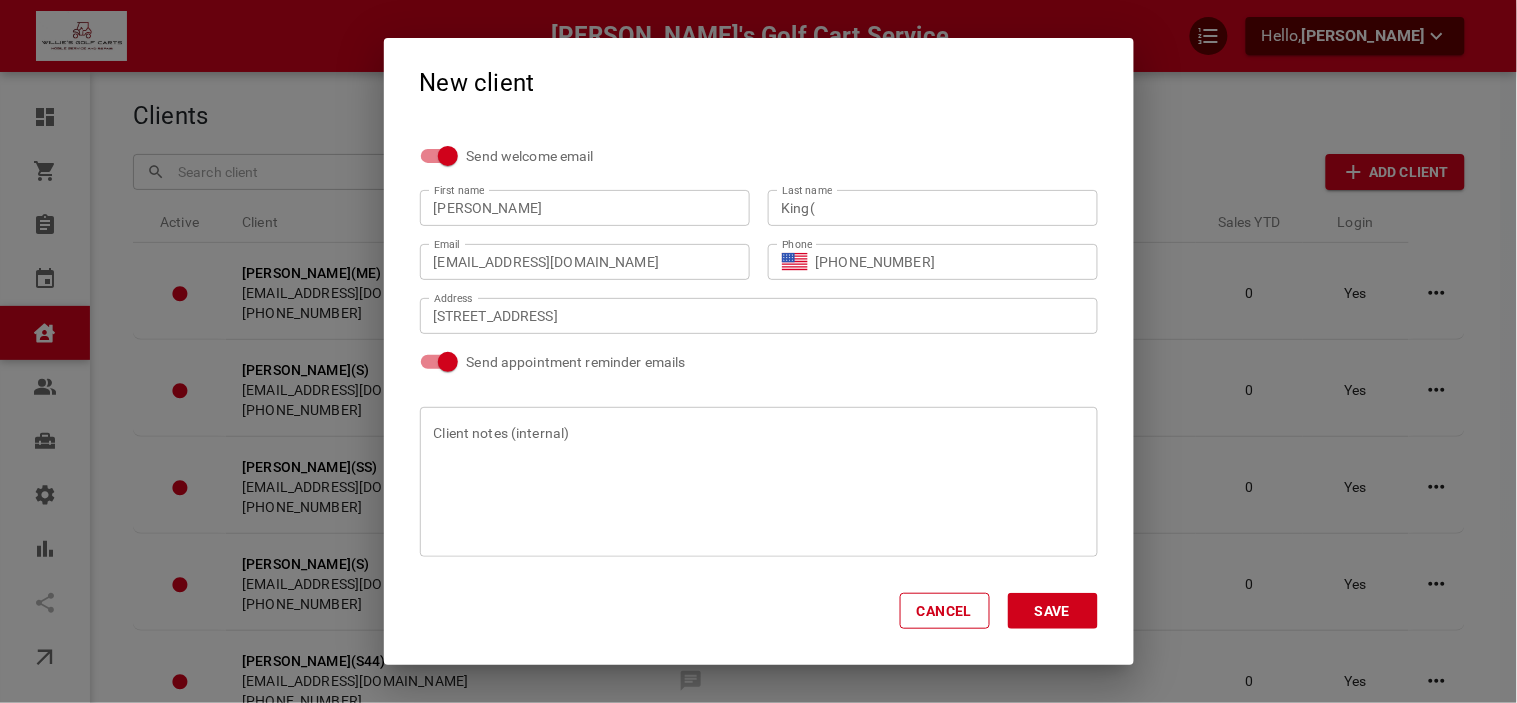 click on "King(" at bounding box center [933, 208] 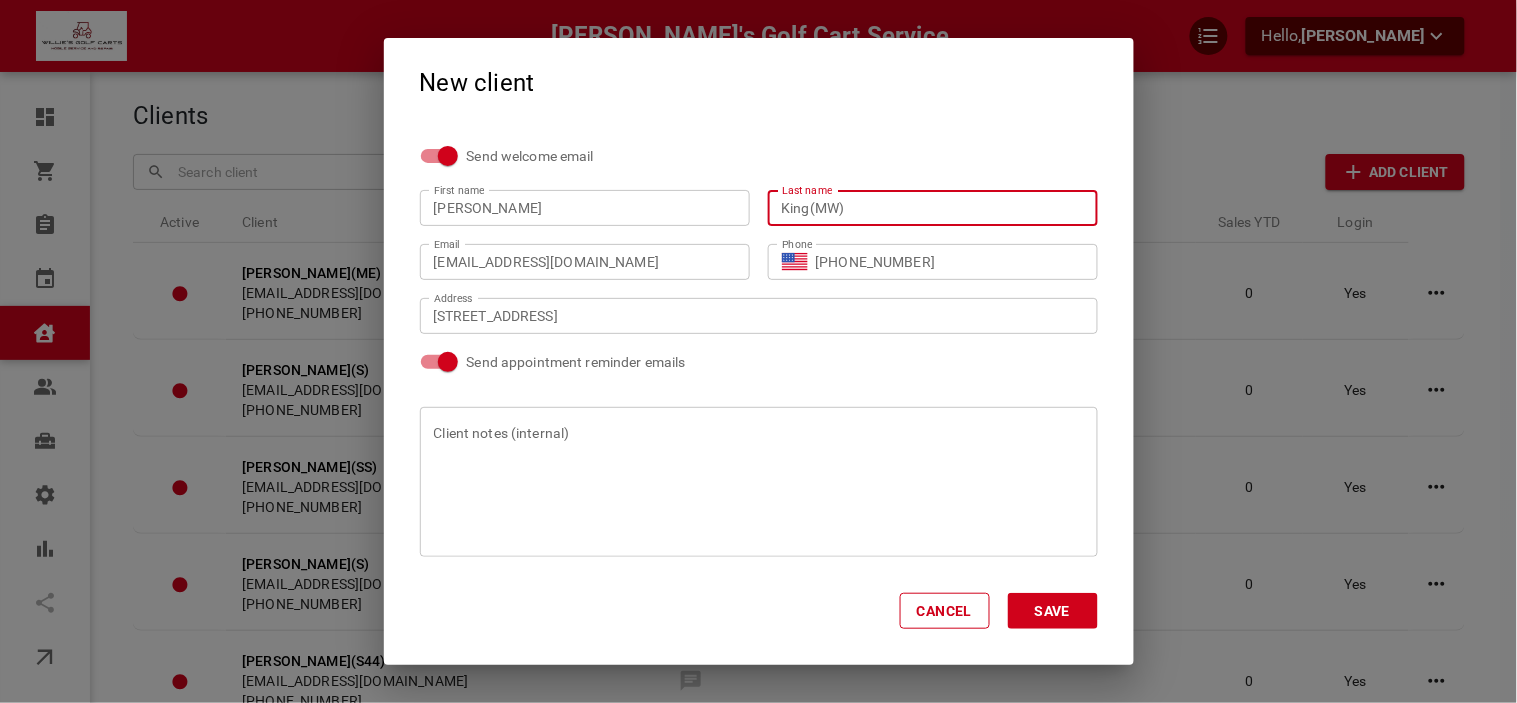 type on "King(MW)" 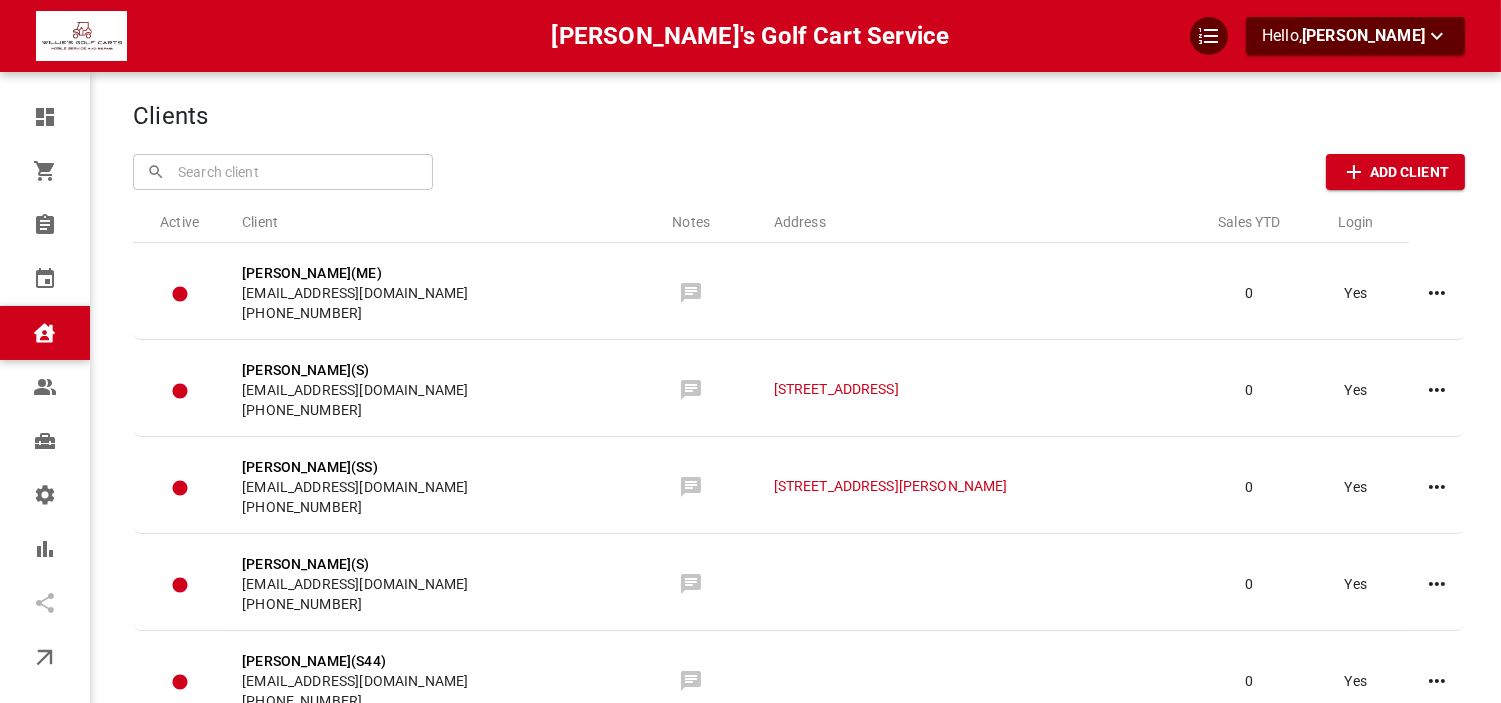 click at bounding box center [283, 171] 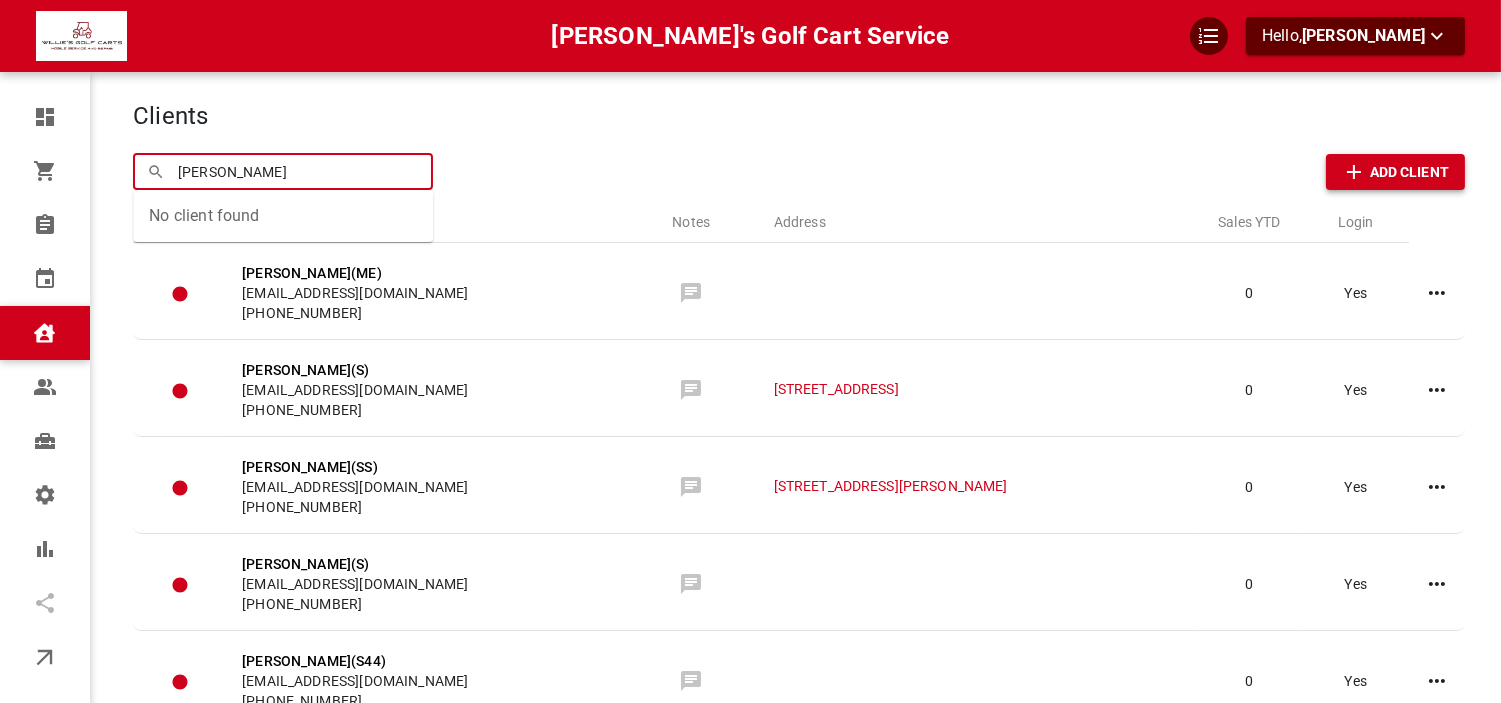 type on "[PERSON_NAME]" 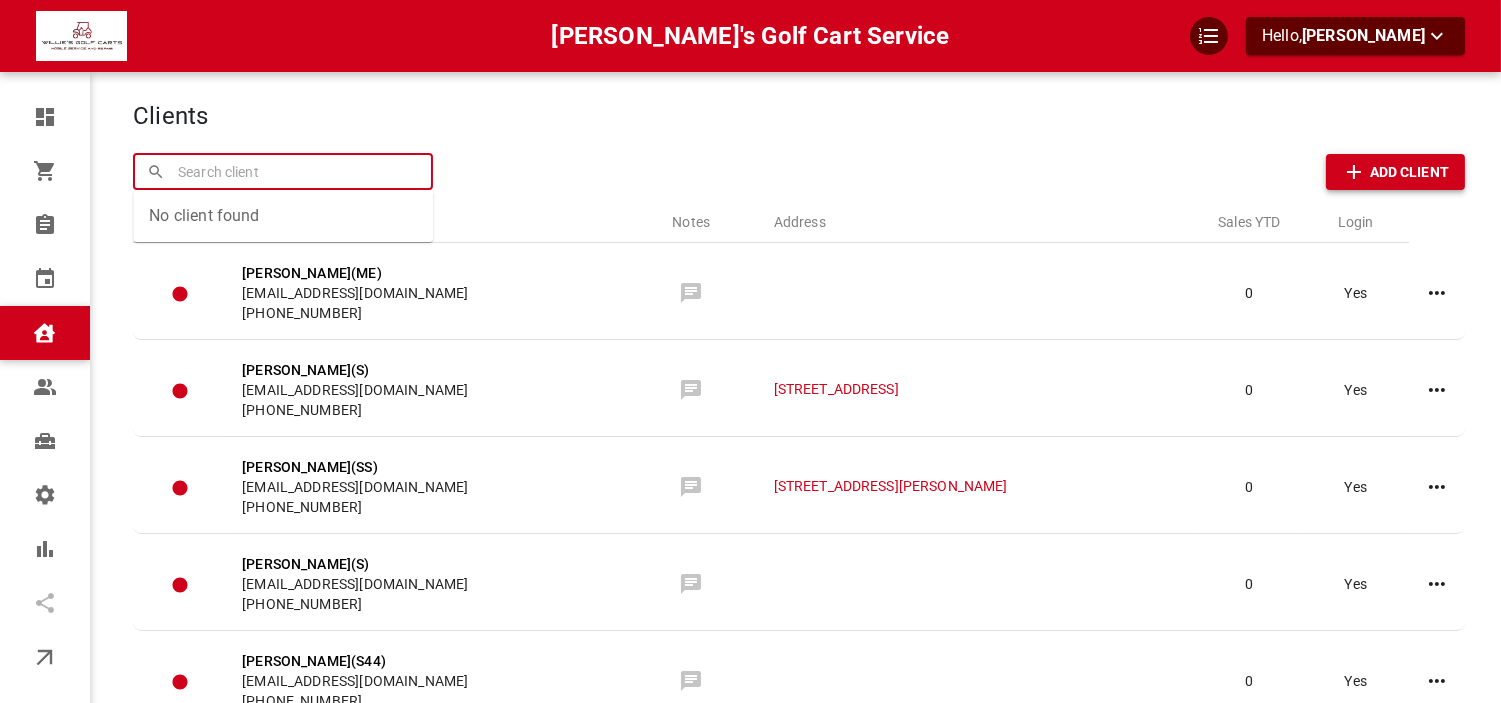 click 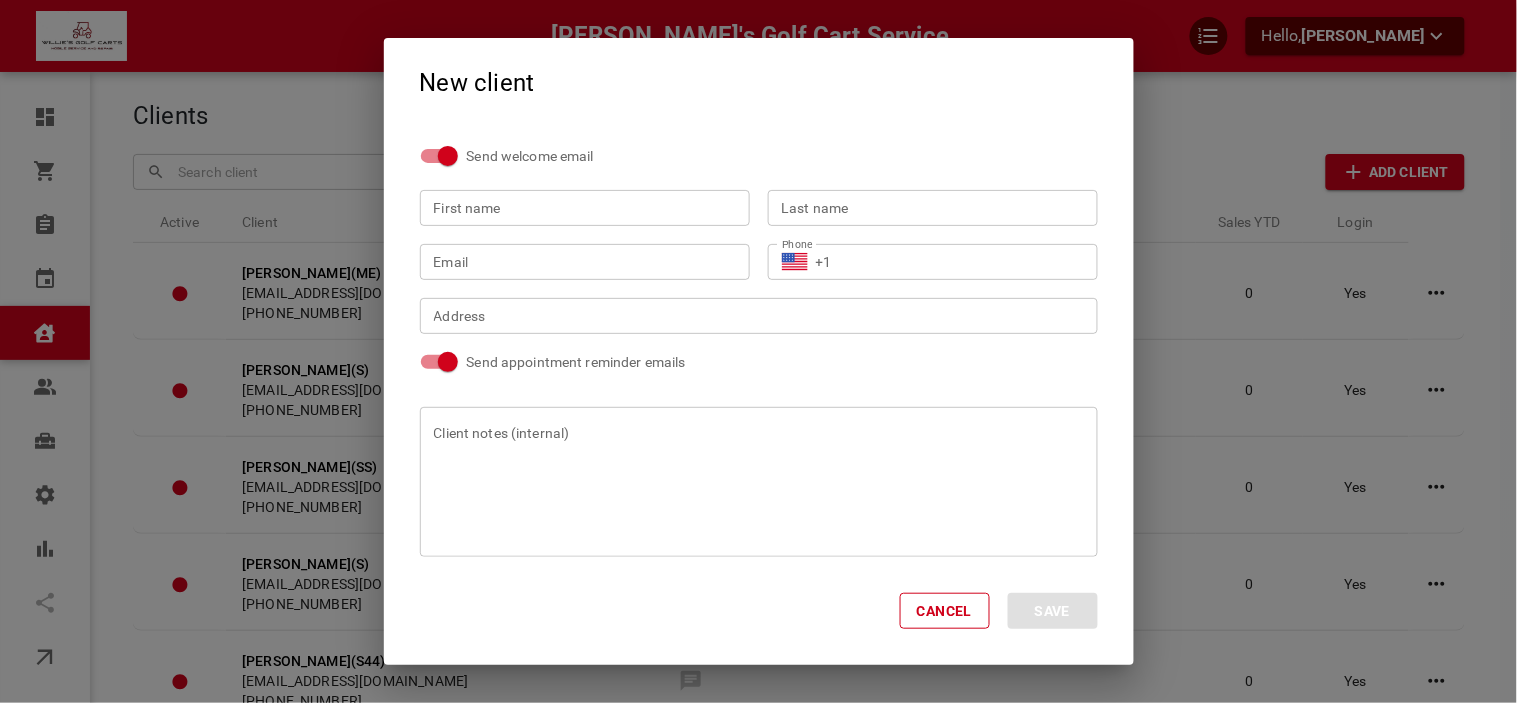 click on "First name" at bounding box center [585, 208] 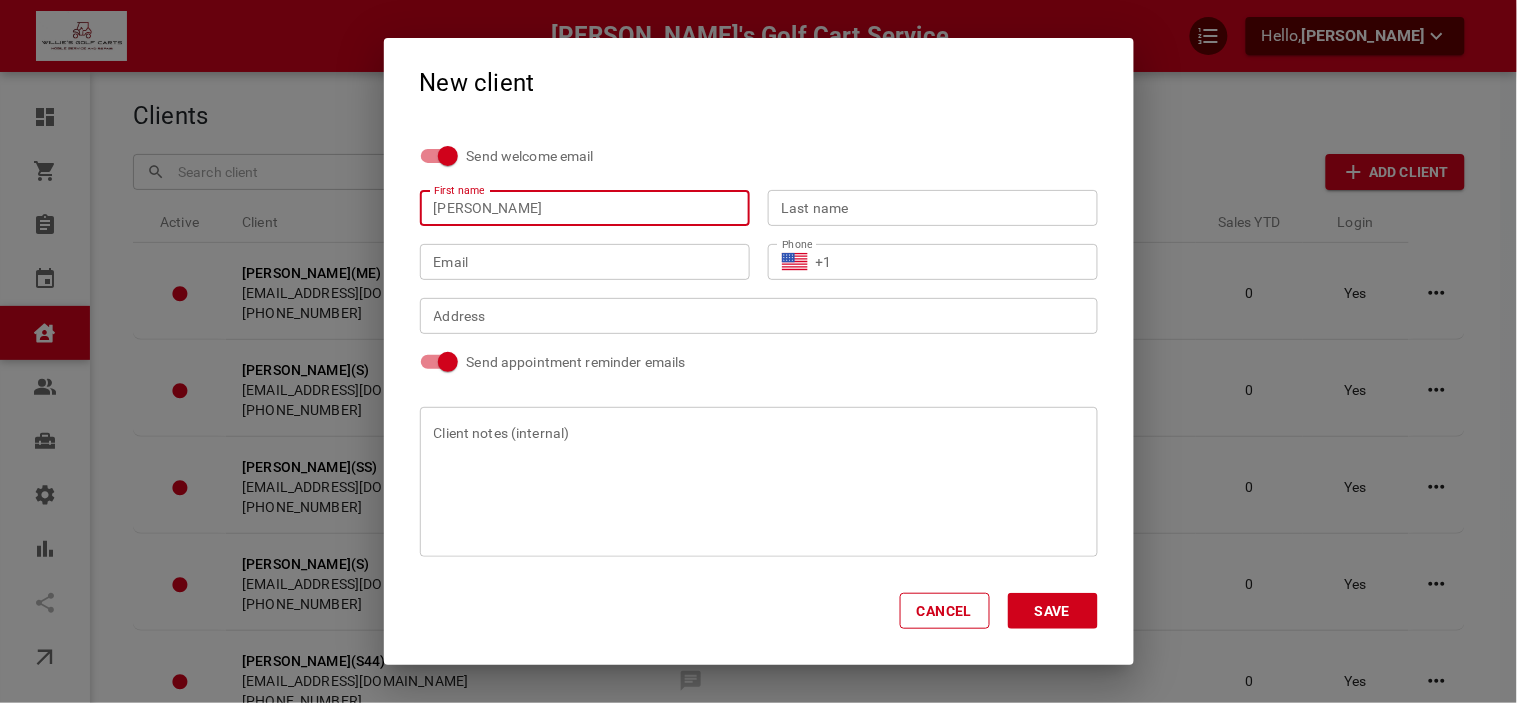 type on "[PERSON_NAME]" 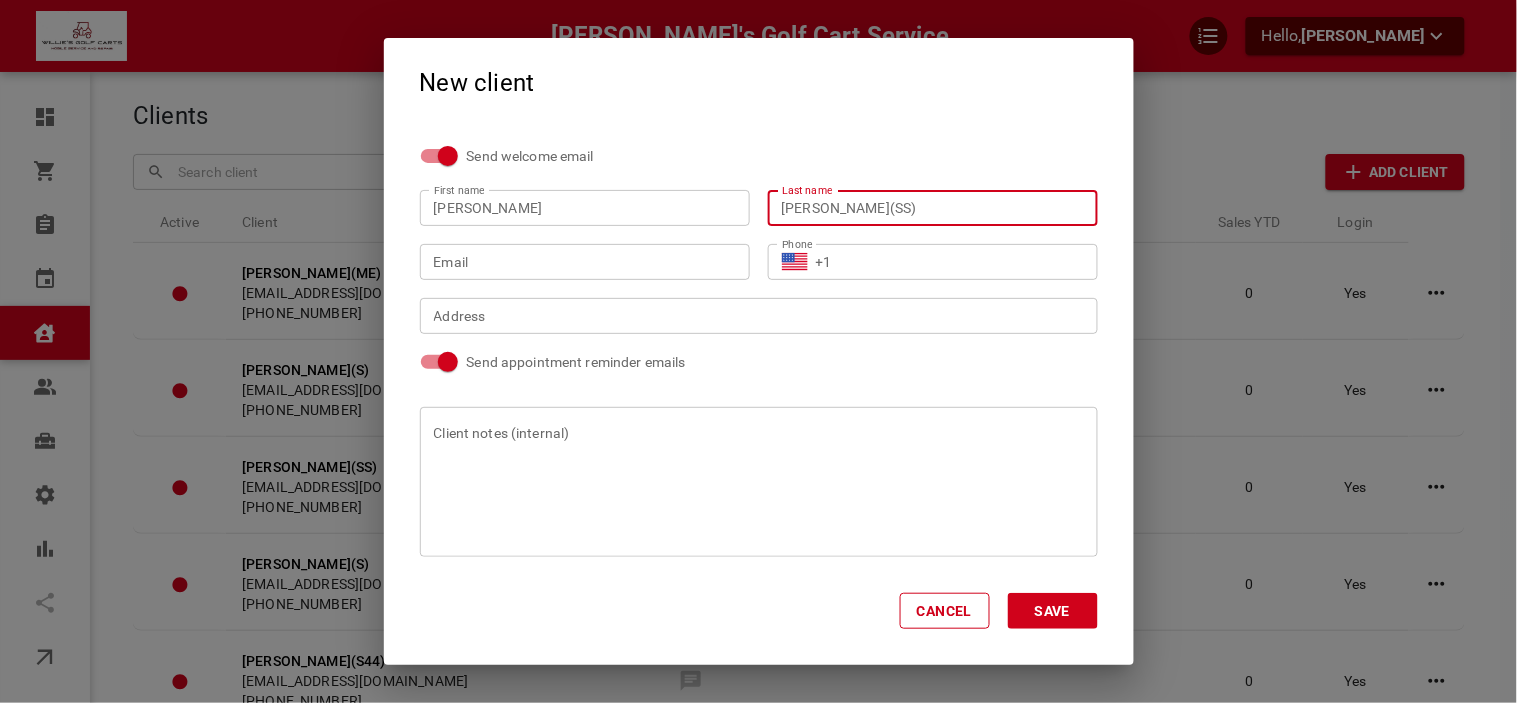 type on "[PERSON_NAME](SS)" 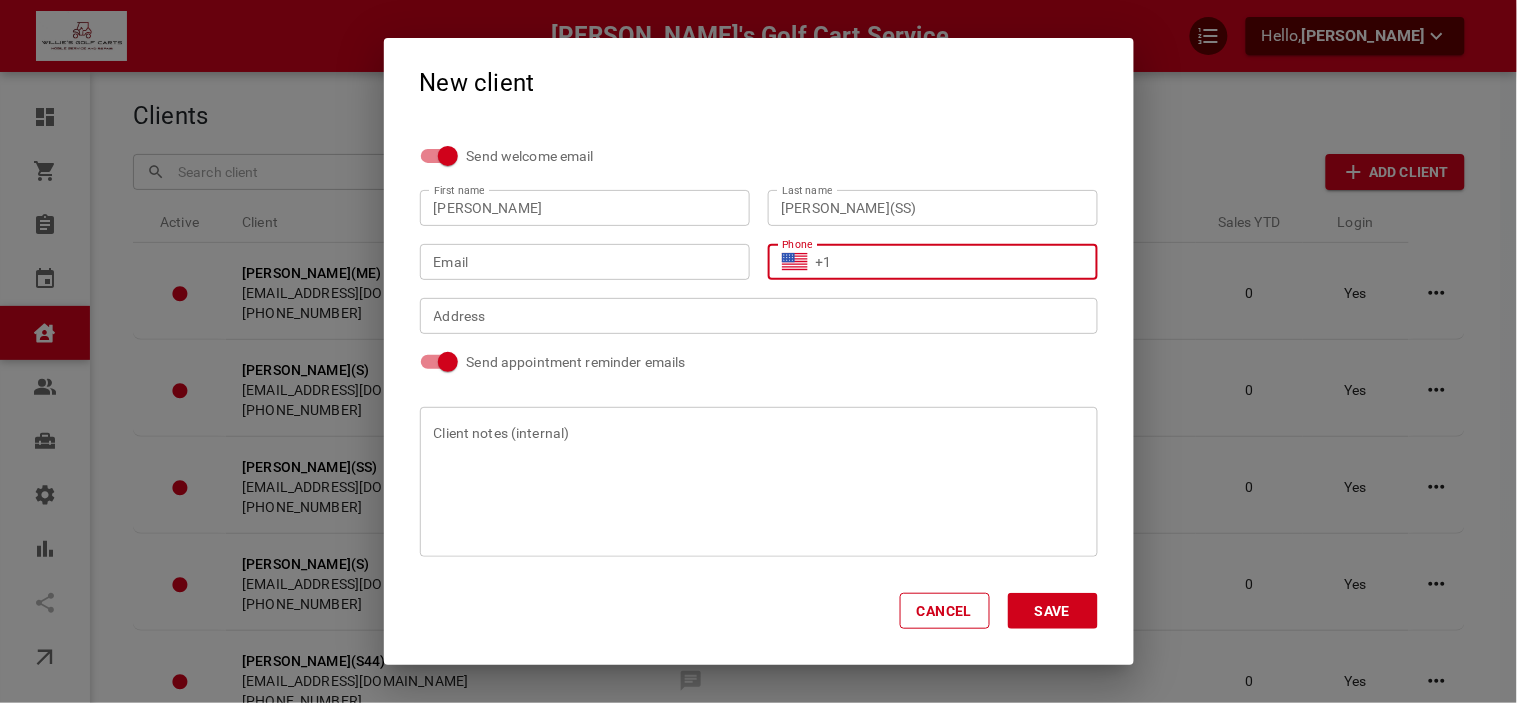 click on "+1" at bounding box center (950, 262) 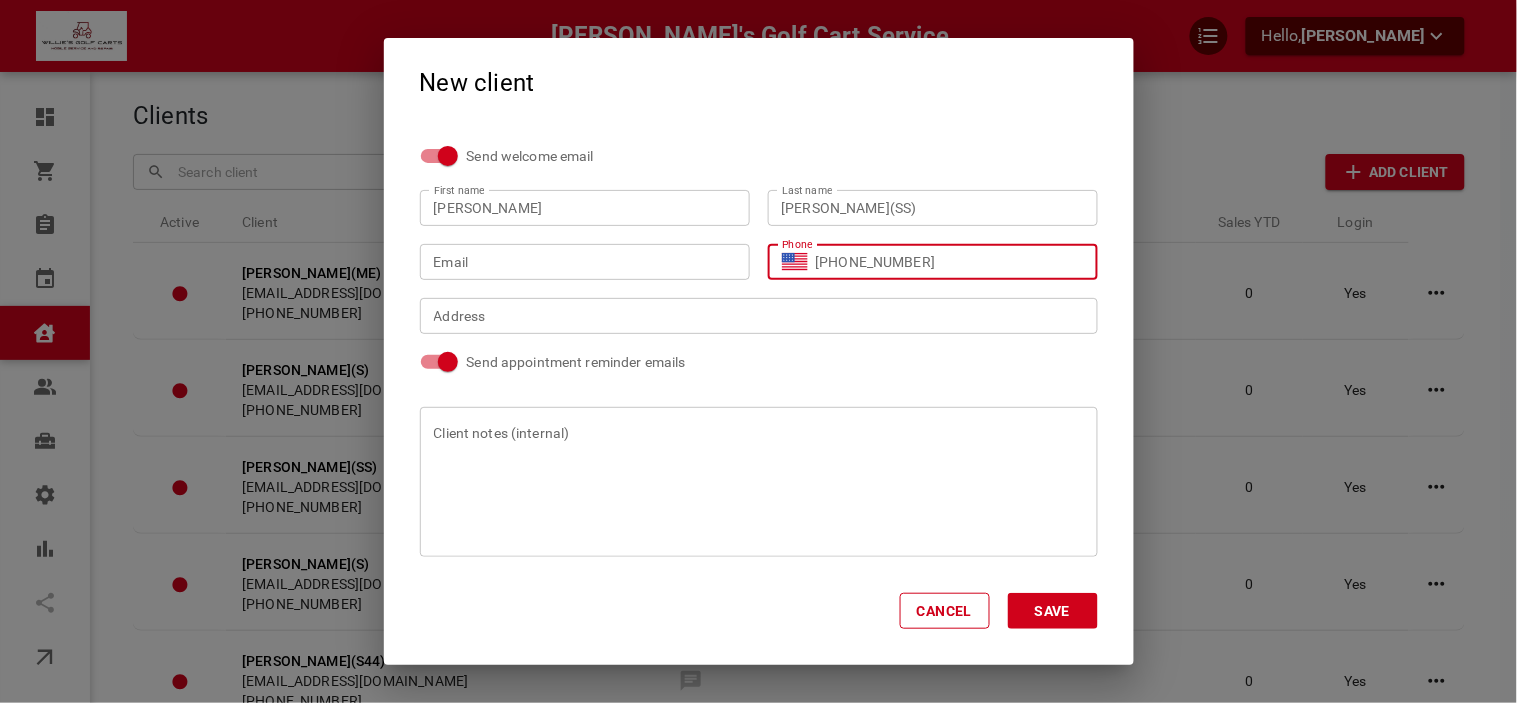 type on "[PHONE_NUMBER]" 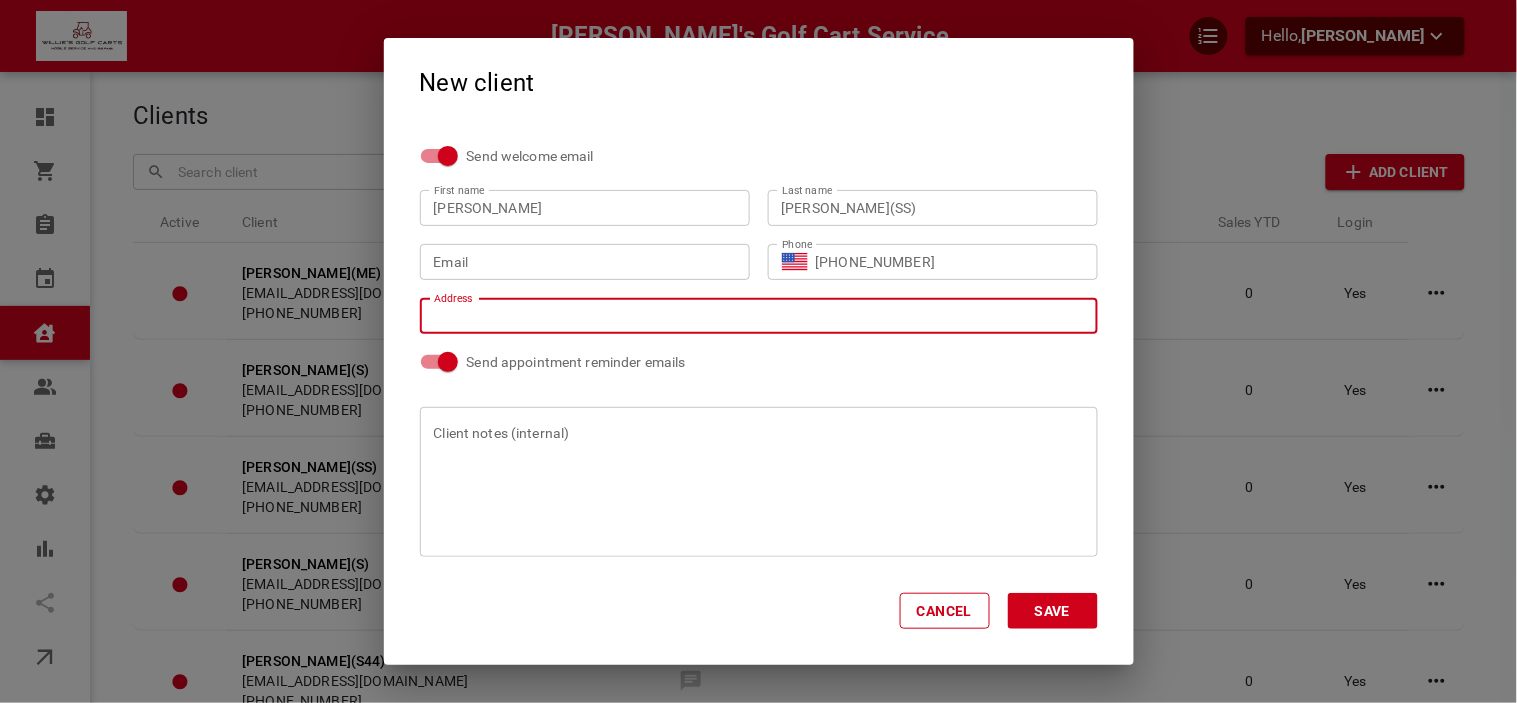 click on "Address Address" at bounding box center [758, 315] 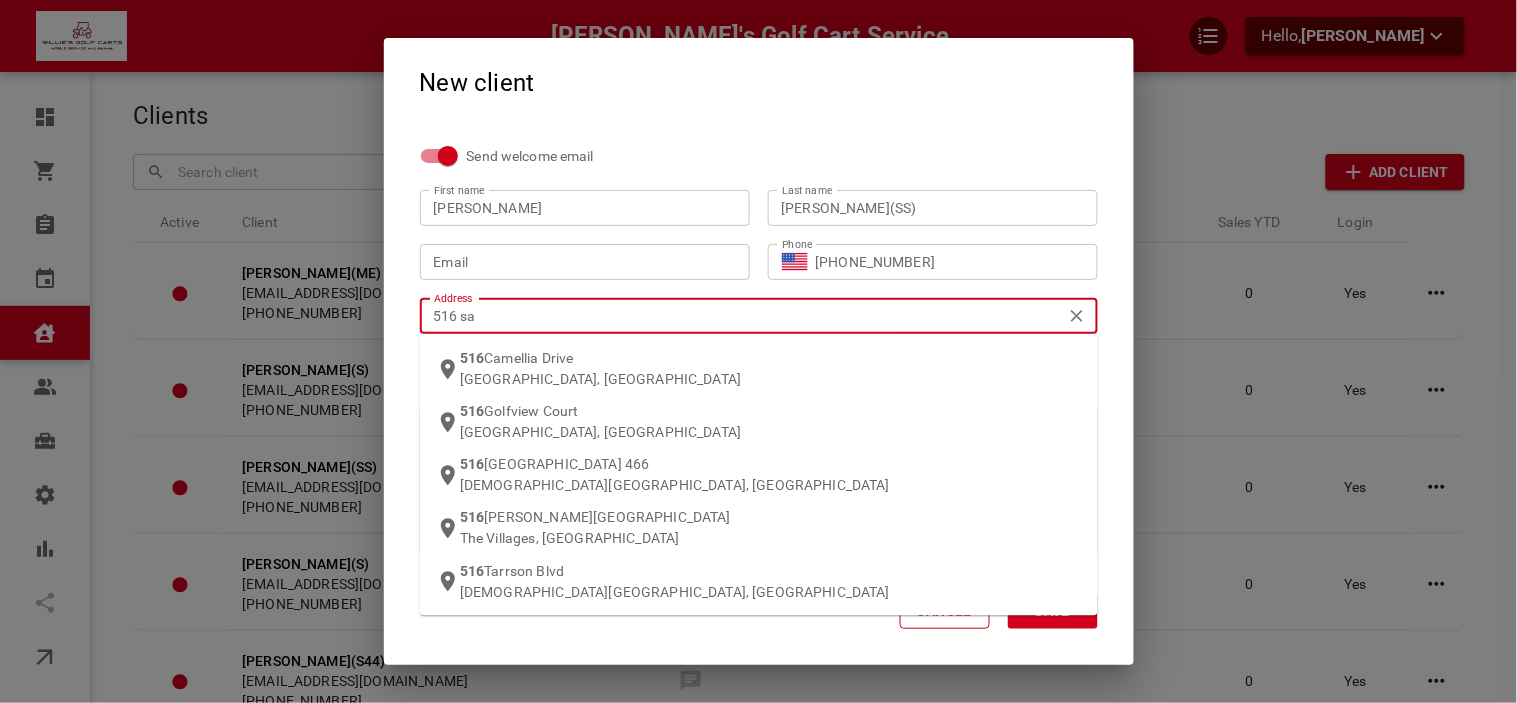 type on "516 san" 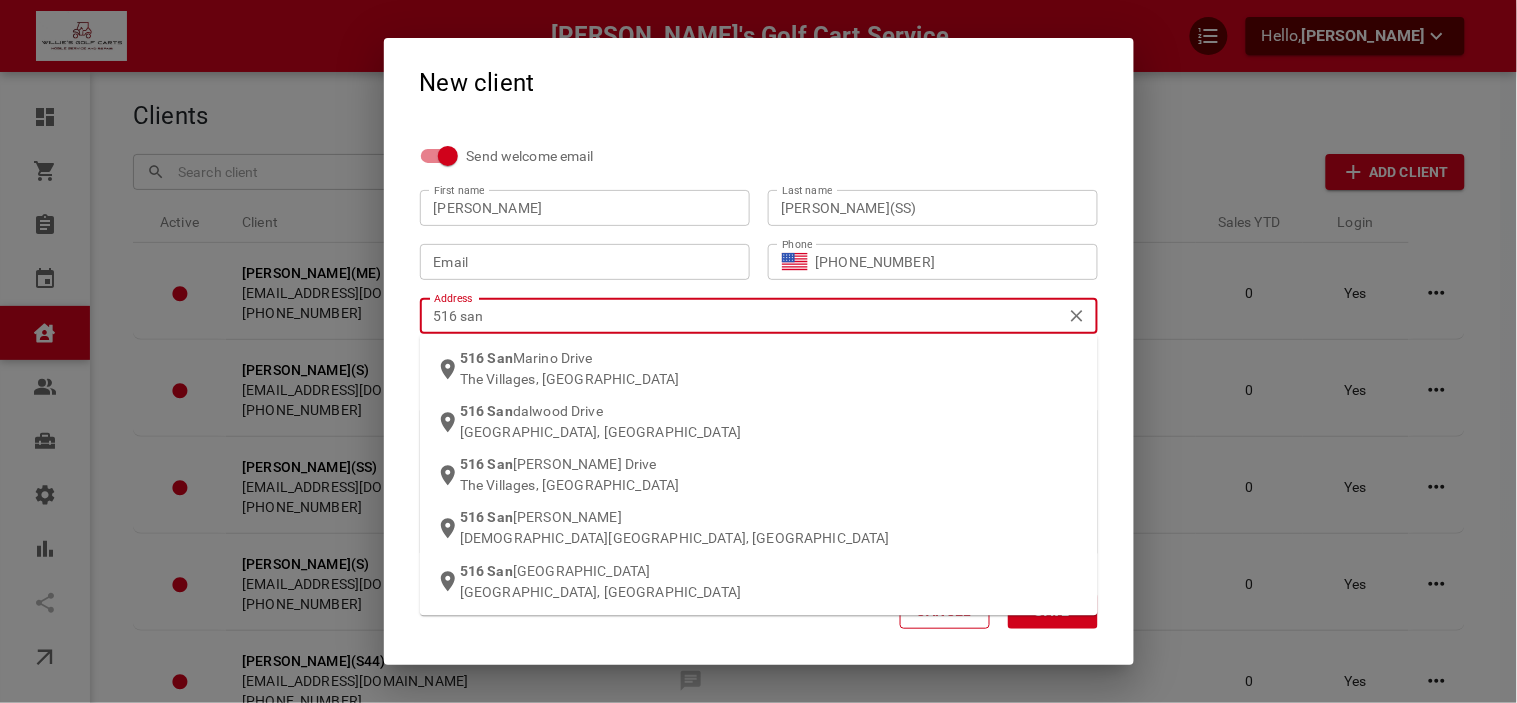 click on "[STREET_ADDRESS][PERSON_NAME]" at bounding box center (771, 475) 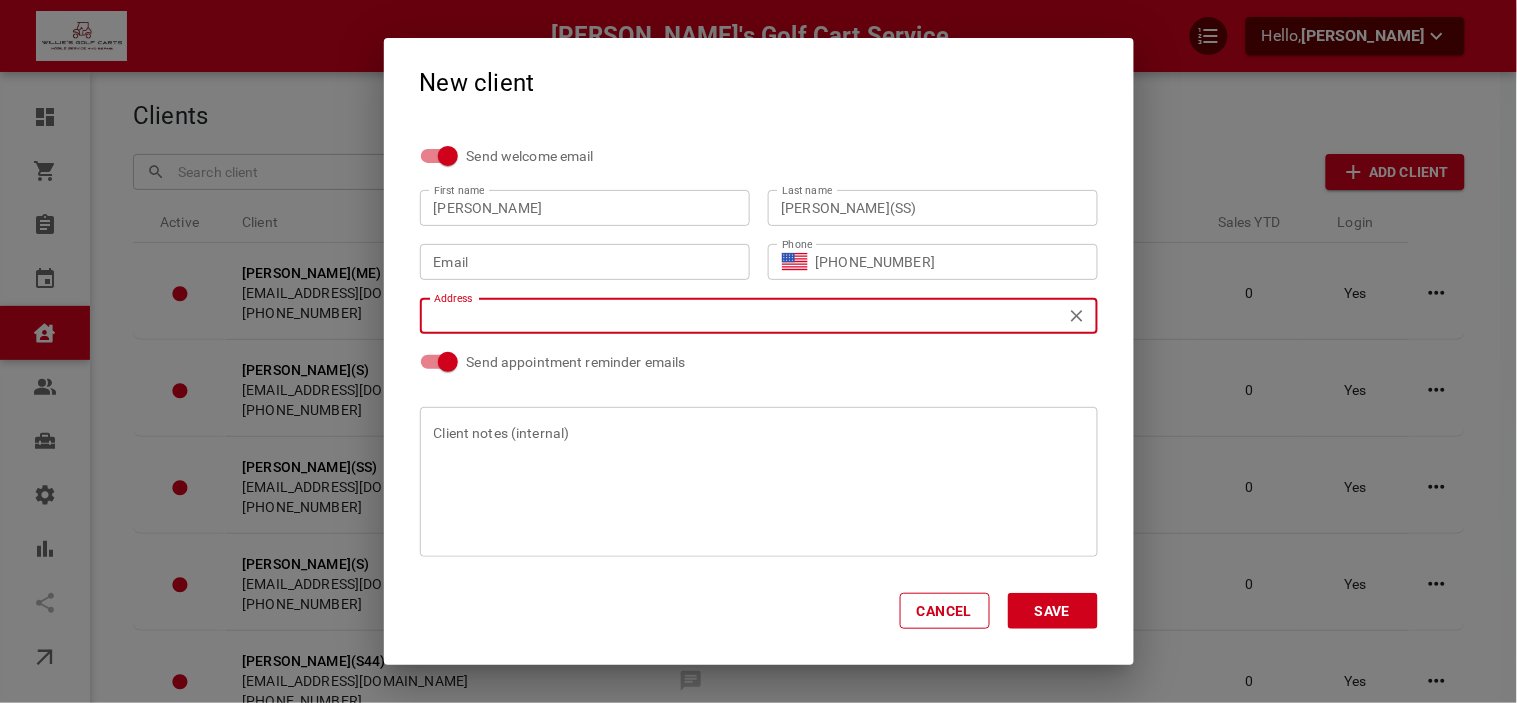 type on "[STREET_ADDRESS][PERSON_NAME]" 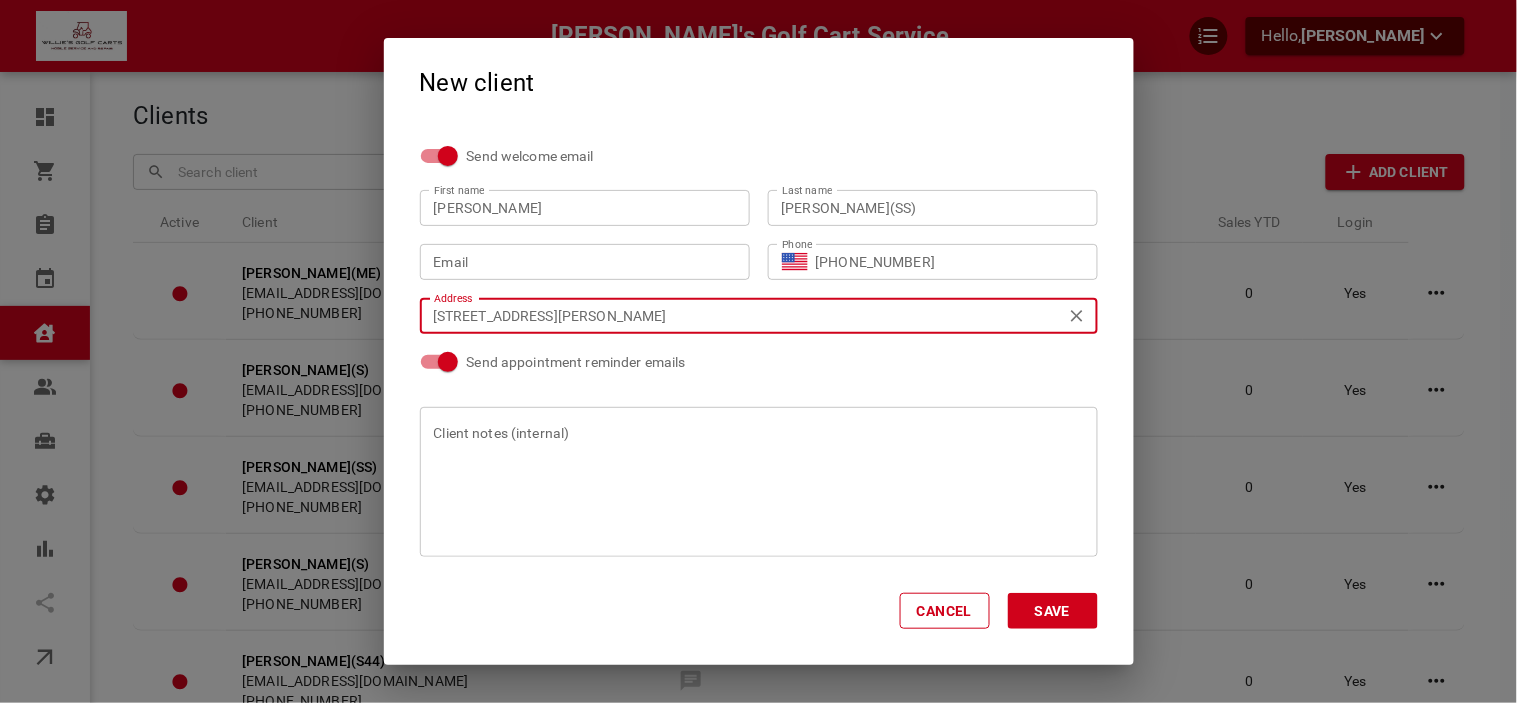 click on "Email" at bounding box center (585, 262) 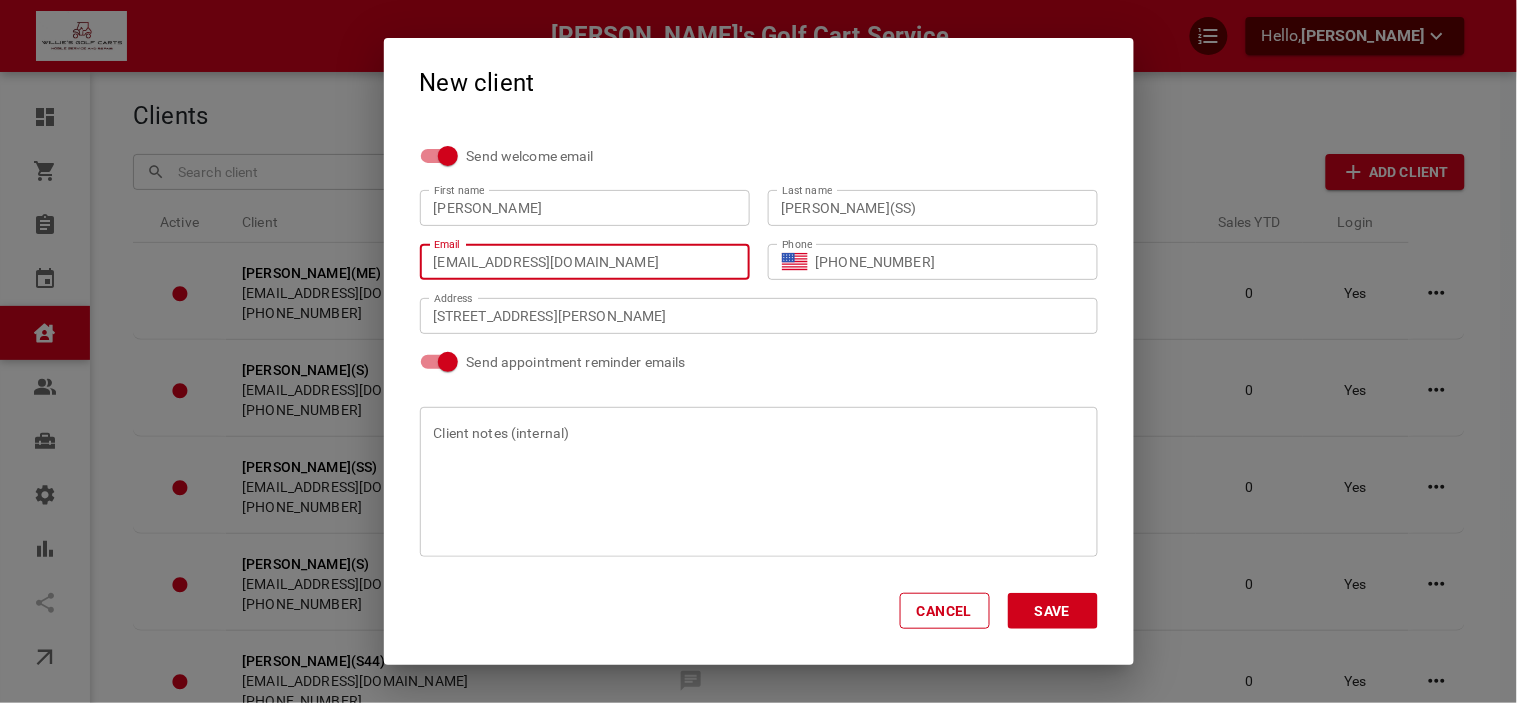 type on "[EMAIL_ADDRESS][DOMAIN_NAME]" 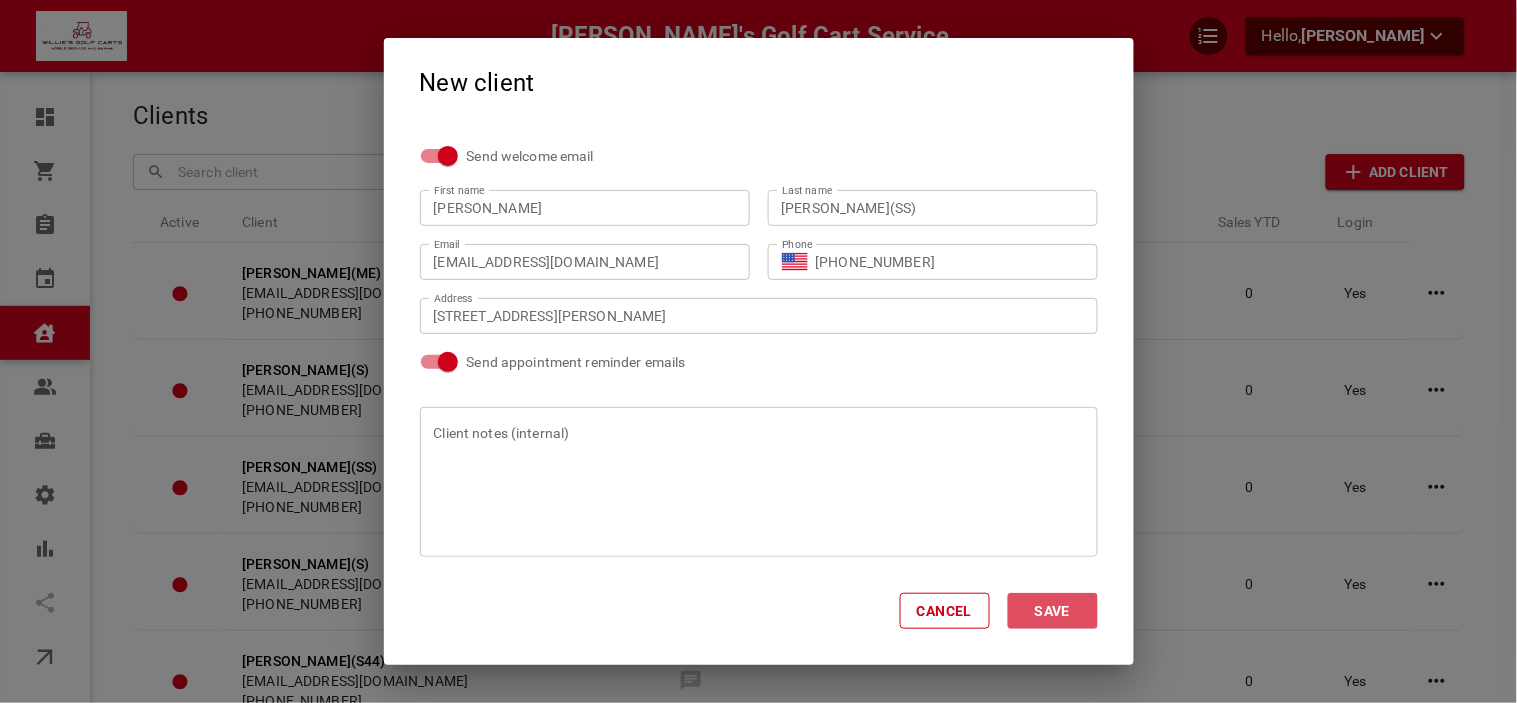 click on "Save" at bounding box center [1053, 611] 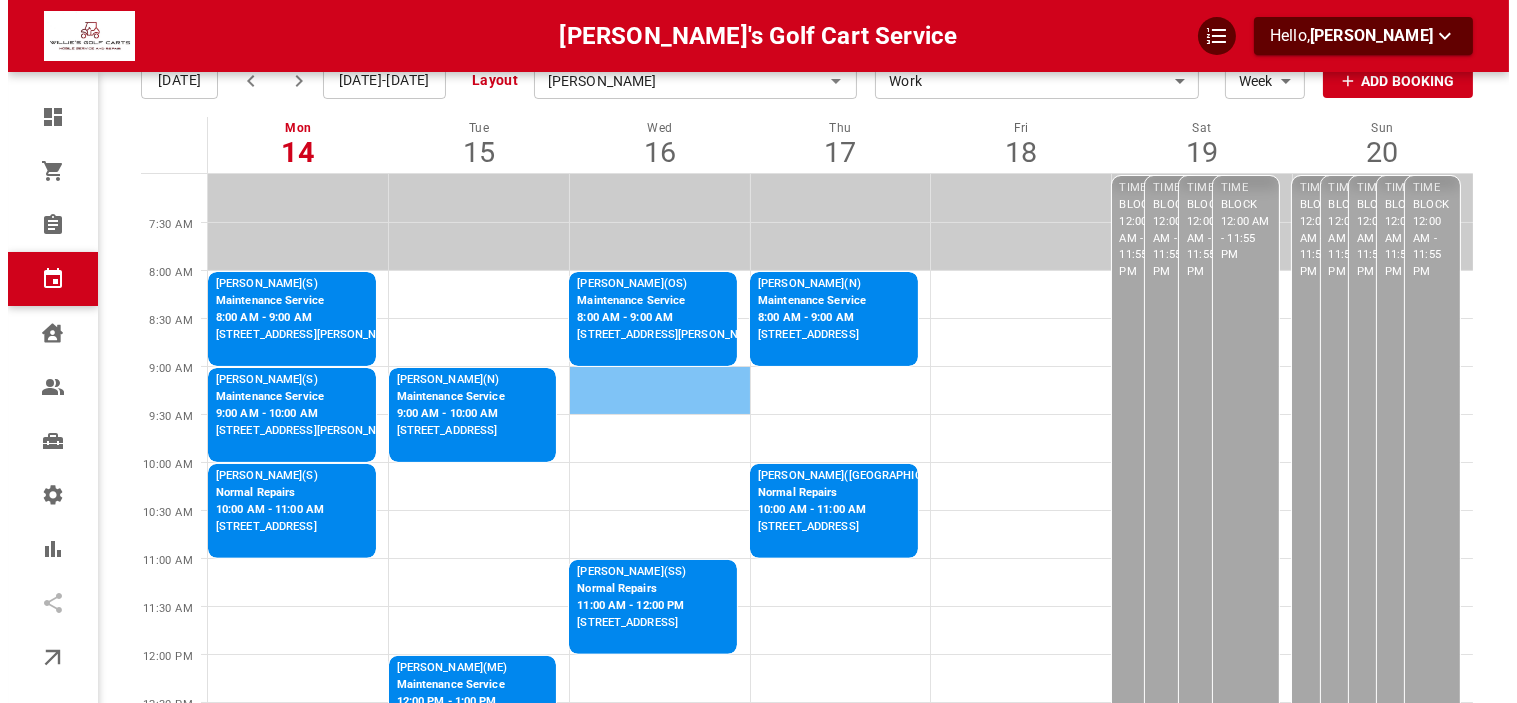 scroll, scrollTop: 111, scrollLeft: 0, axis: vertical 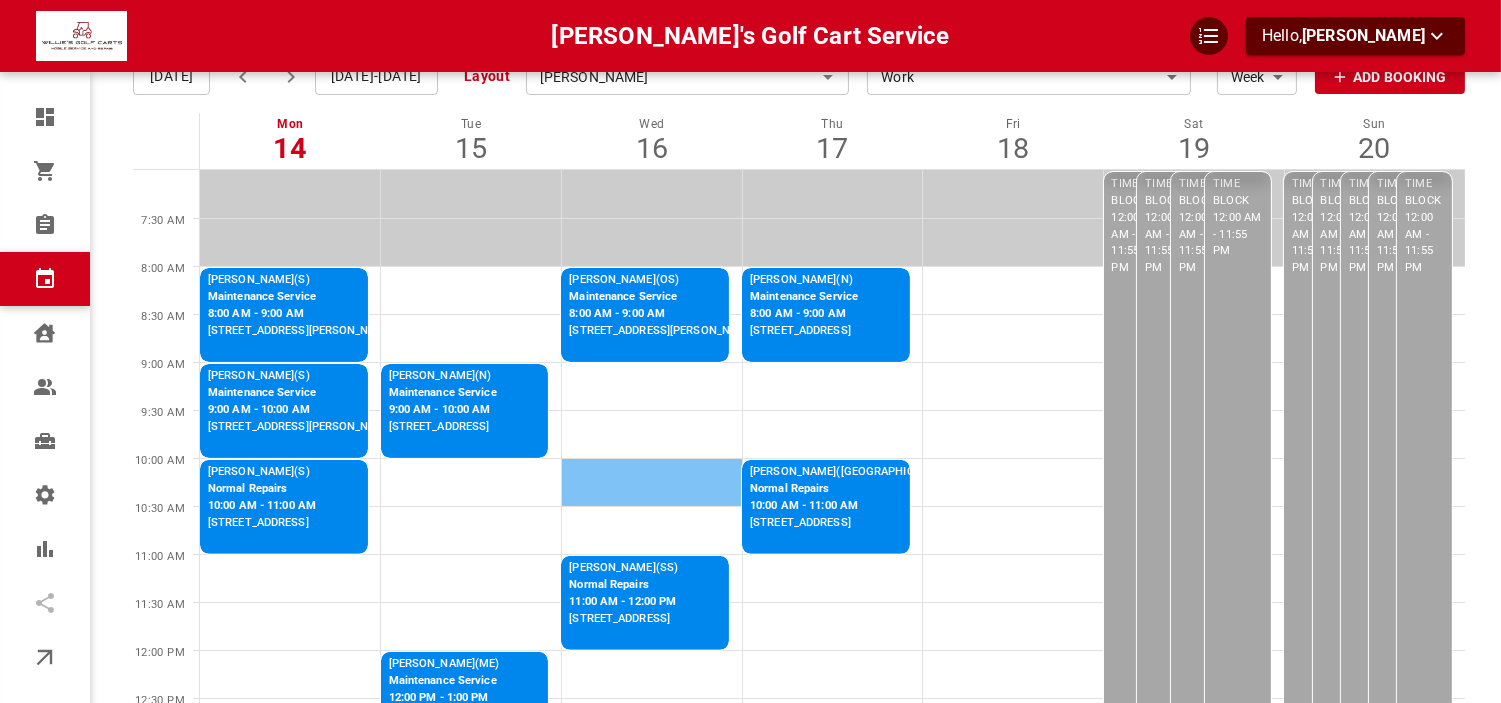 click at bounding box center [651, 482] 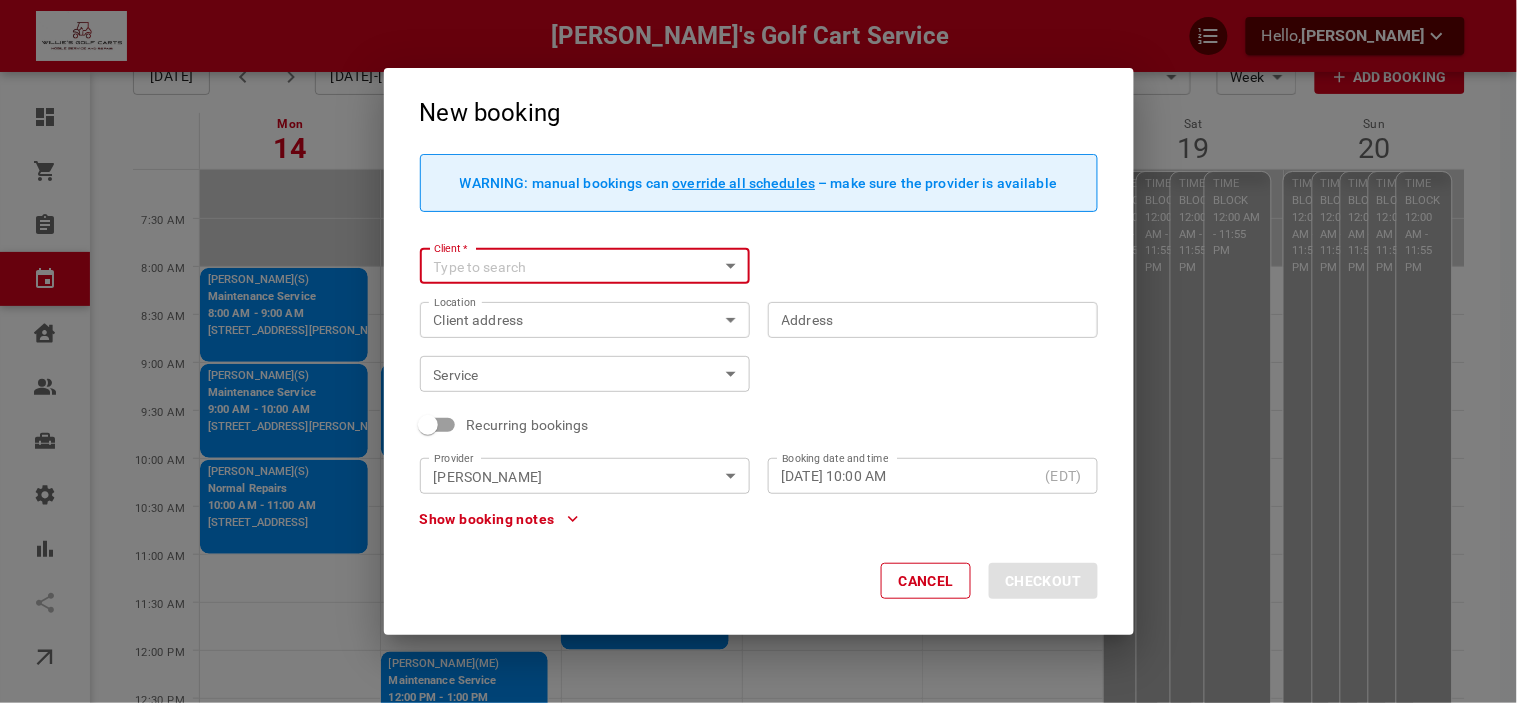 click on "Client   *" at bounding box center [585, 266] 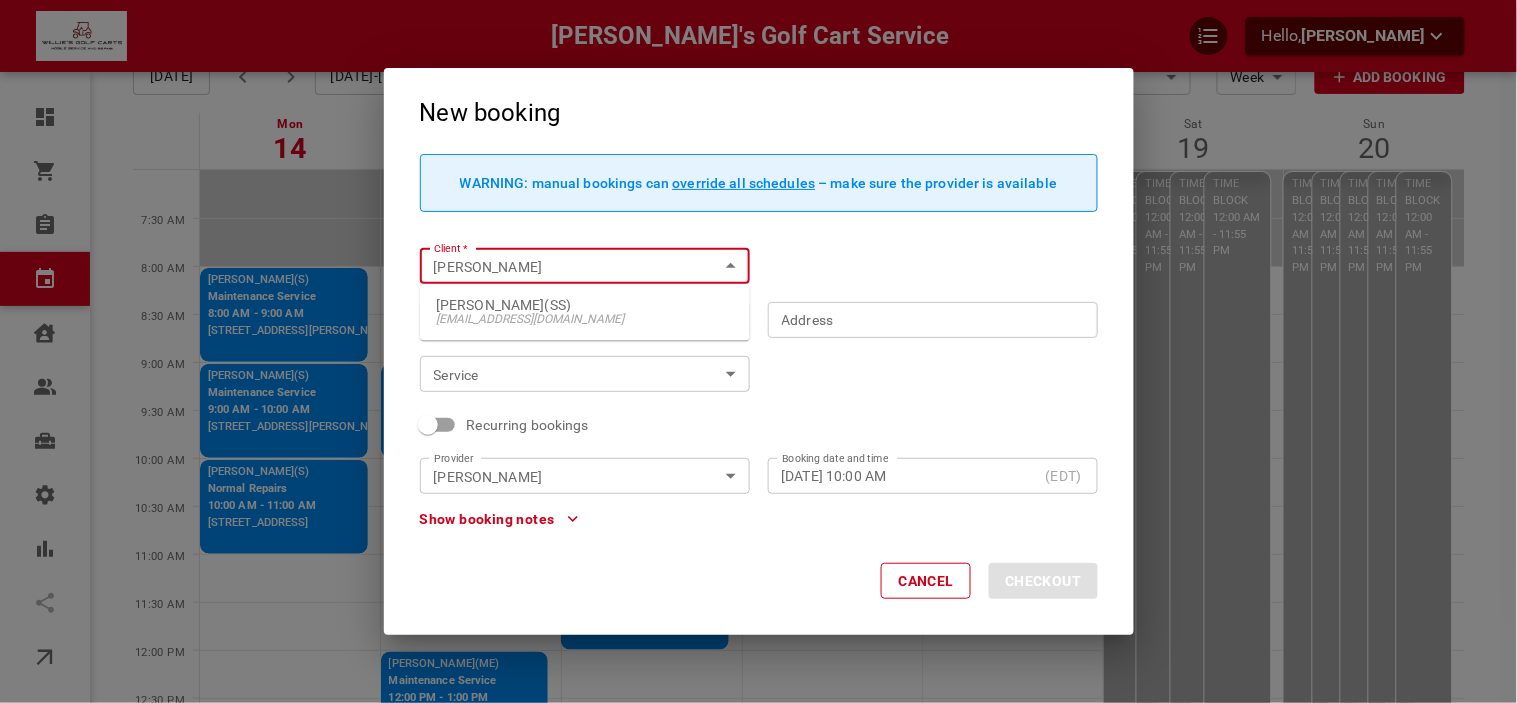 click on "[EMAIL_ADDRESS][DOMAIN_NAME]" at bounding box center [585, 320] 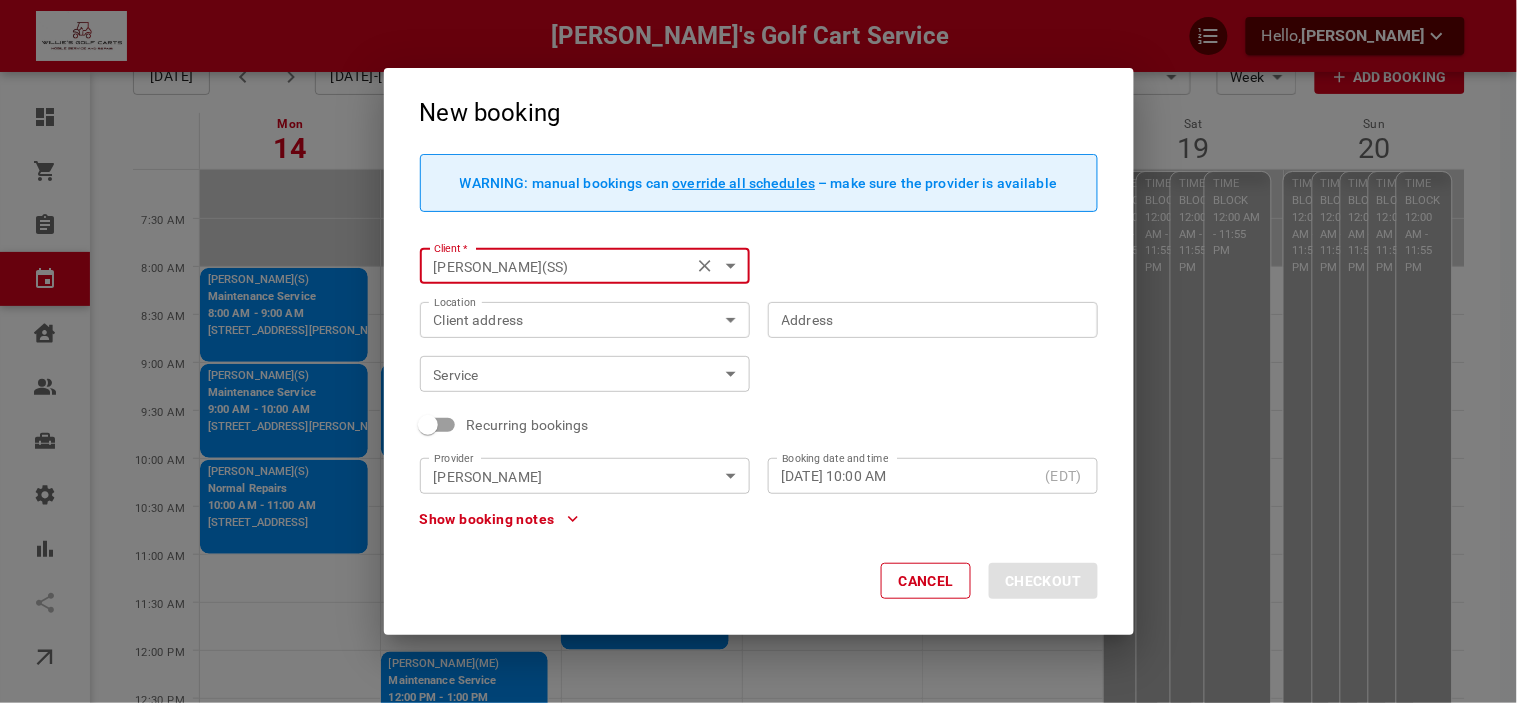 type on "Mary Livingston(SS)" 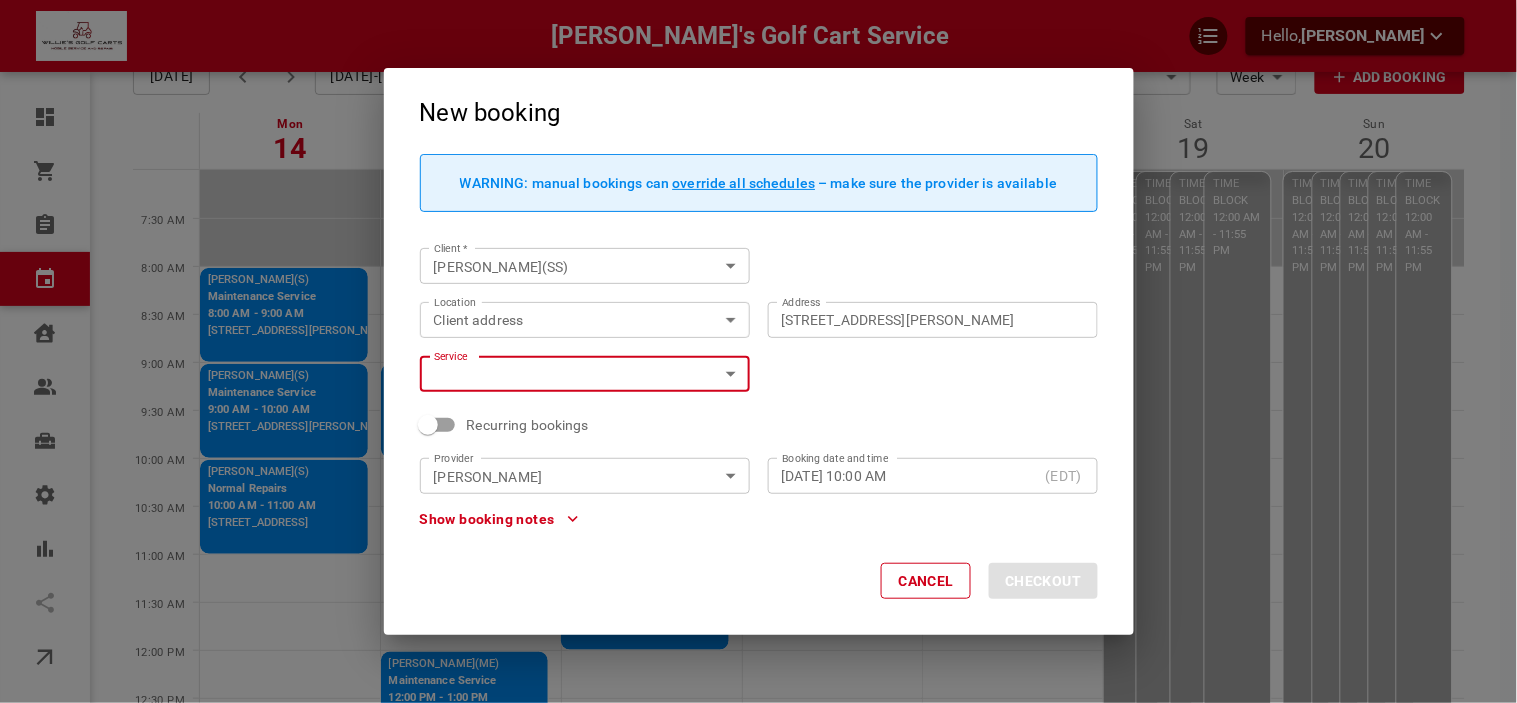click on "Willie's Golf Cart Service Hello,  Kaily Adams Dashboard Orders Bookings Calendar Clients Users Services Settings Reports Integrations Online booking Calendar Add Booking Today Jul 14-20, 2025 Layout Provider Keith Ludwig Provider Coverage area Work 14030c12-11b0-42aa-85f2-e9275f68b731 Coverage area View Week Week View Add Booking Mon 14 Tue 15 Wed 16 Thu 17 Fri 18 Sat 19 Sun 20 7:30 AM 8:00 AM 8:30 AM 9:00 AM 9:30 AM 10:00 AM 10:30 AM 11:00 AM 11:30 AM 12:00 PM 12:30 PM 1:00 PM 1:30 PM 2:00 PM 2:30 PM 3:00 PM 3:30 PM 4:00 PM 4:30 PM 5:00 PM 5:30 PM 6:00 PM 6:30 PM   Carla Quill(S) Maintenance Service 8:00 AM - 9:00 AM 2859 Resmondo Rd, The Villages, FL 32163, USA   Terry Miller(S) Maintenance Service 9:00 AM - 10:00 AM 1947 Wentworth Ln, The Villages, FL 32163, USA   Charles Ashworth(S) Normal Repairs 10:00 AM - 11:00 AM 3378 Brassie Terrace, The Villages, FL 32163, USA TIME BLOCK 1:00 PM - 4:00 PM TIME BLOCK 4:00 PM - 11:55 PM   Mike Hammel(N) Maintenance Service 9:00 AM - 10:00 AM   David Marchand(ME)" at bounding box center [758, 668] 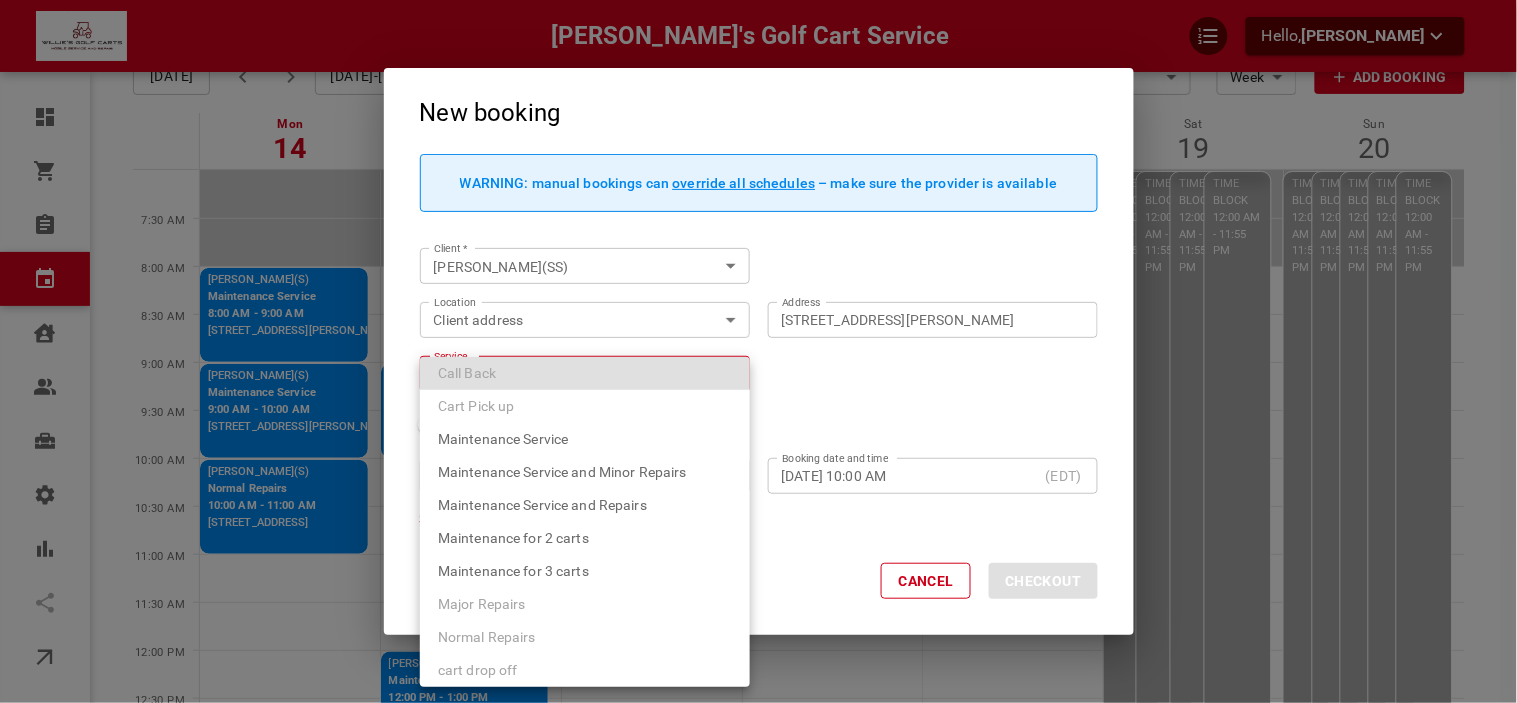 click on "Normal Repairs" at bounding box center [487, 637] 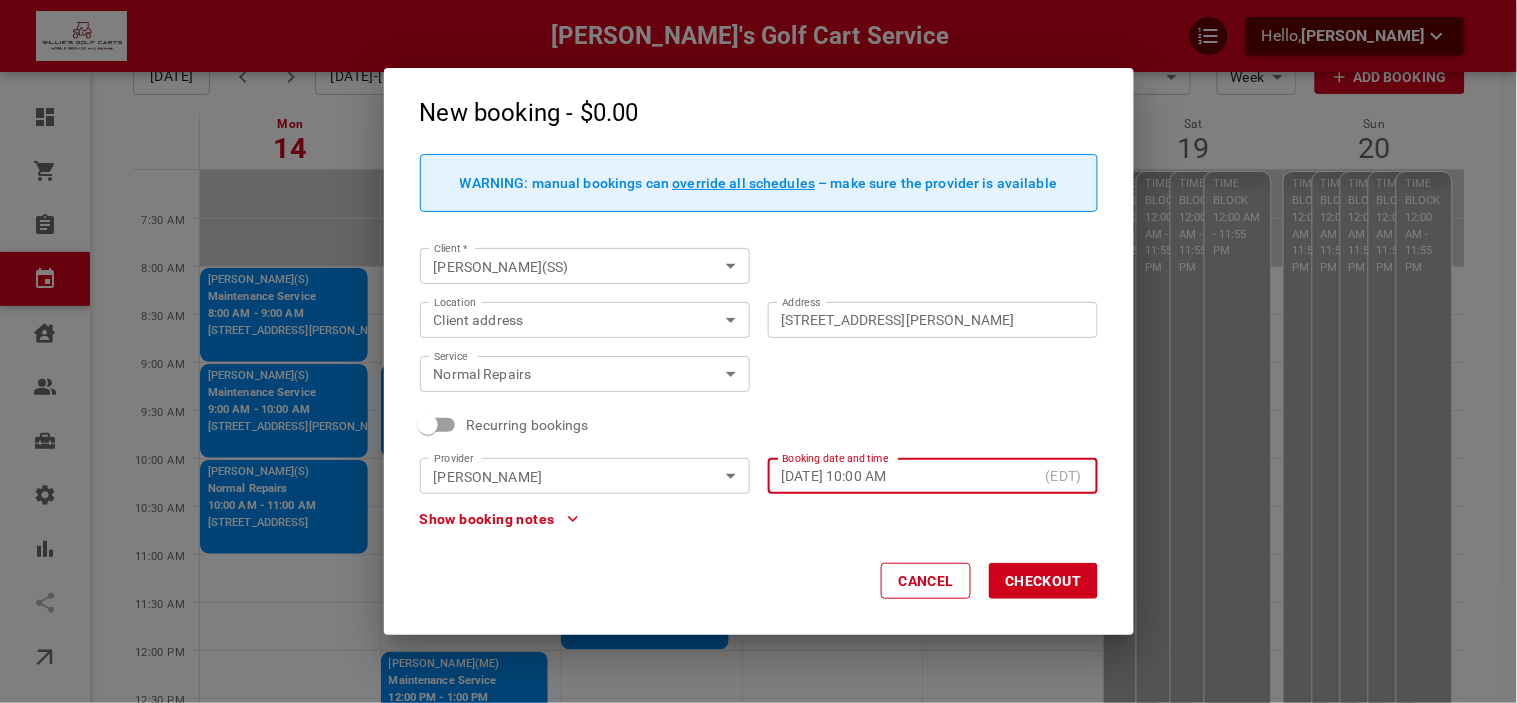click on "Show booking notes" at bounding box center (499, 519) 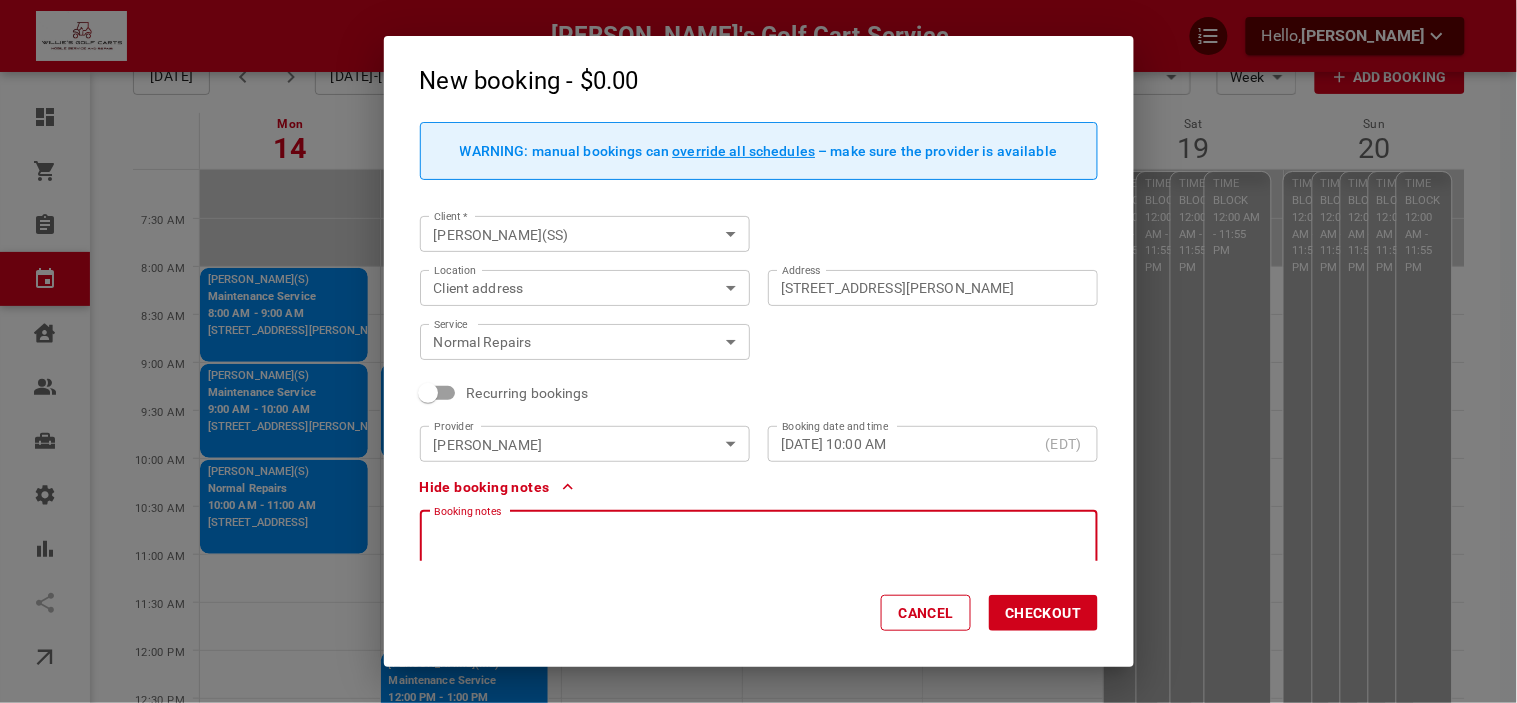 click at bounding box center (759, 586) 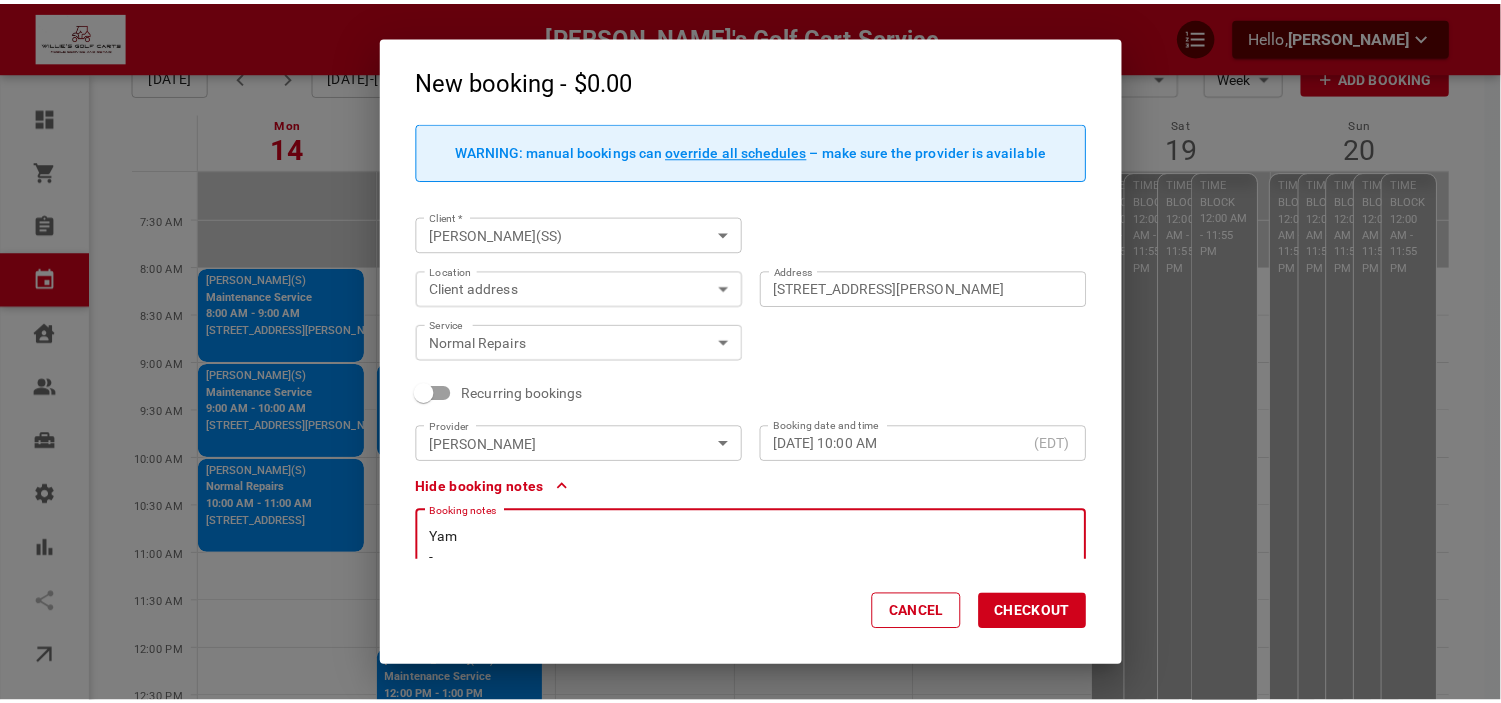 scroll, scrollTop: 5, scrollLeft: 0, axis: vertical 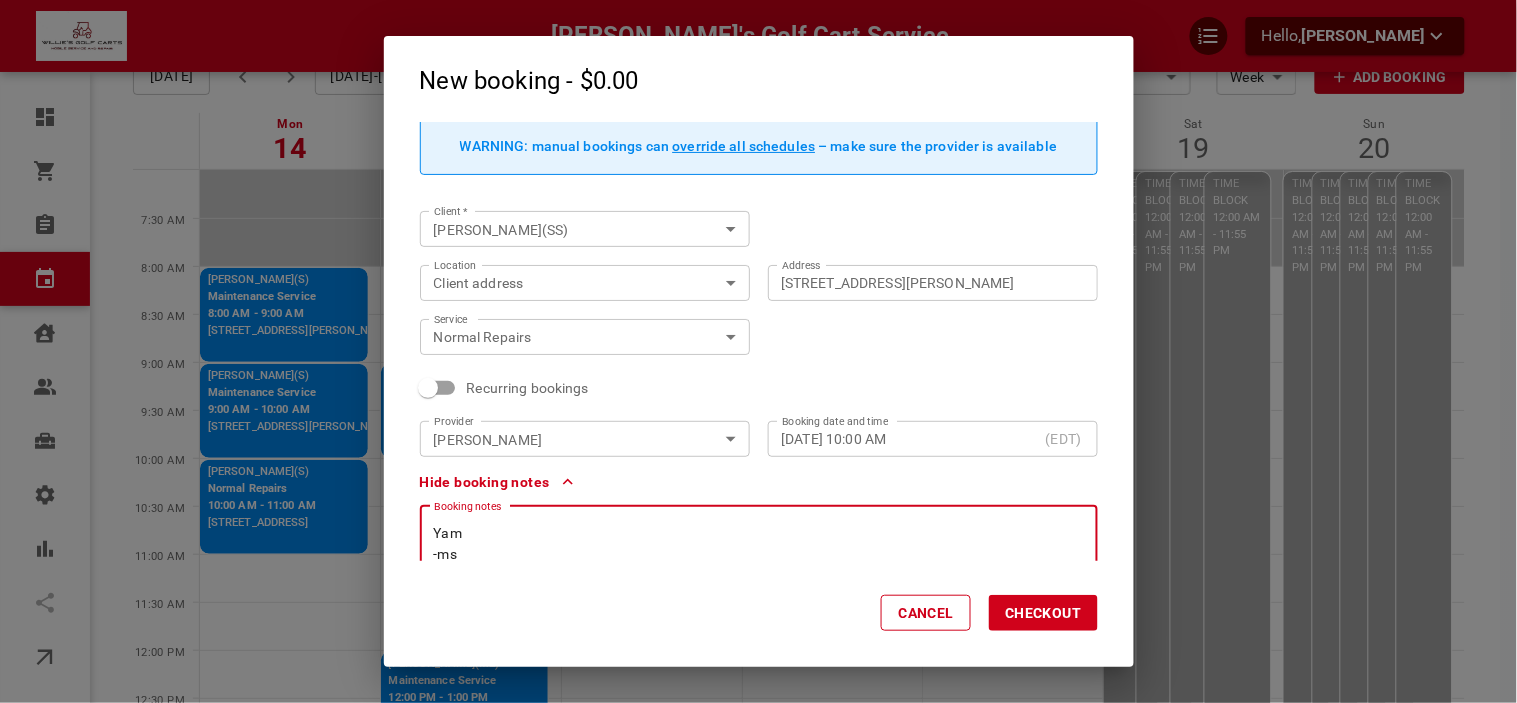 click on "Checkout" at bounding box center (1043, 613) 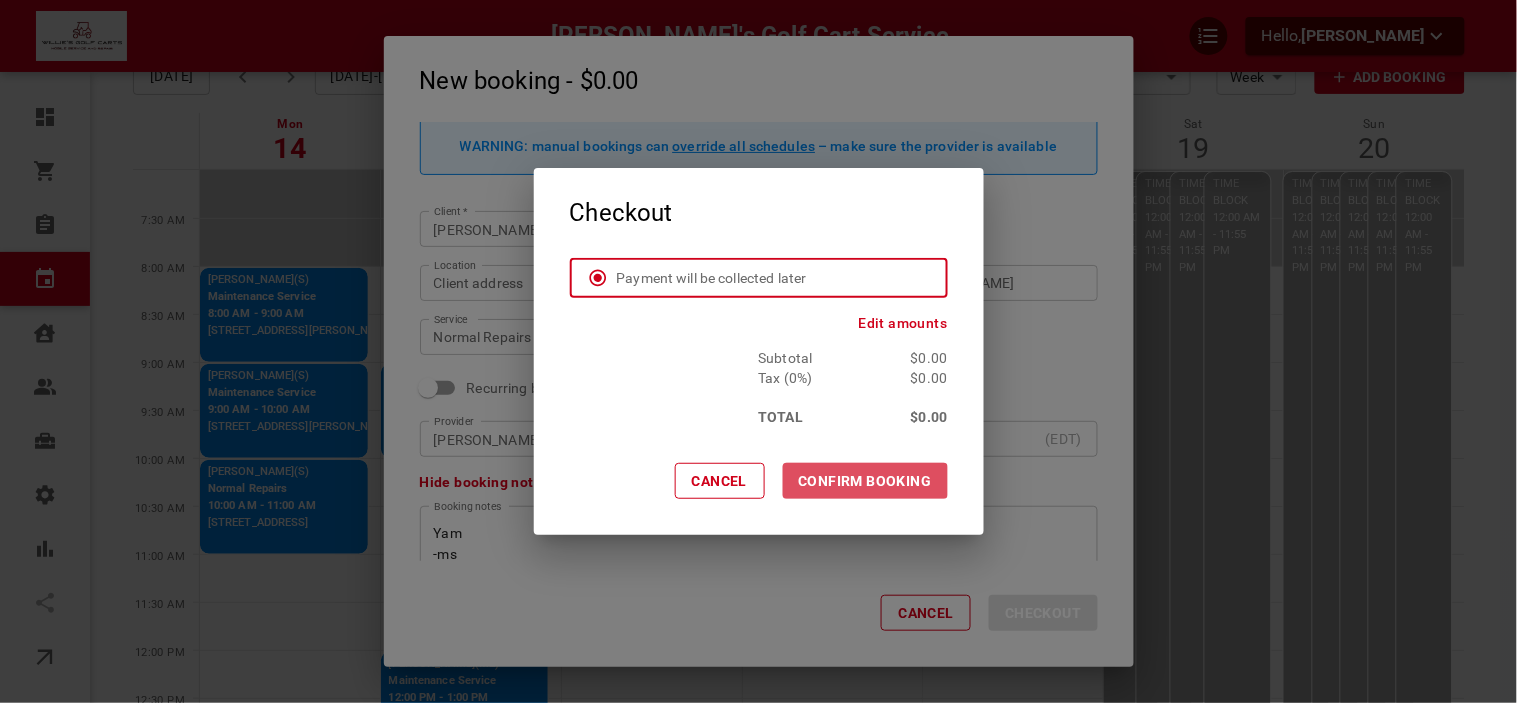 click on "CONFIRM BOOKING" at bounding box center [865, 481] 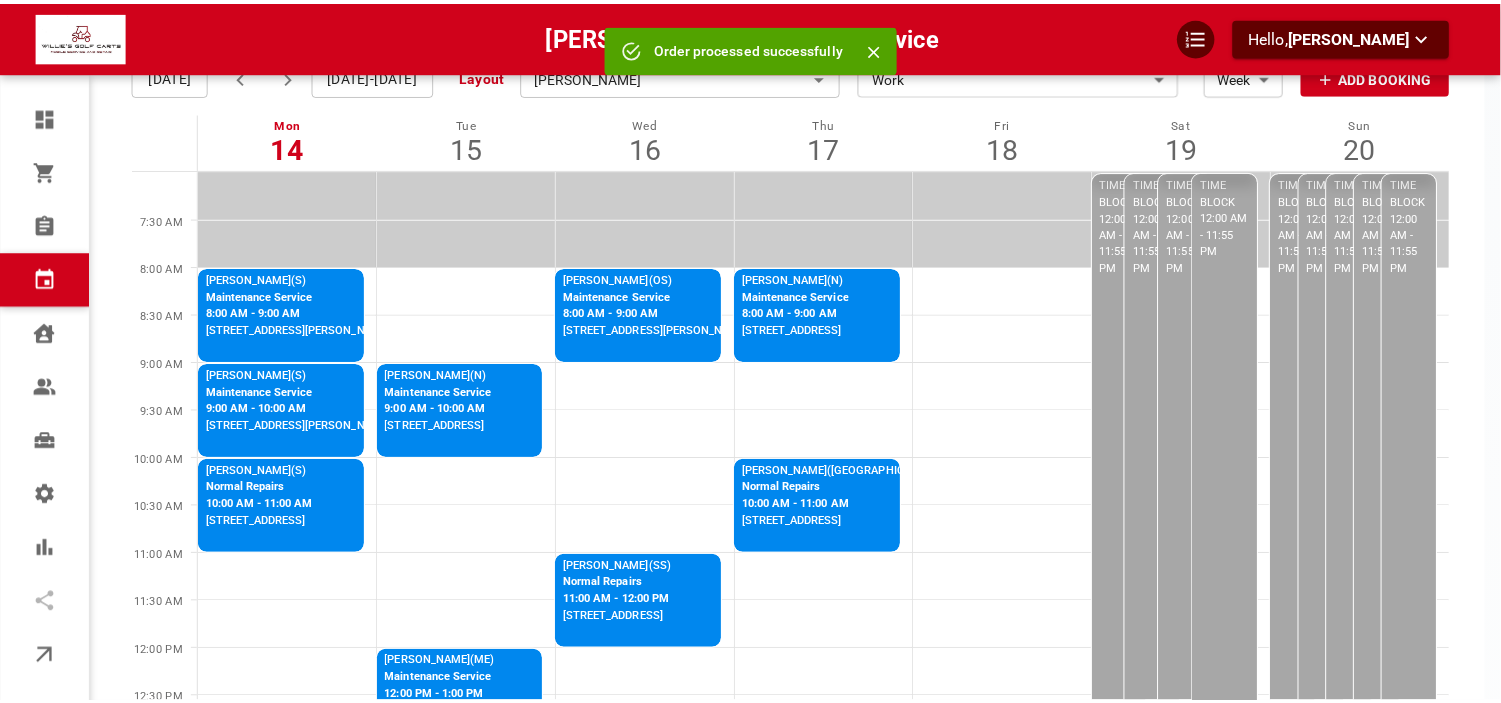 scroll, scrollTop: 0, scrollLeft: 0, axis: both 